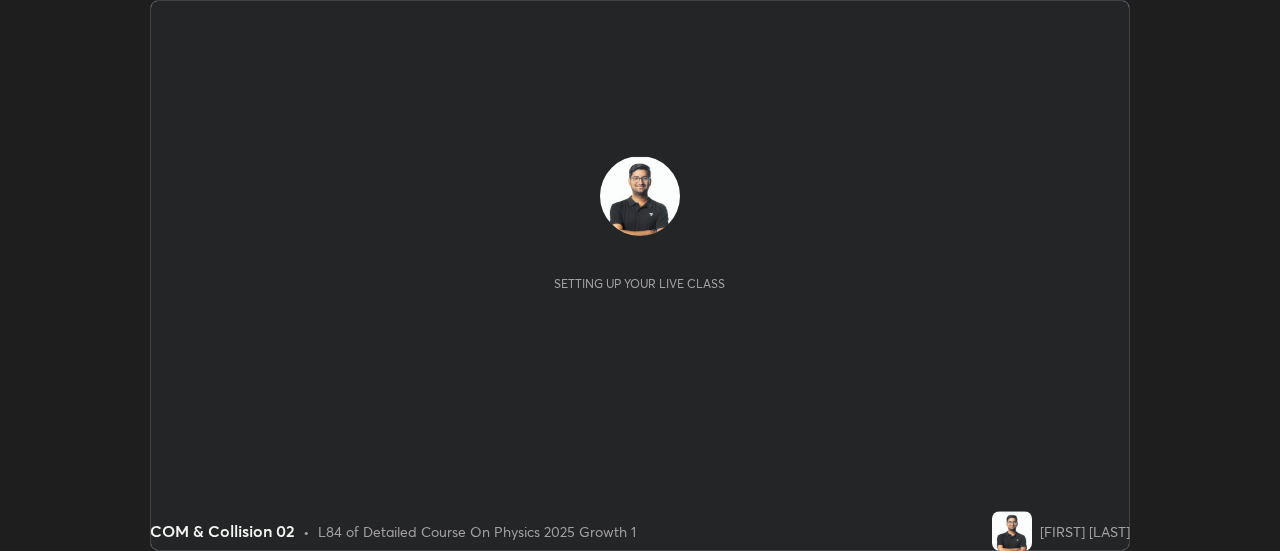 scroll, scrollTop: 0, scrollLeft: 0, axis: both 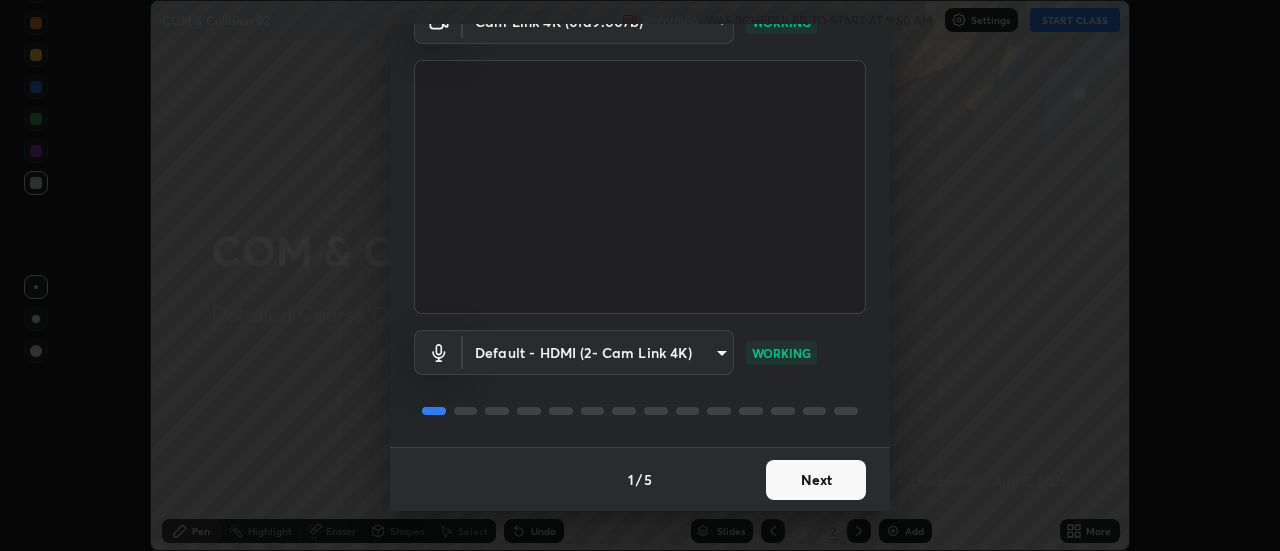 click on "Next" at bounding box center (816, 480) 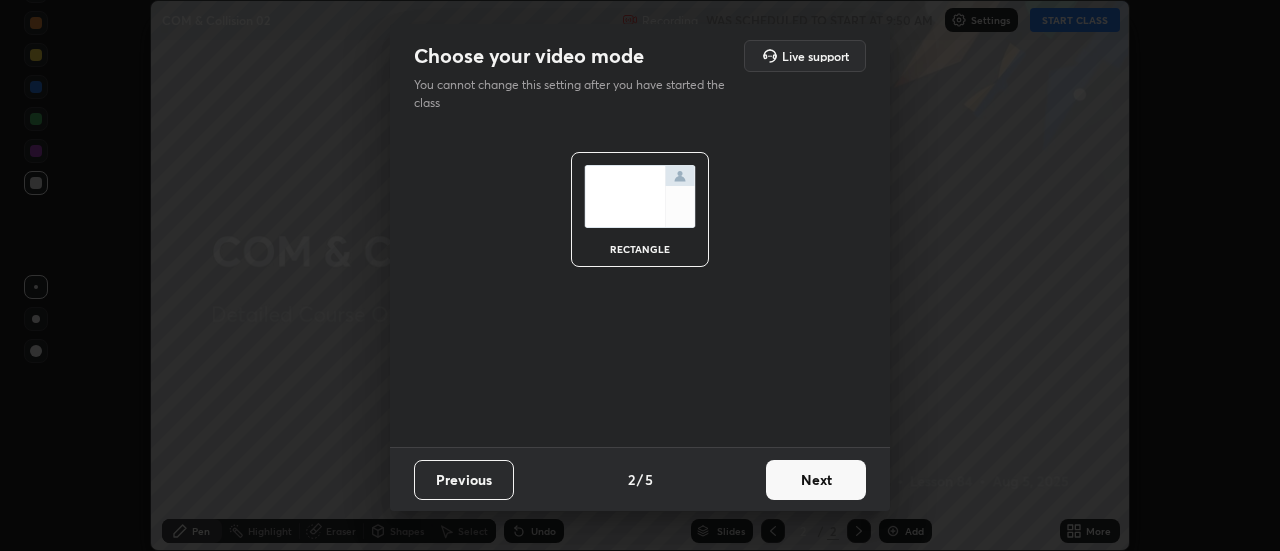 click on "Next" at bounding box center [816, 480] 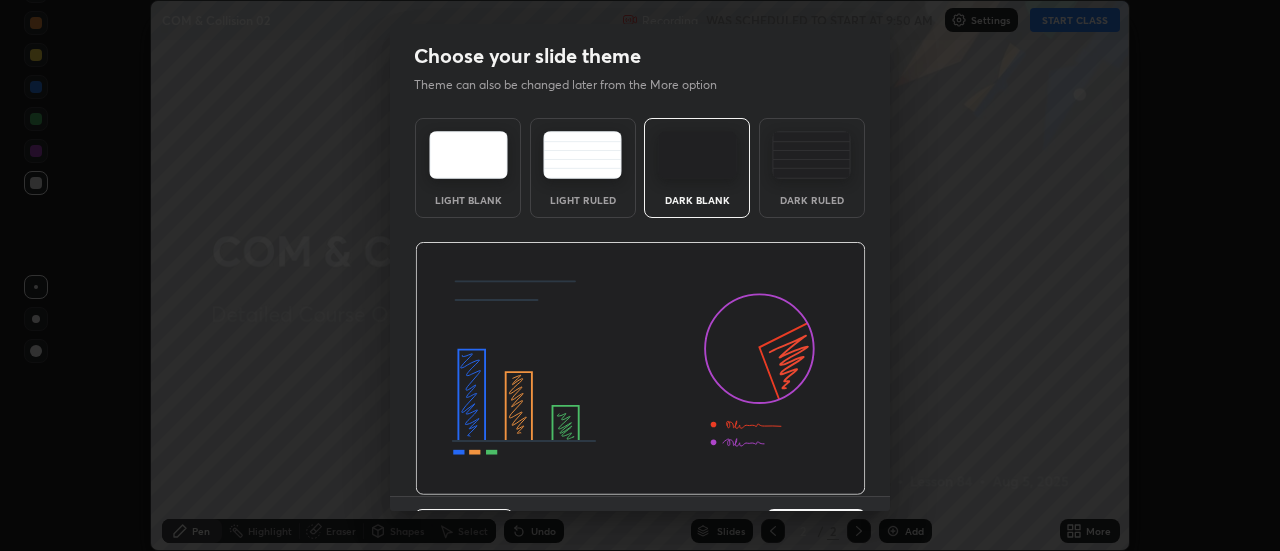 click at bounding box center (640, 369) 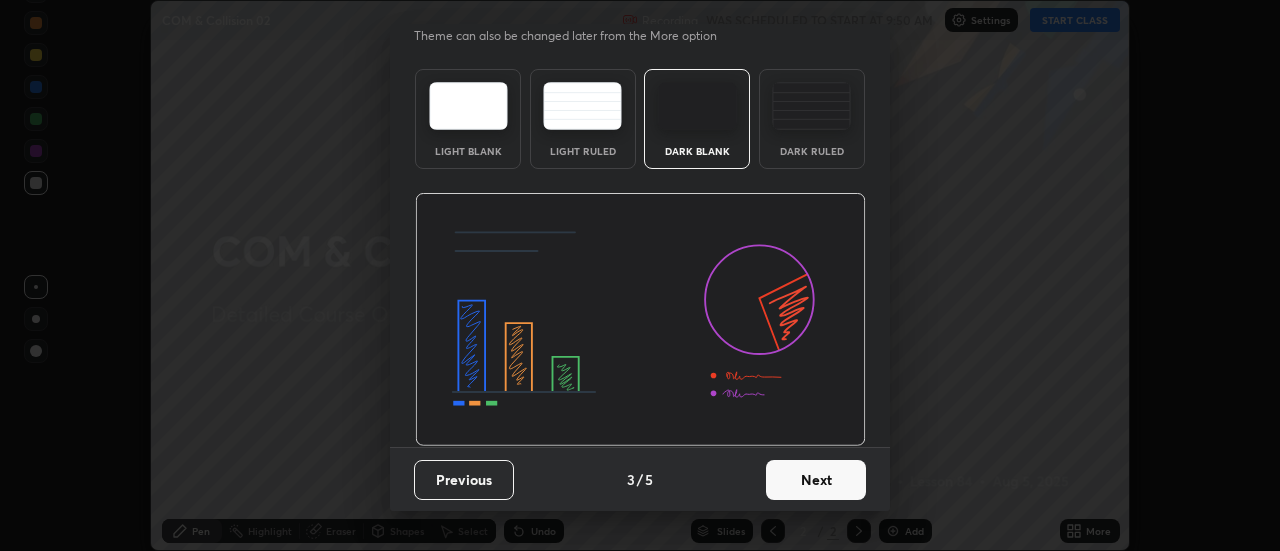 click on "Next" at bounding box center [816, 480] 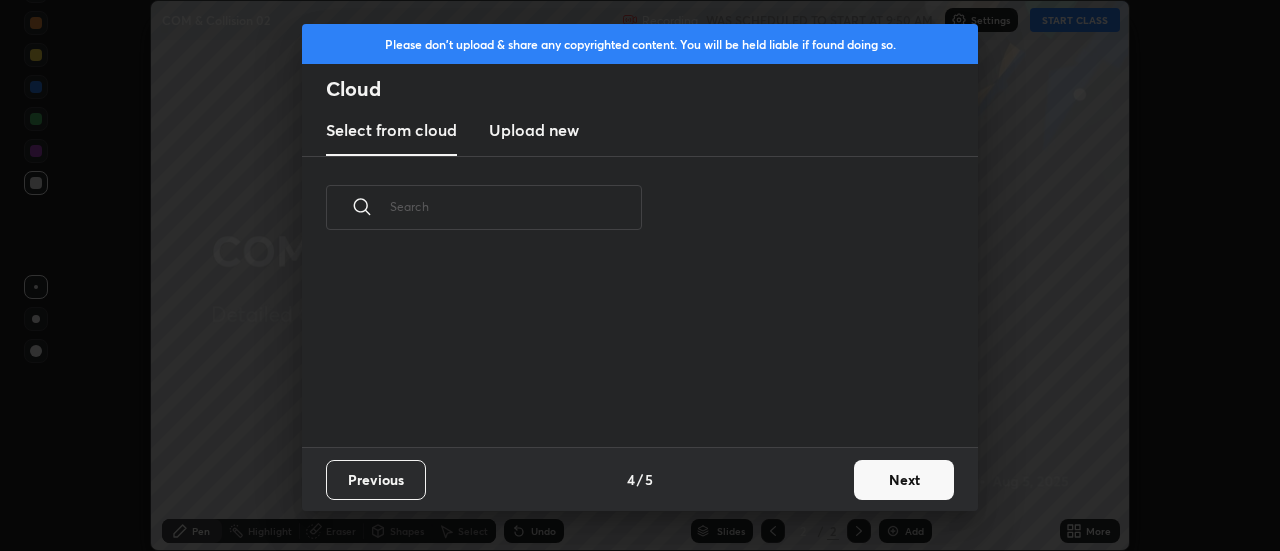 click on "Previous 4 / 5 Next" at bounding box center [640, 479] 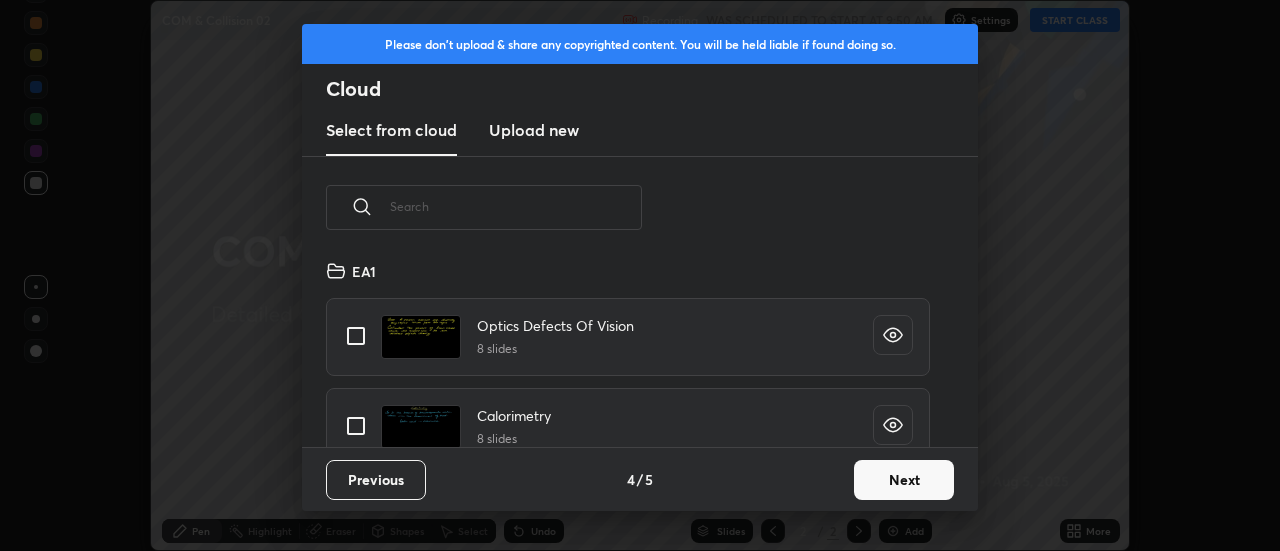 click on "Next" at bounding box center [904, 480] 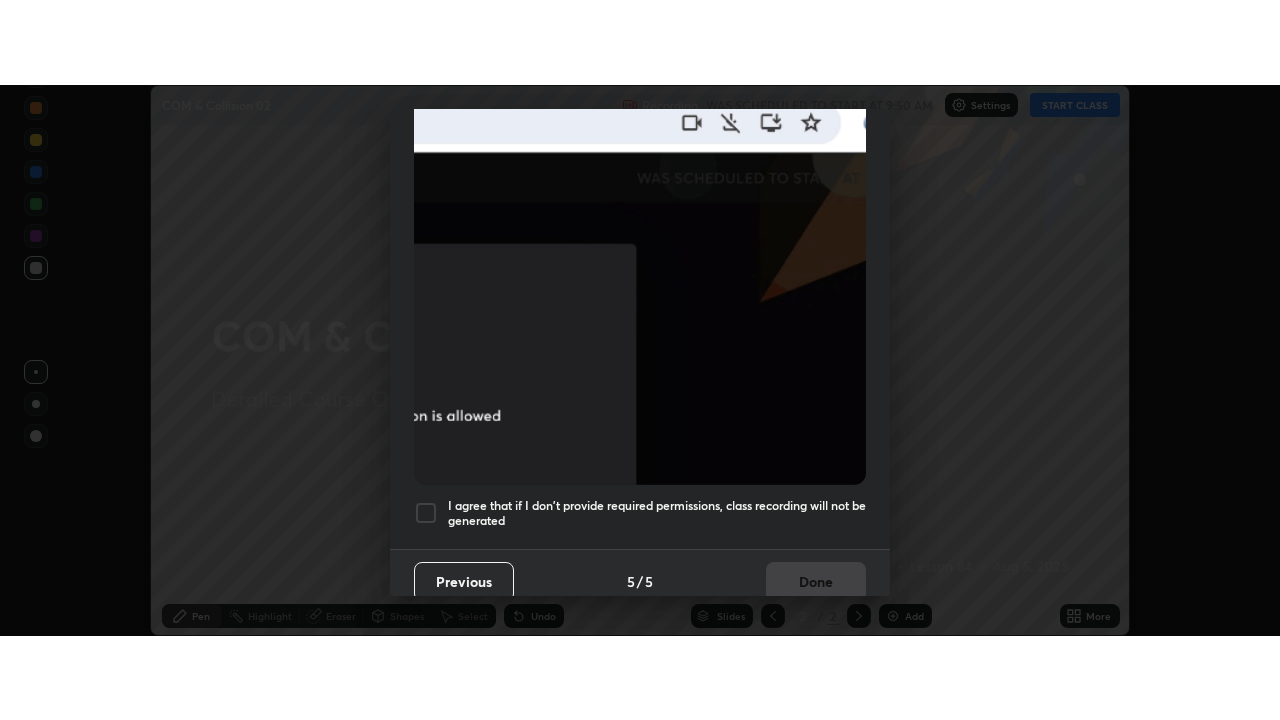 scroll, scrollTop: 513, scrollLeft: 0, axis: vertical 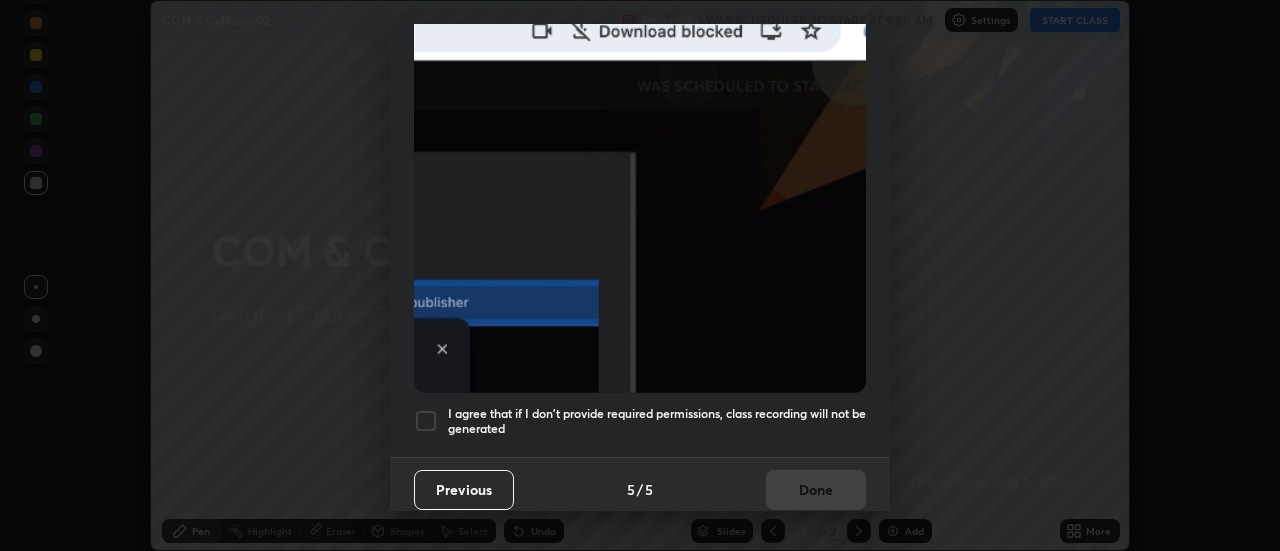 click on "I agree that if I don't provide required permissions, class recording will not be generated" at bounding box center (657, 421) 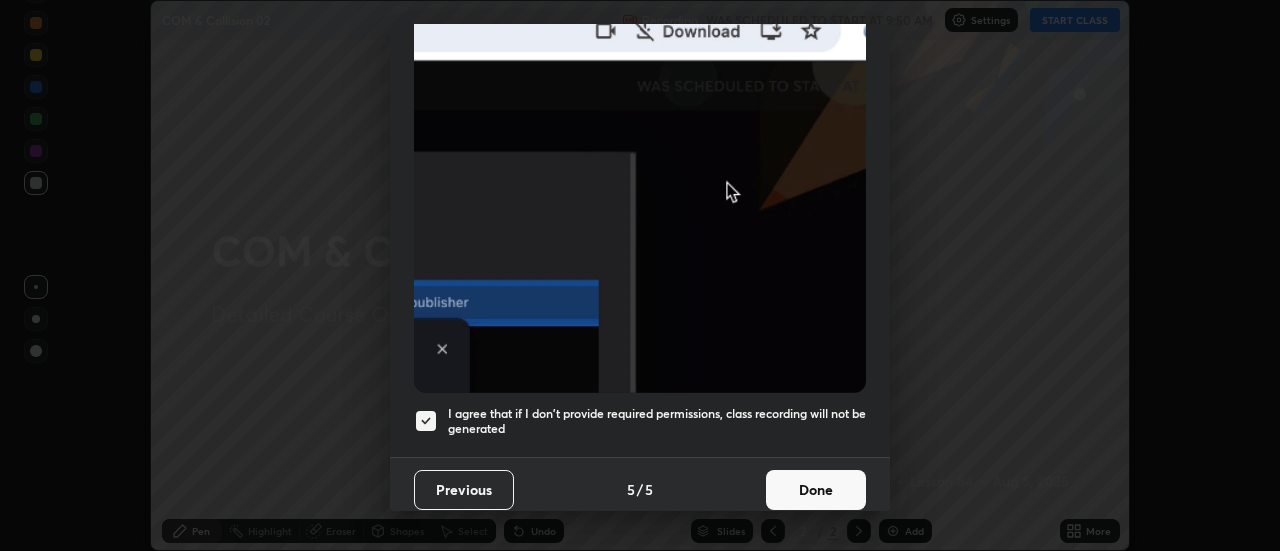 click on "Done" at bounding box center (816, 490) 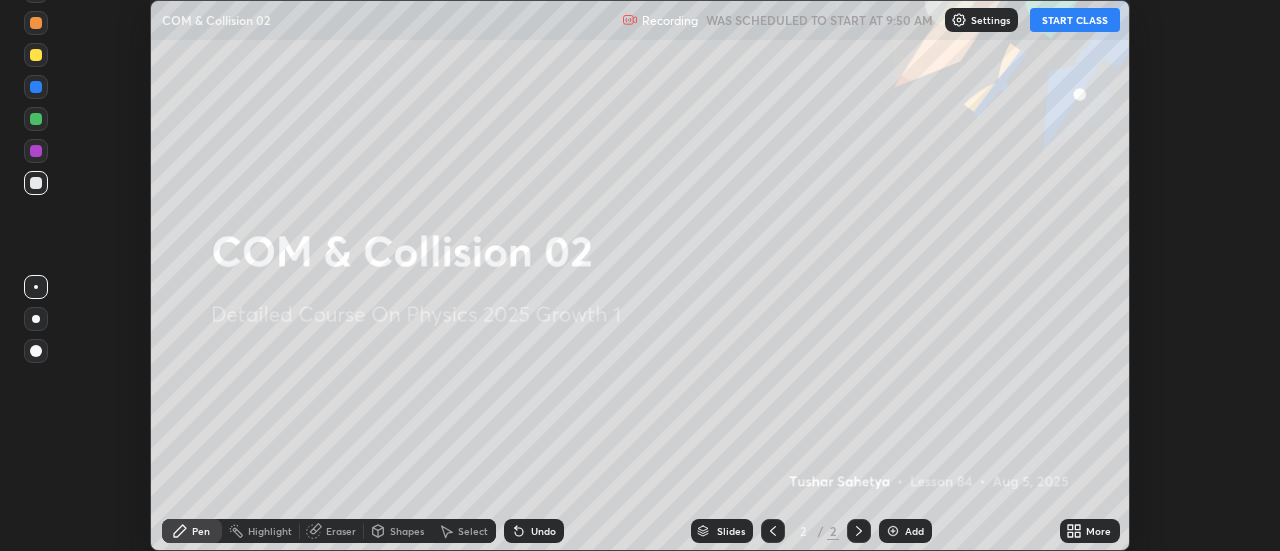 click 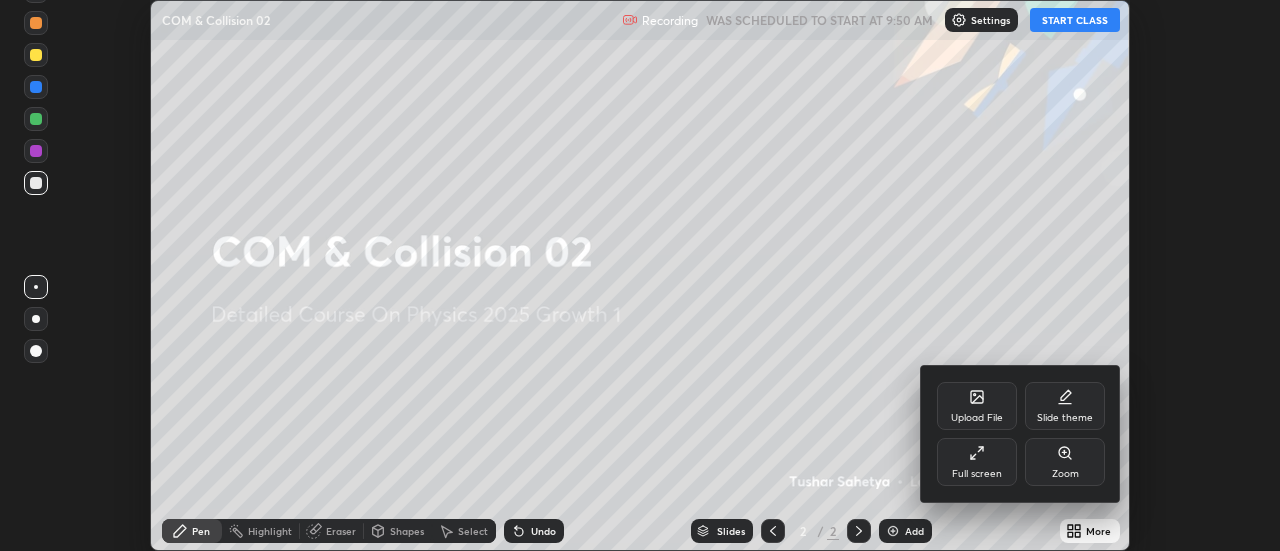 click 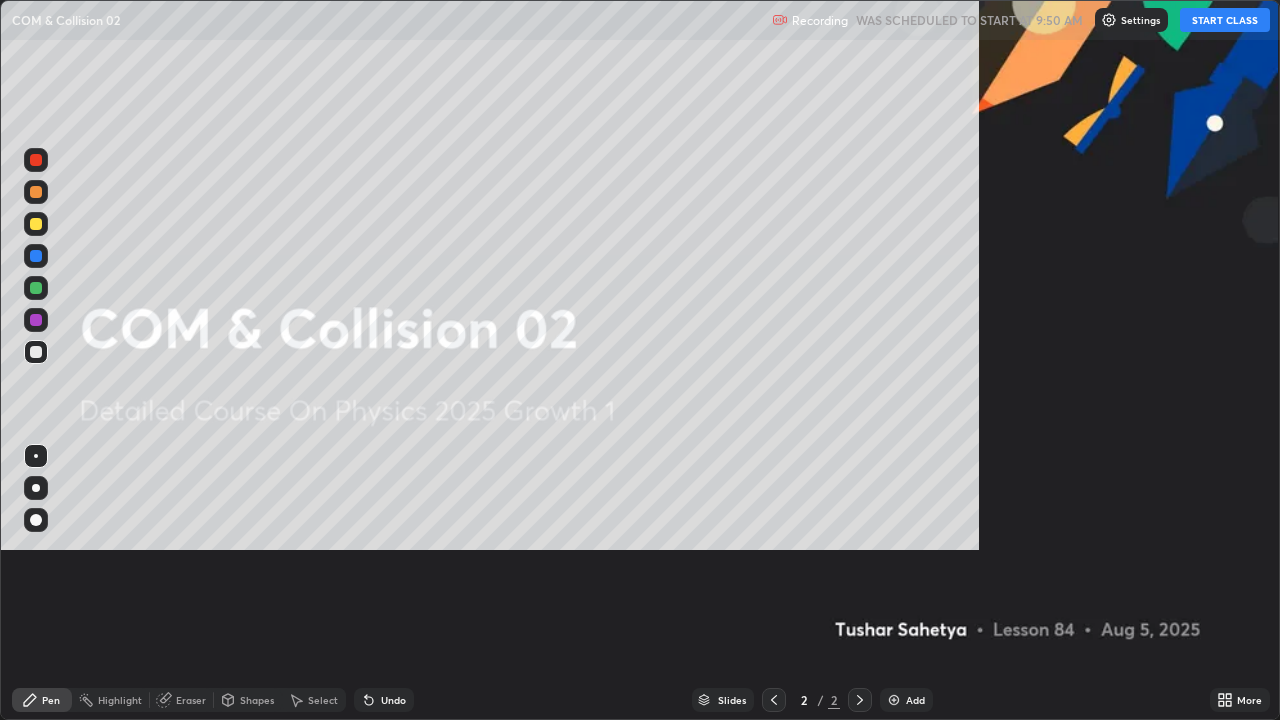 scroll, scrollTop: 99280, scrollLeft: 98720, axis: both 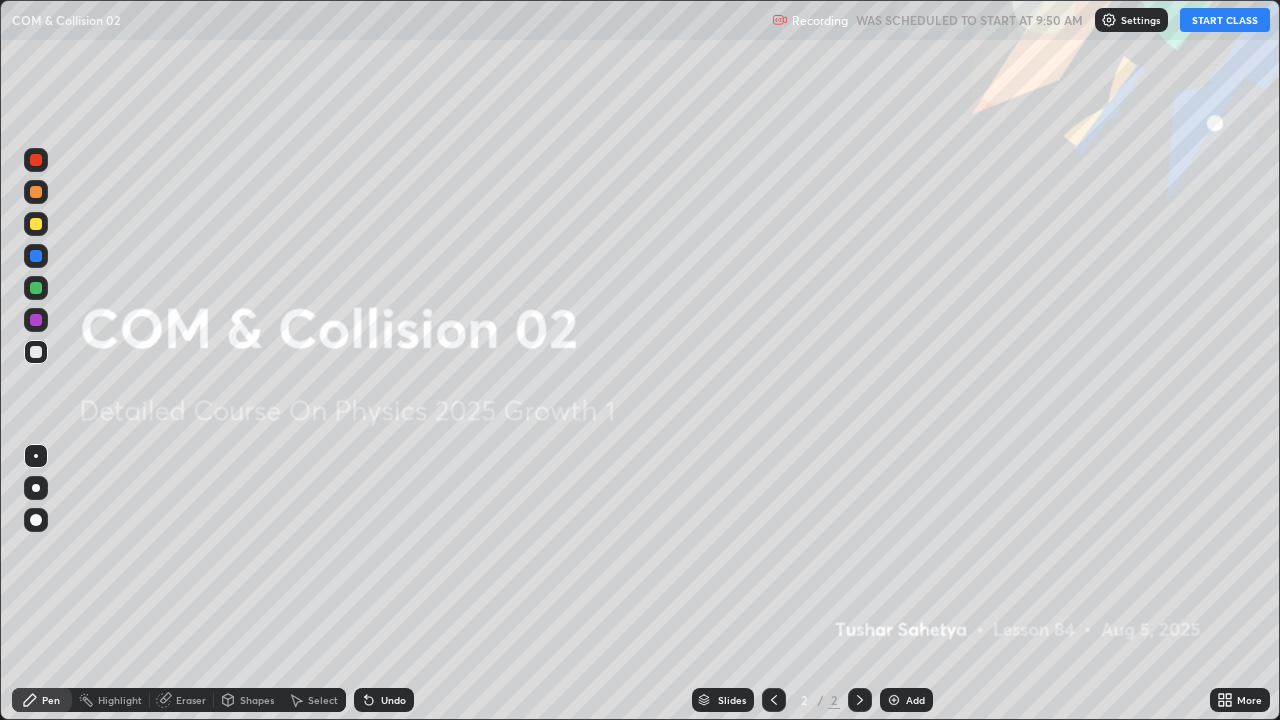 click on "START CLASS" at bounding box center (1225, 20) 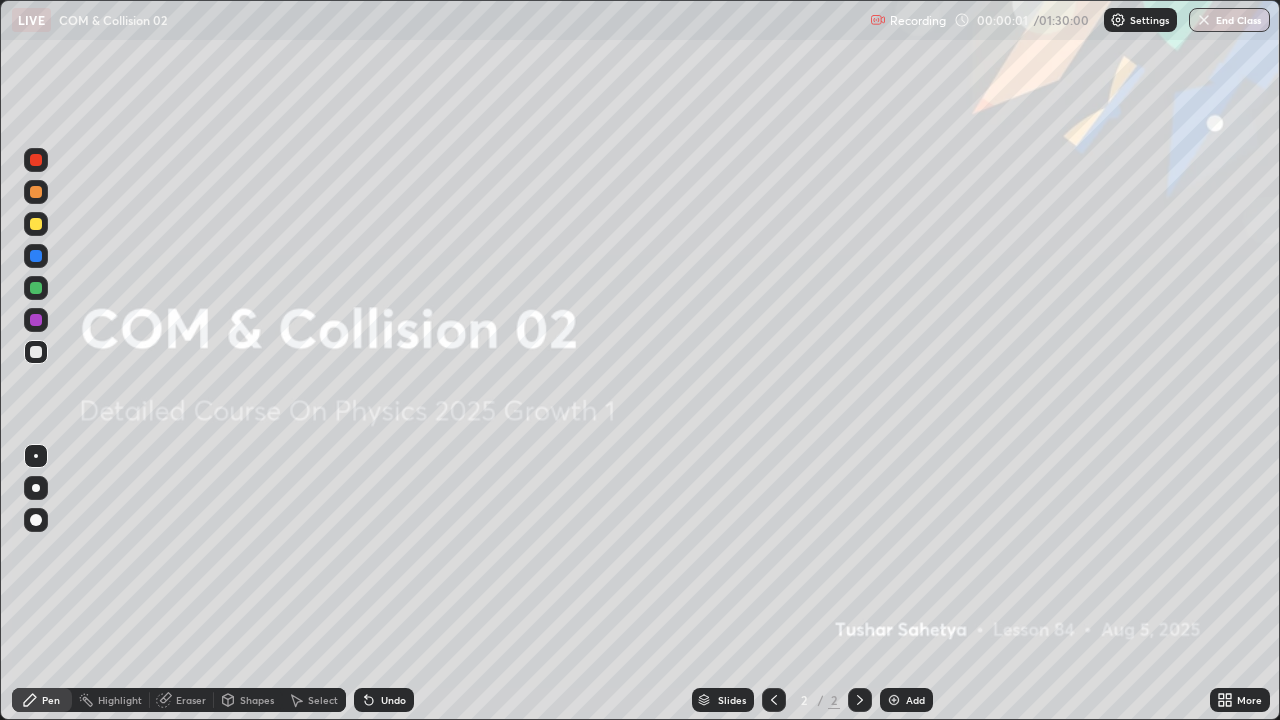 click on "Add" at bounding box center (906, 700) 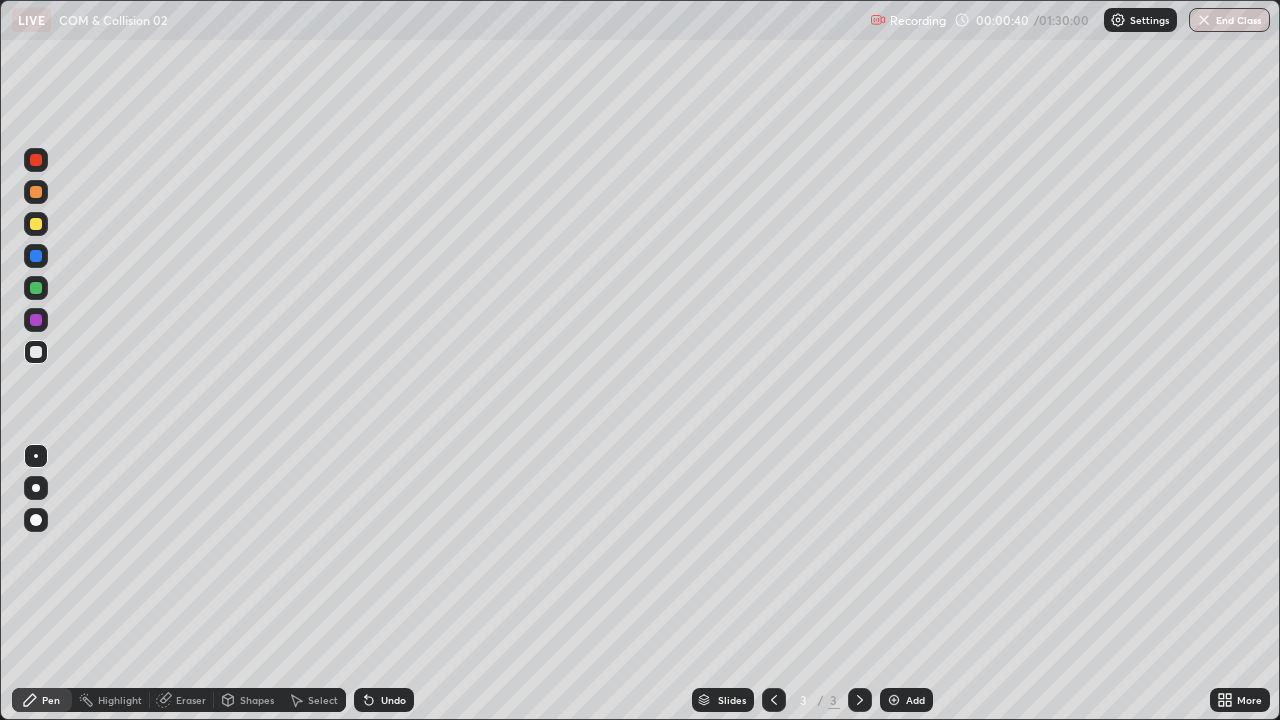 click at bounding box center [36, 488] 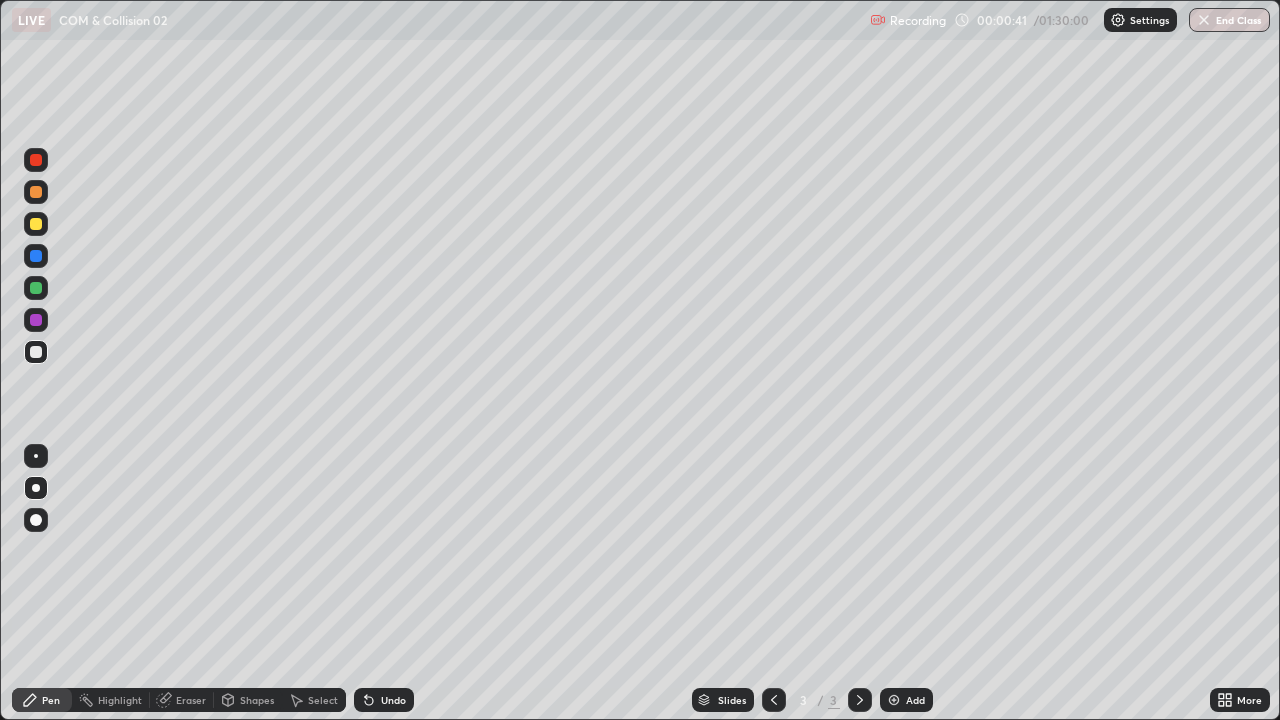 click at bounding box center (36, 224) 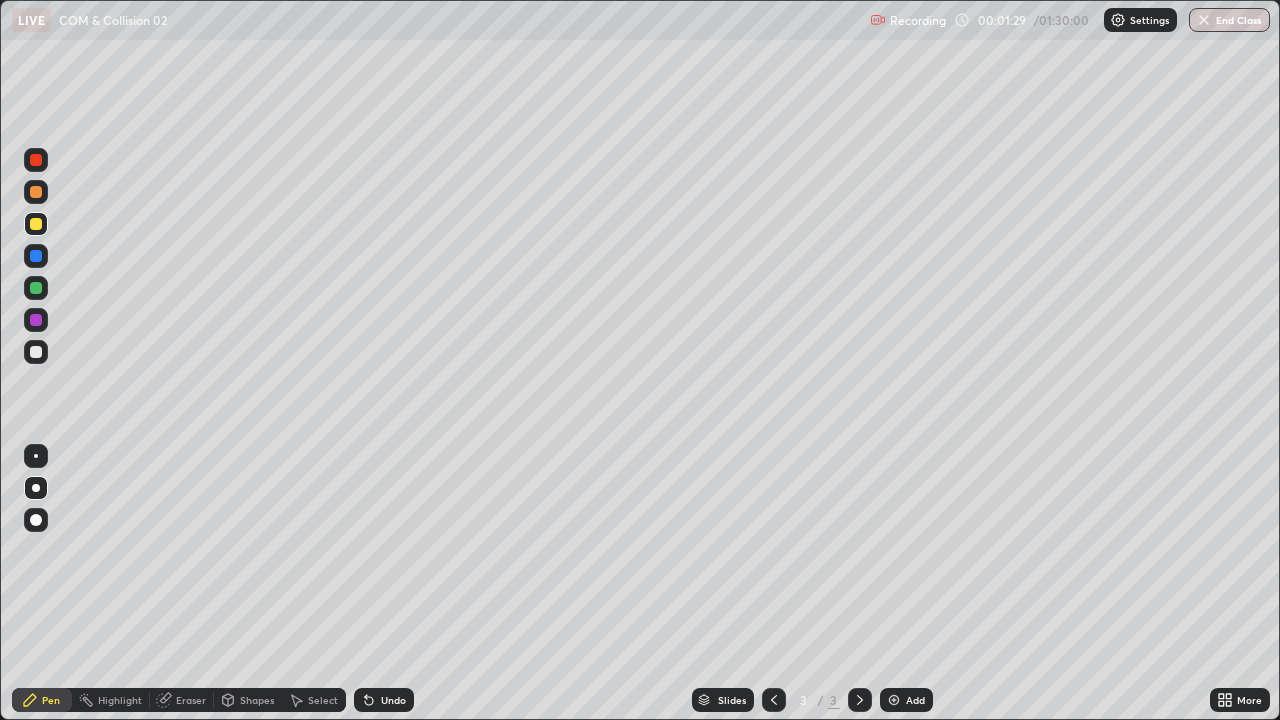 click at bounding box center [36, 256] 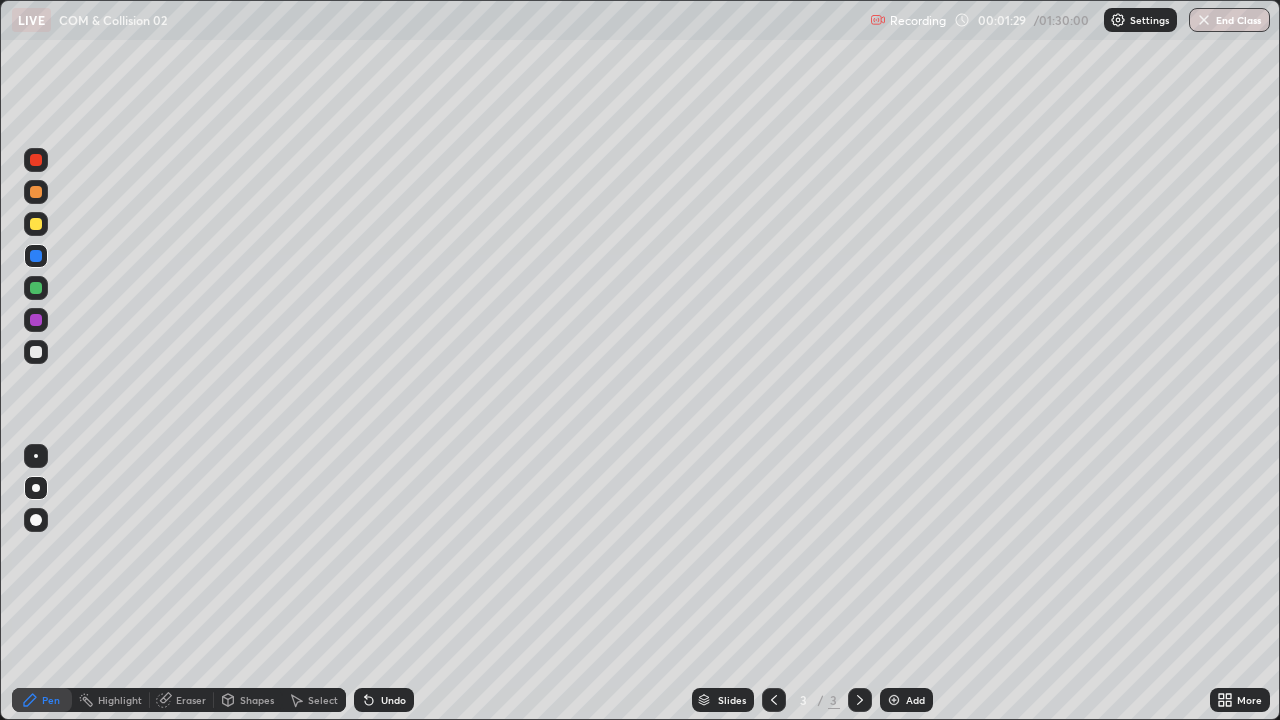 click at bounding box center (36, 288) 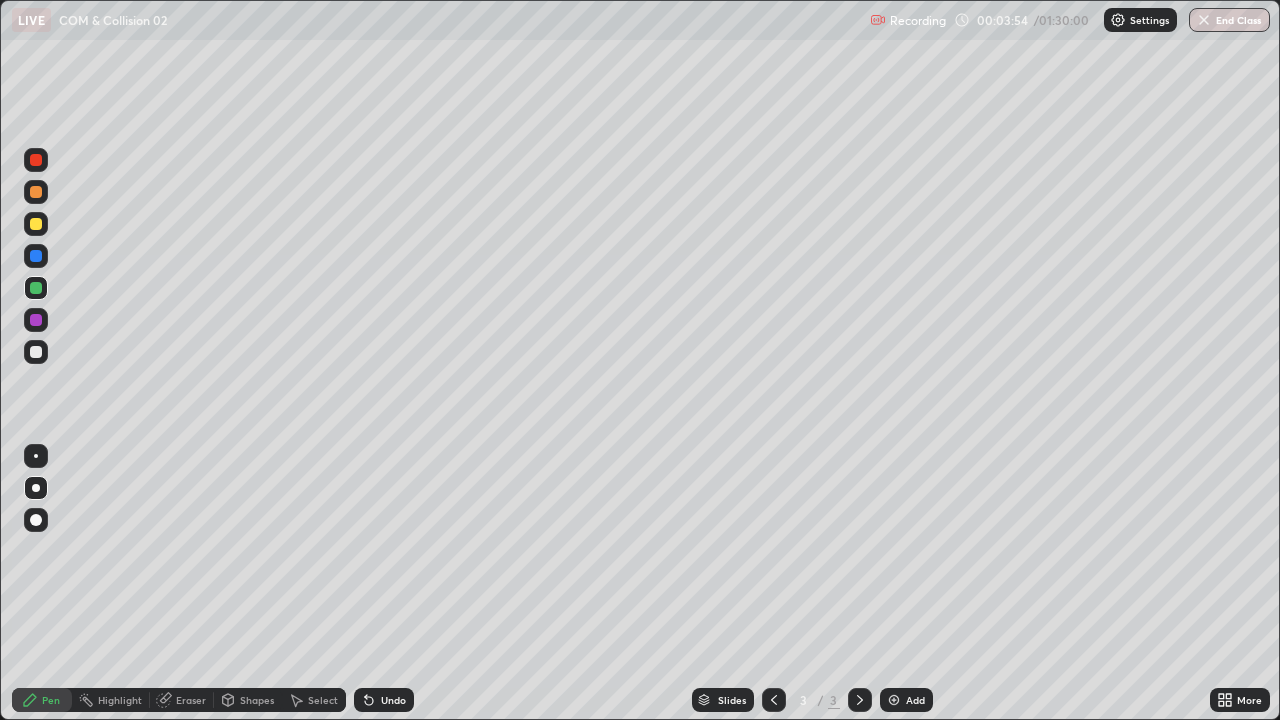 click on "Undo" at bounding box center (384, 700) 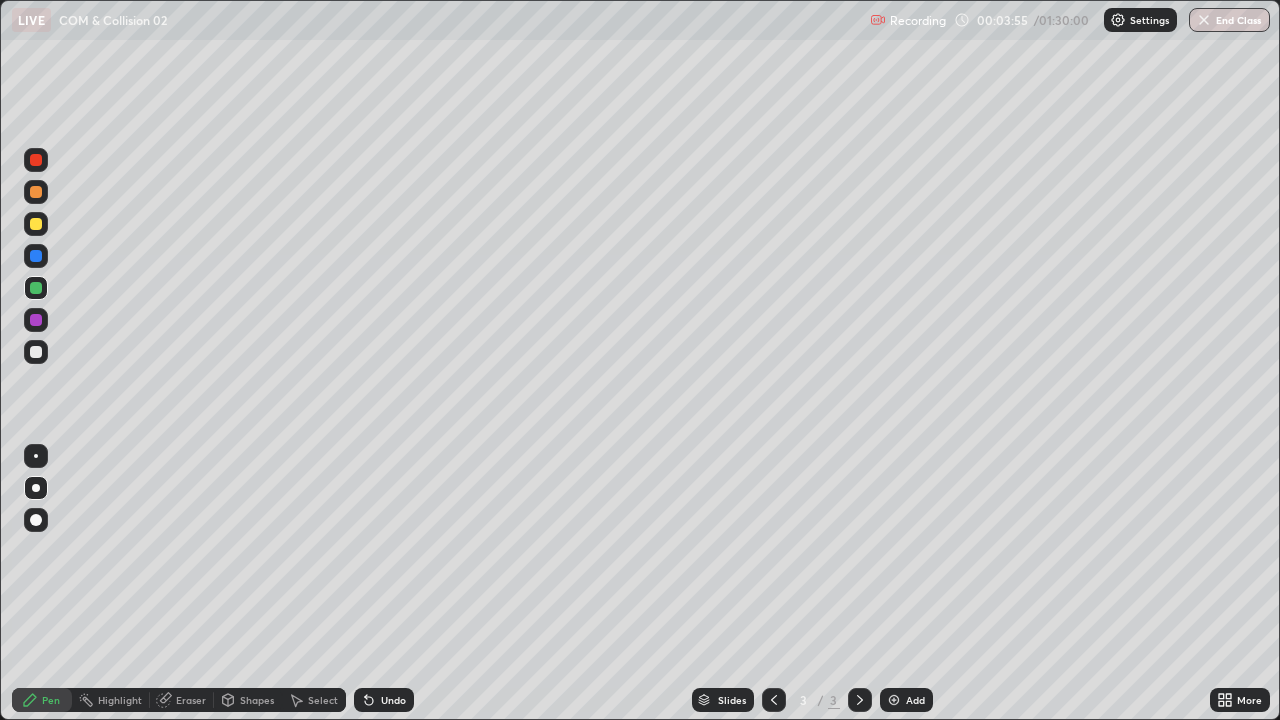 click on "Undo" at bounding box center [384, 700] 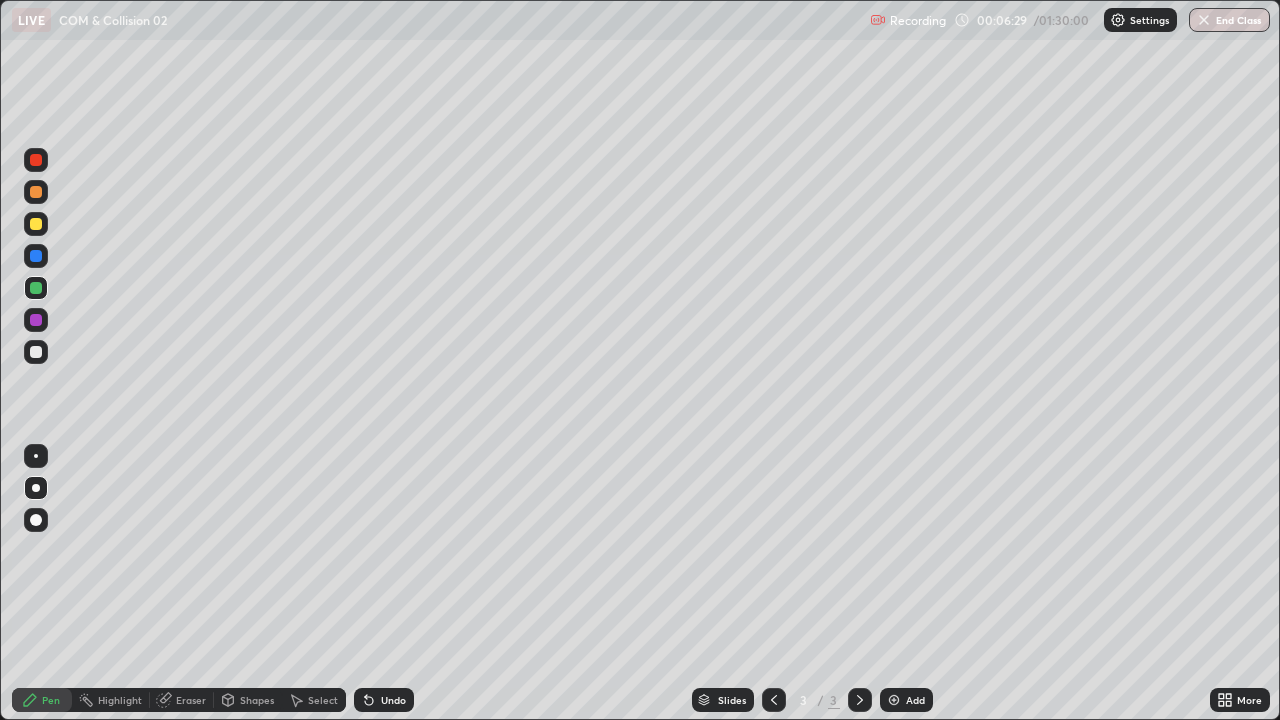 click on "Select" at bounding box center [323, 700] 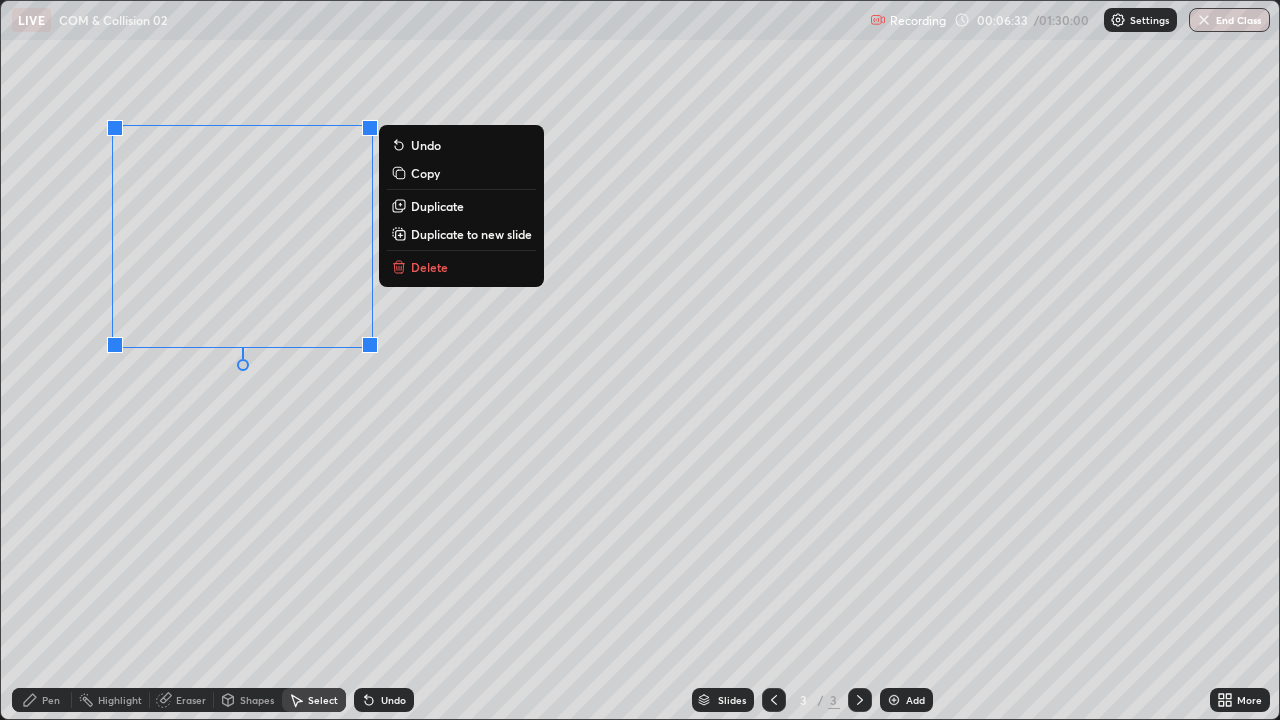 click on "Duplicate to new slide" at bounding box center [471, 234] 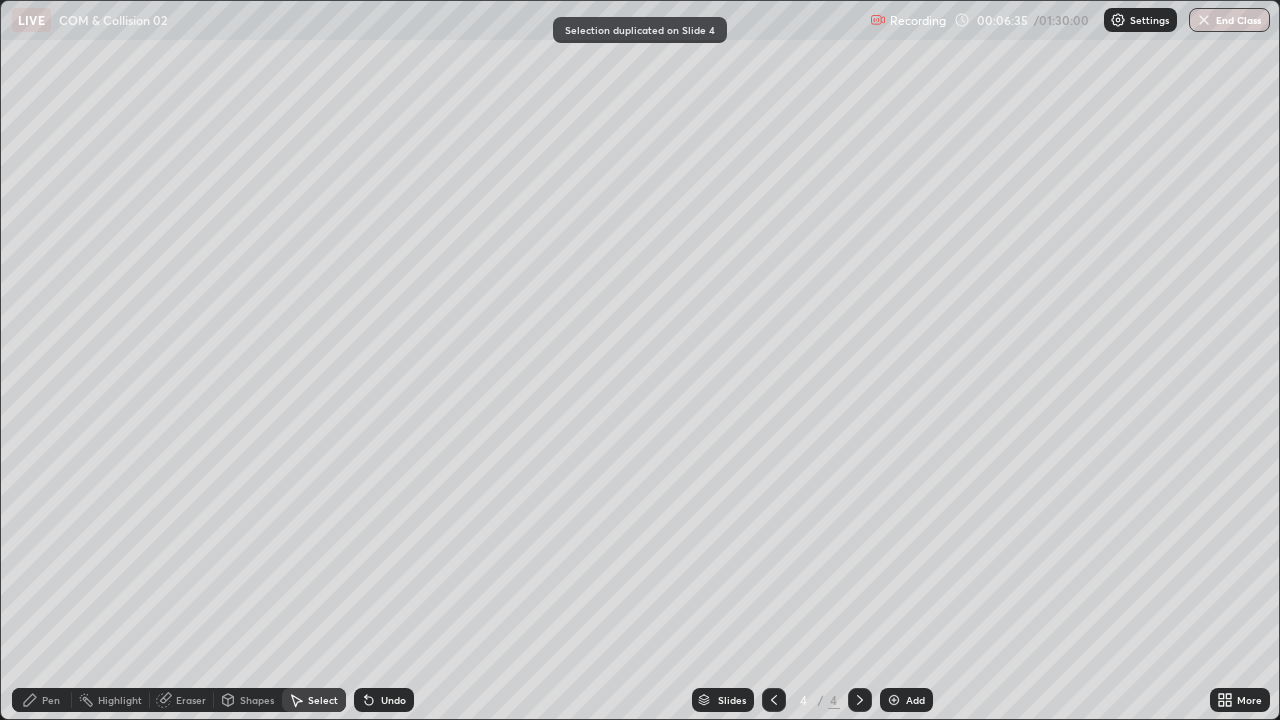 click 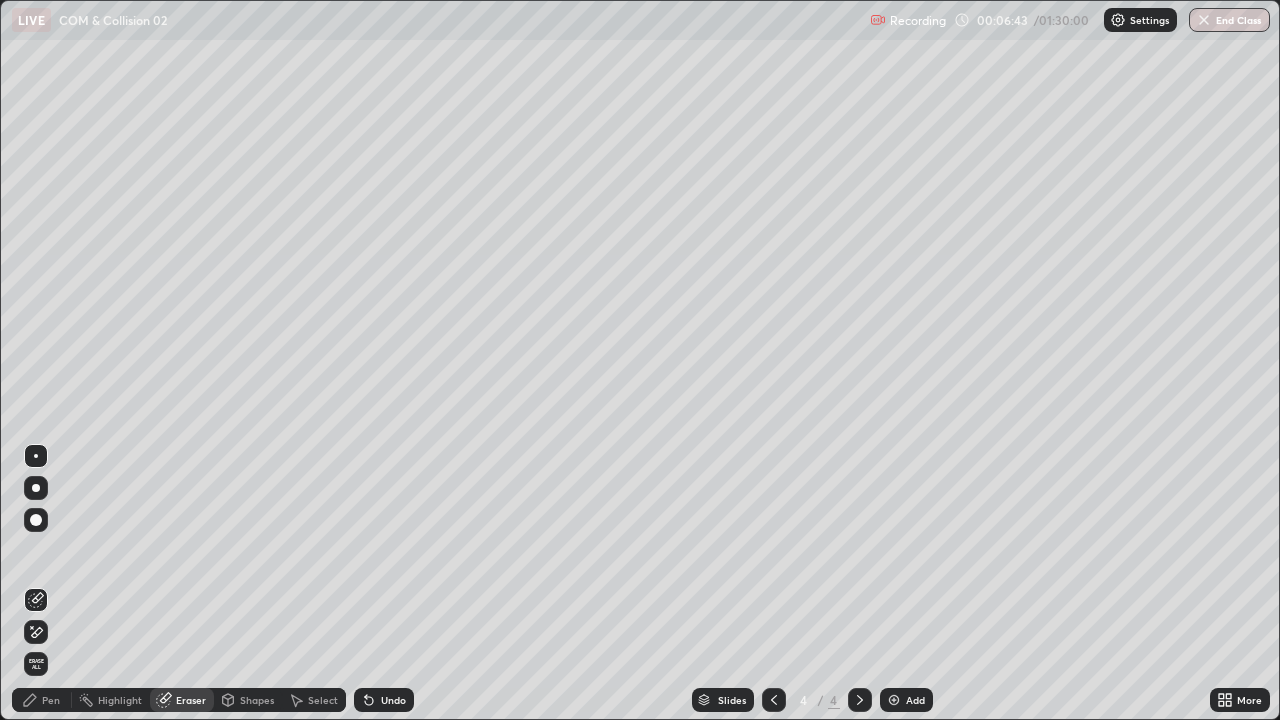 click on "Pen" at bounding box center [42, 700] 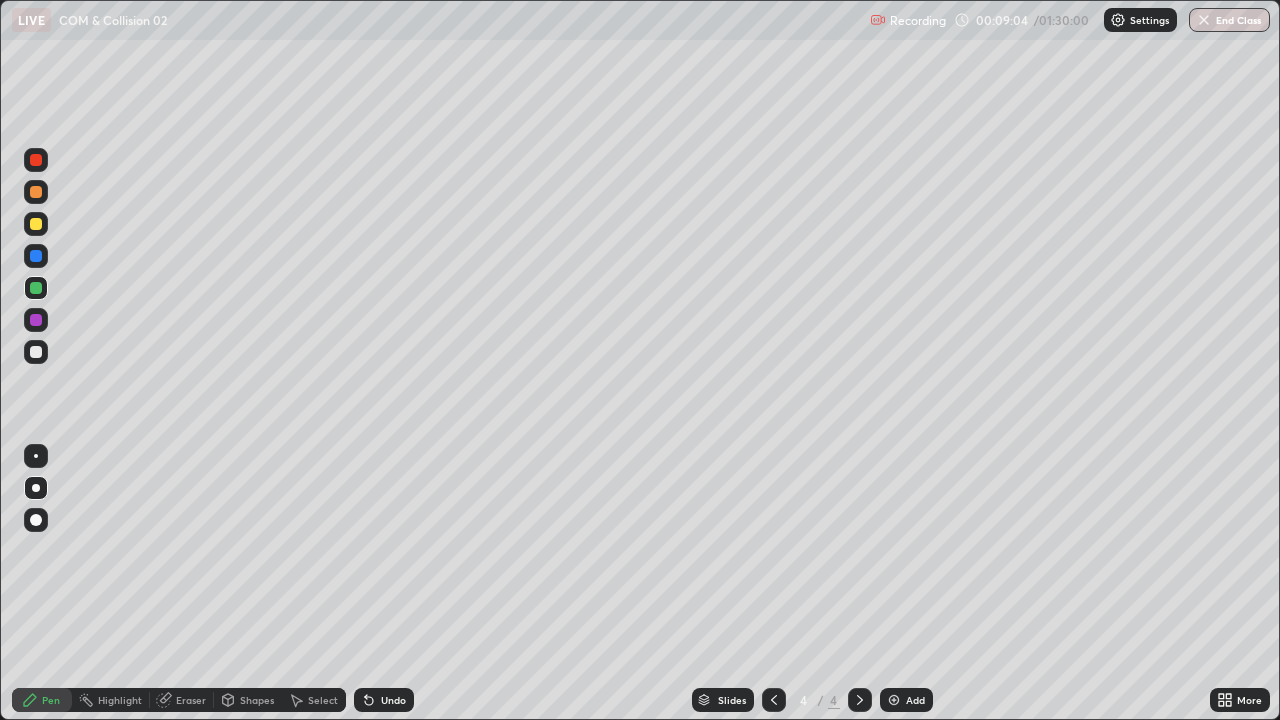 click 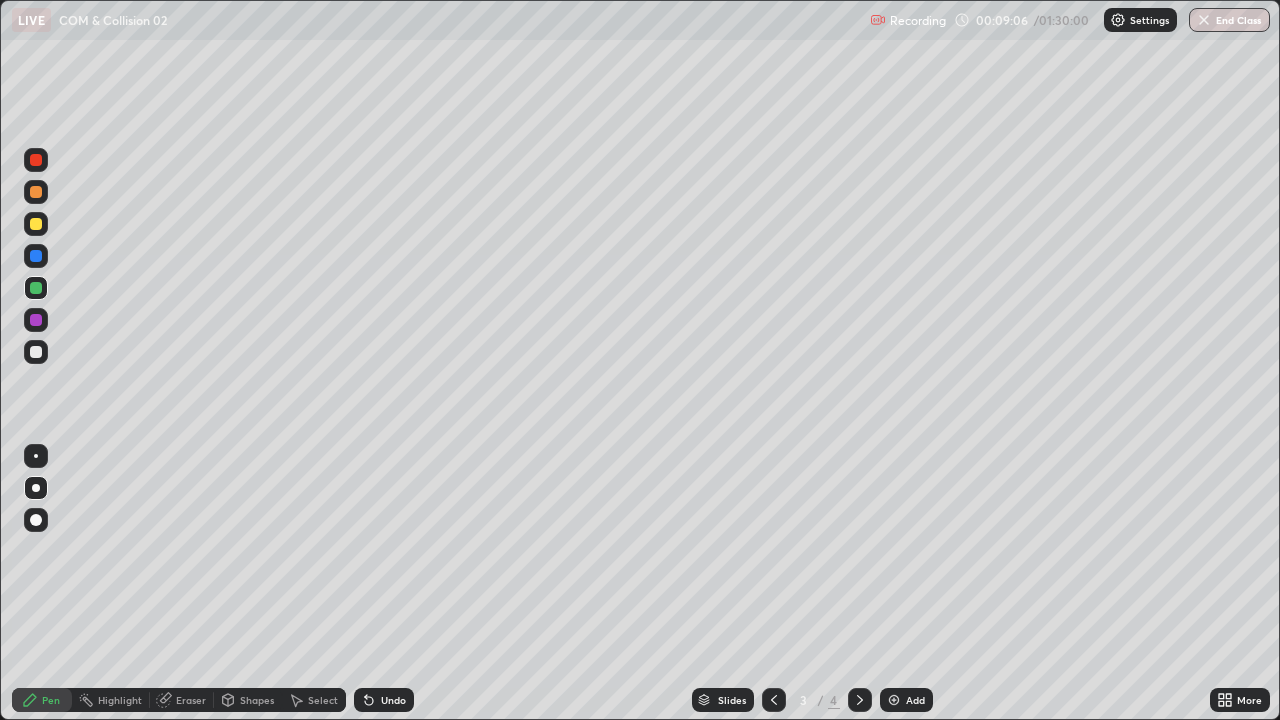 click on "Select" at bounding box center (323, 700) 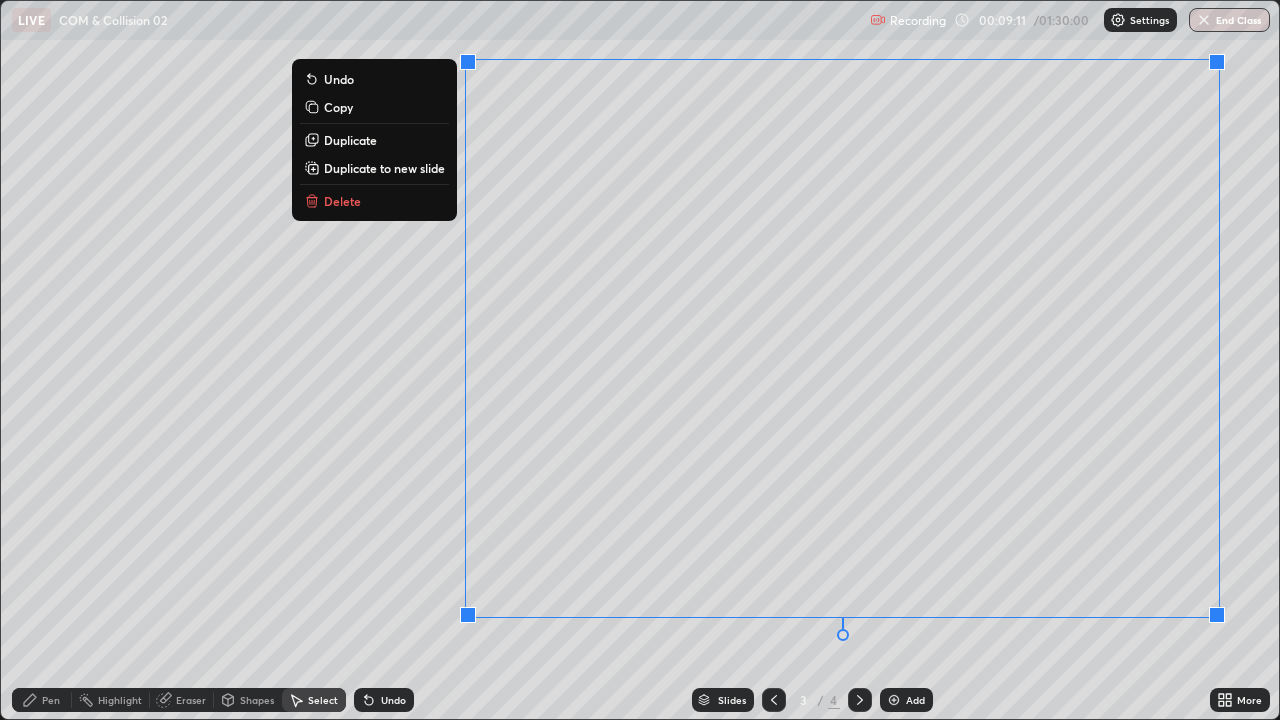 click on "Copy" at bounding box center [338, 107] 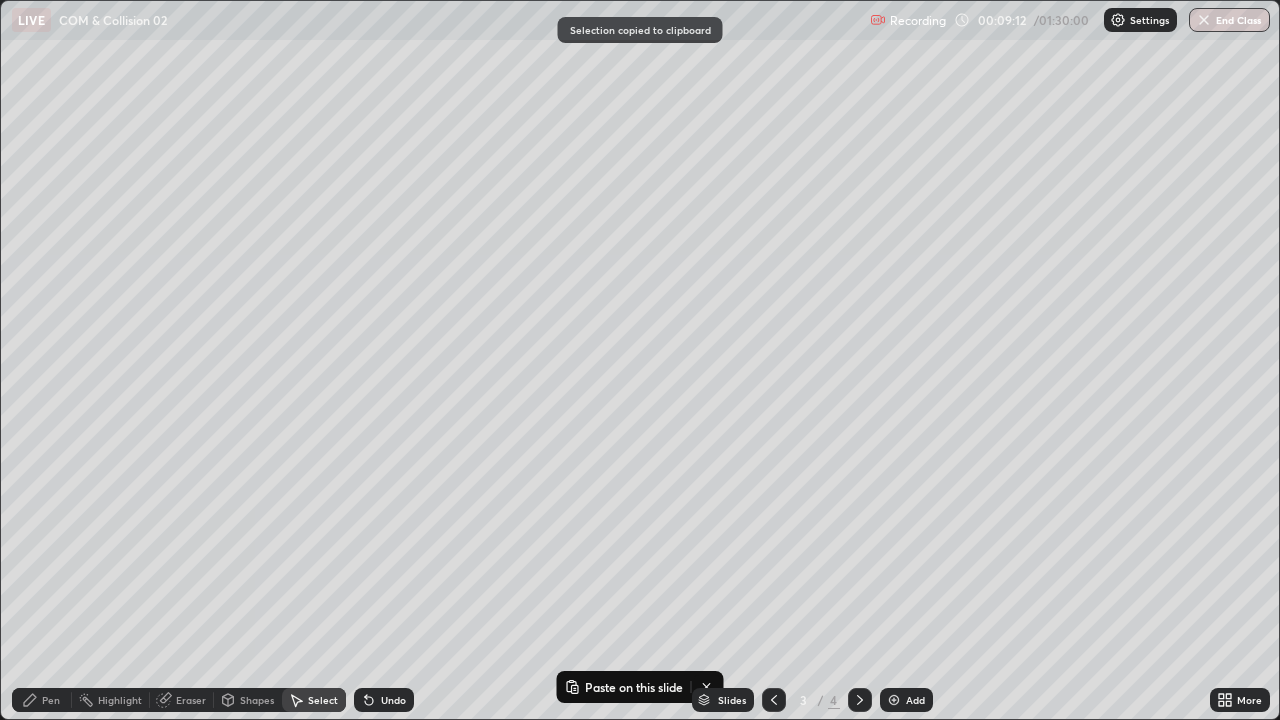 click 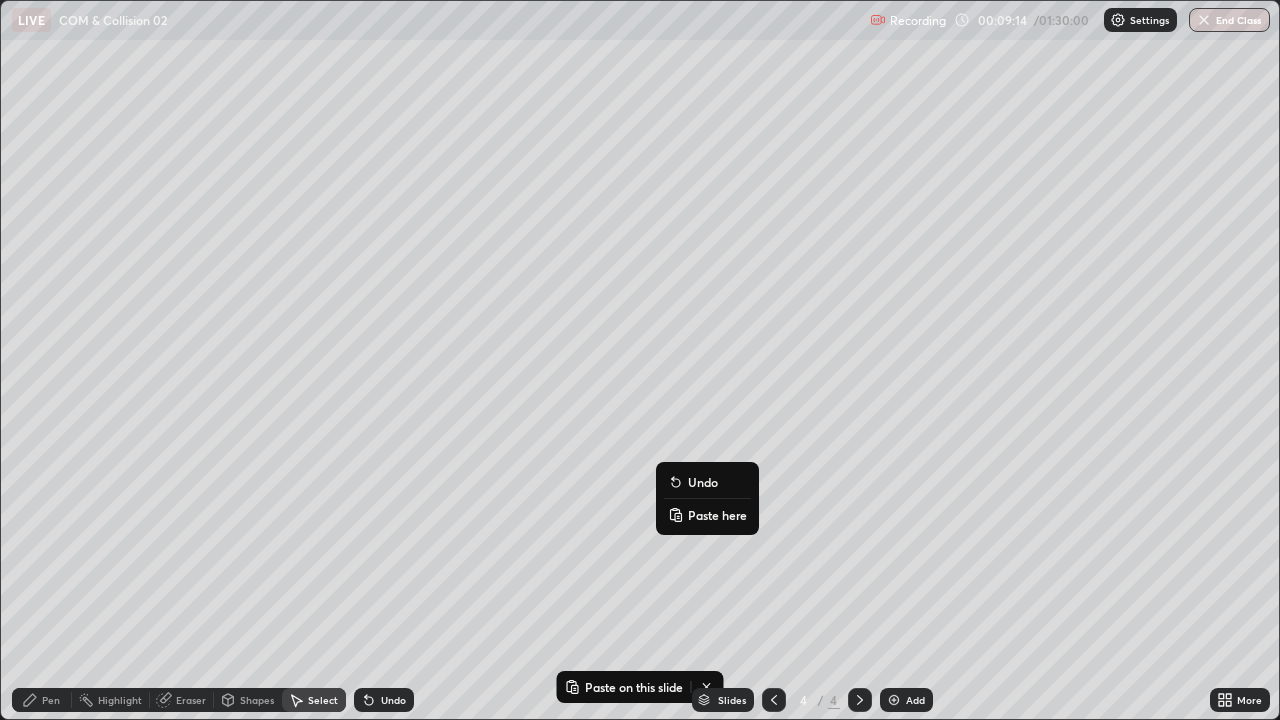 click on "Paste here" at bounding box center (717, 515) 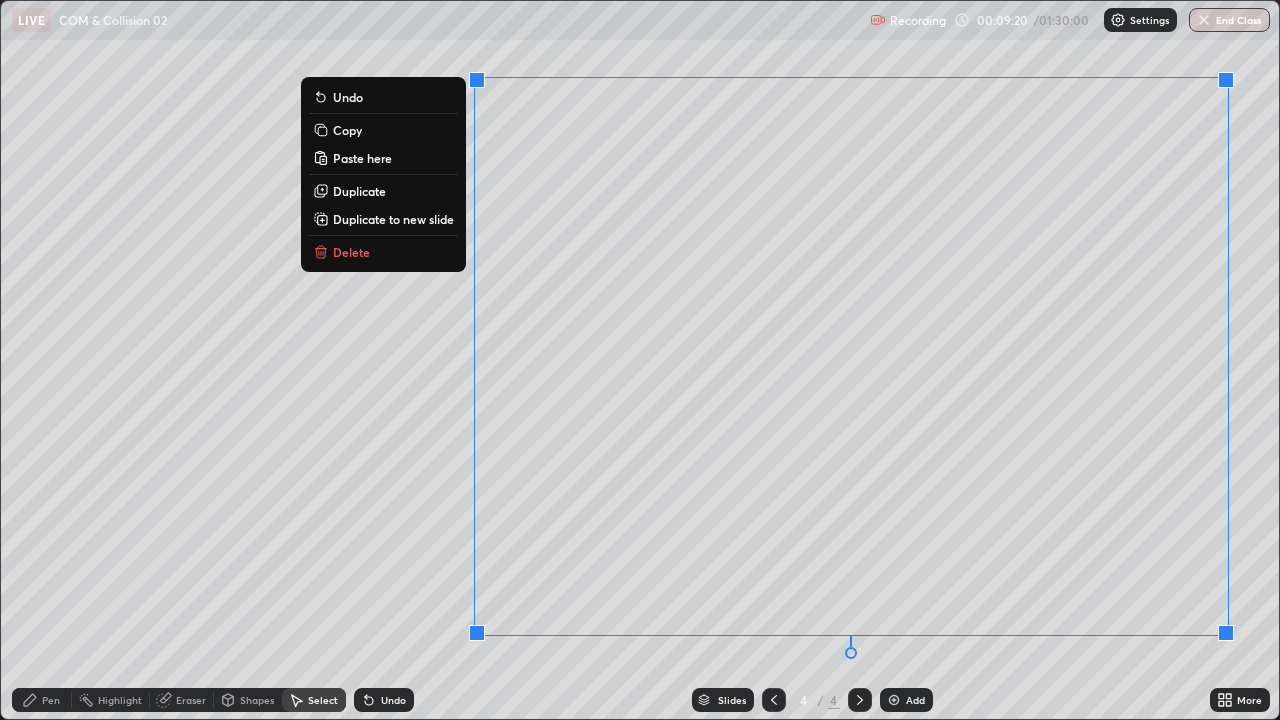 click 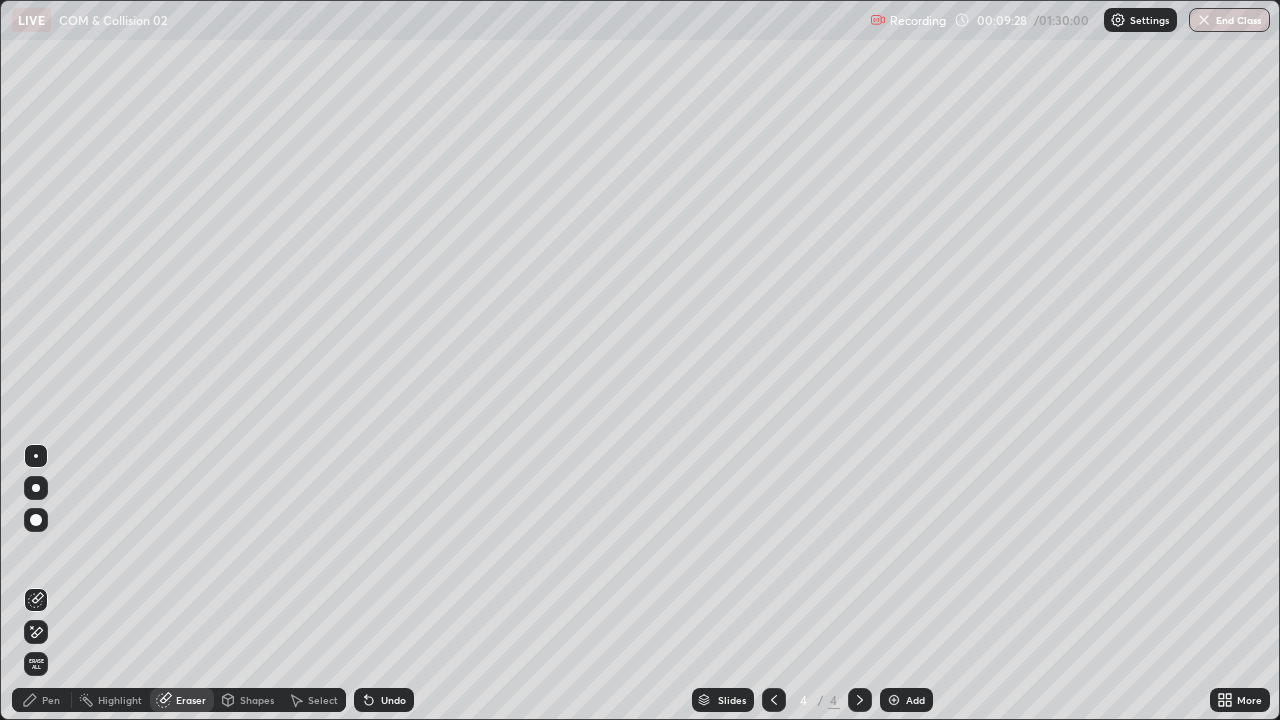 click on "Pen" at bounding box center [42, 700] 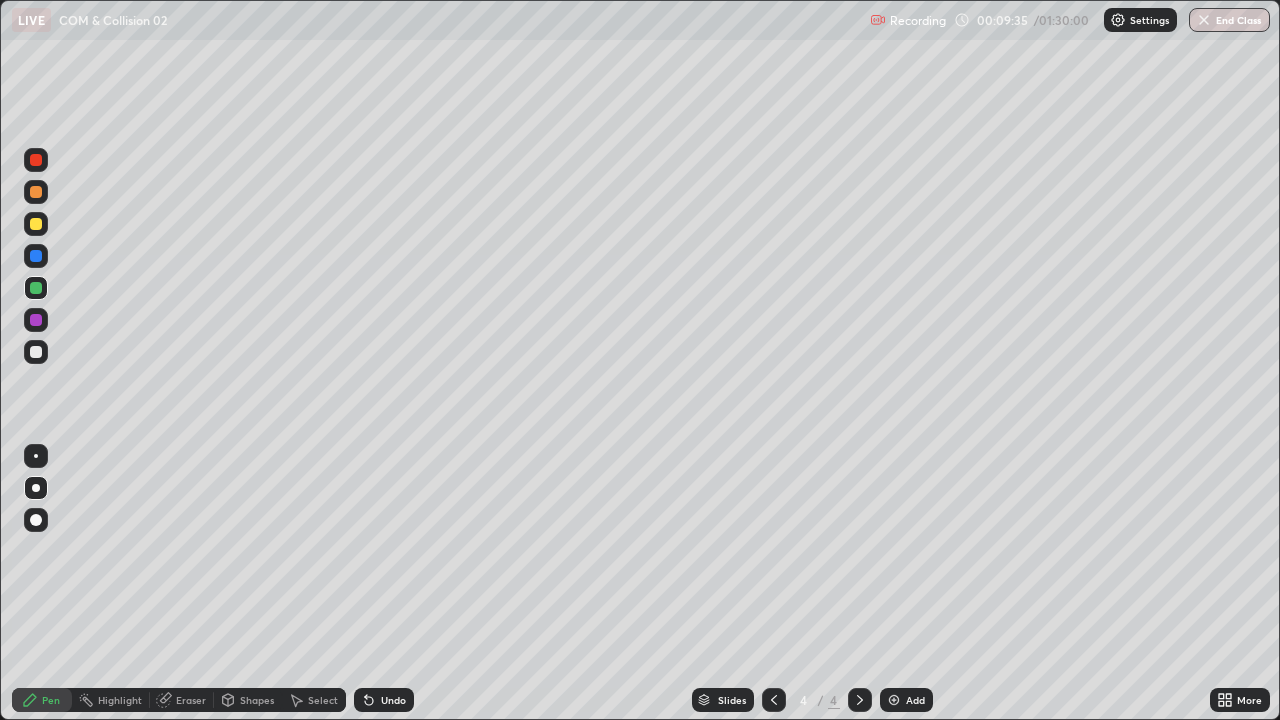 click 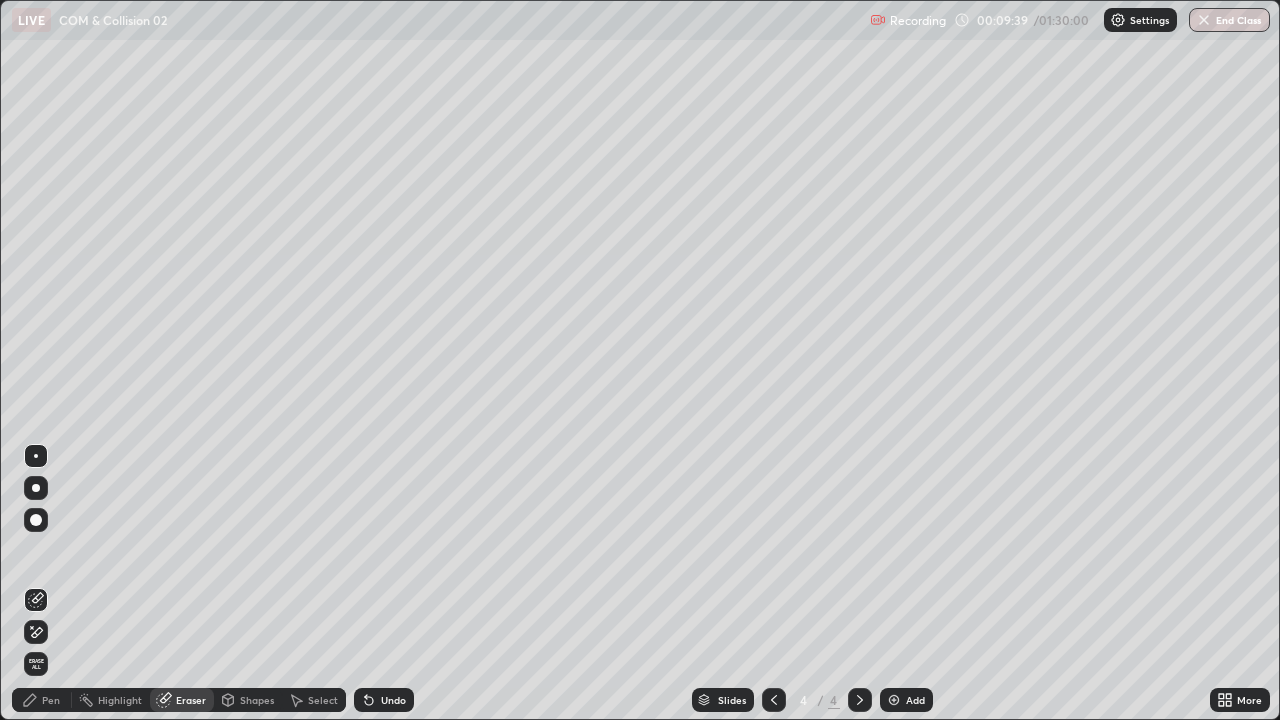 click on "Pen" at bounding box center [42, 700] 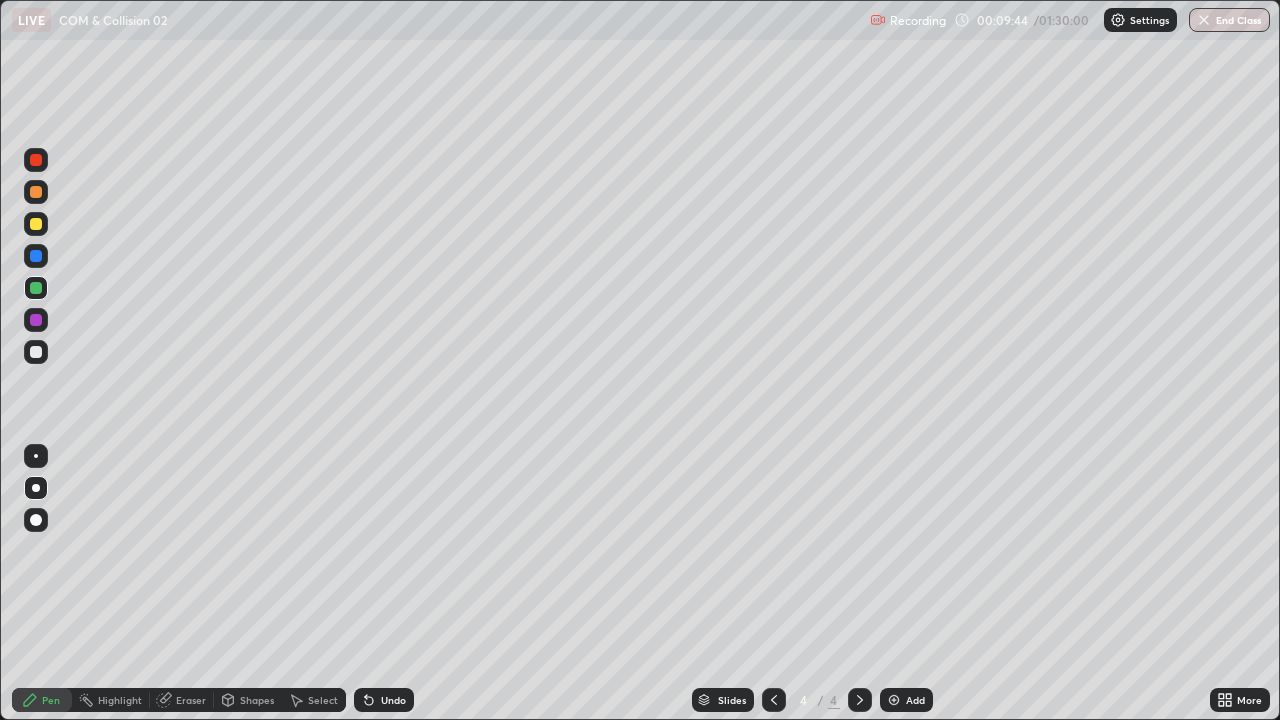 click on "Eraser" at bounding box center [191, 700] 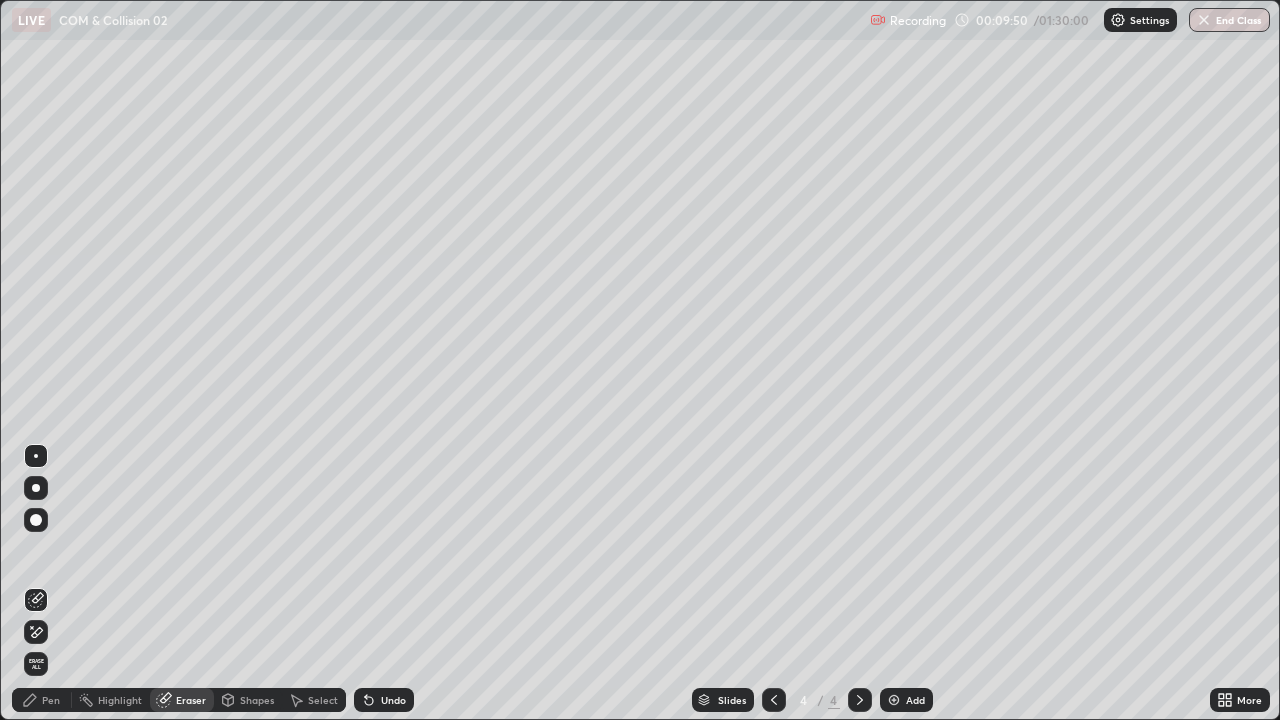 click on "Pen" at bounding box center [42, 700] 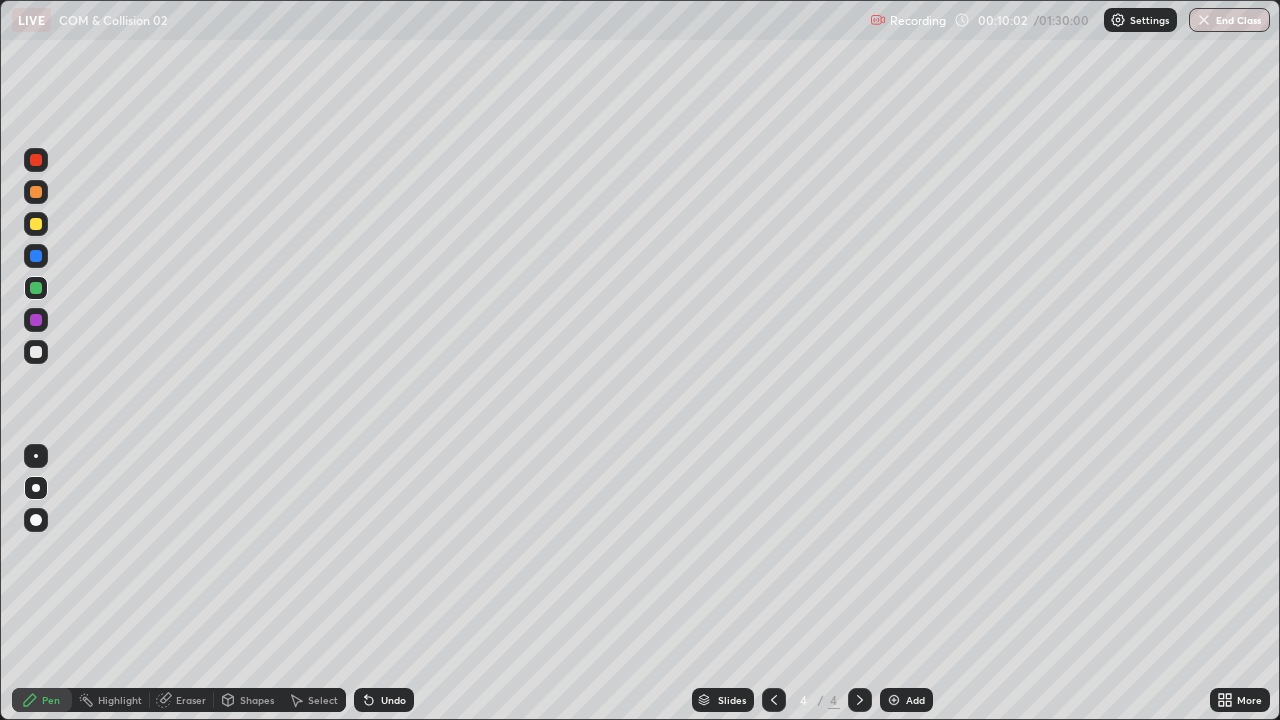 click on "Eraser" at bounding box center (191, 700) 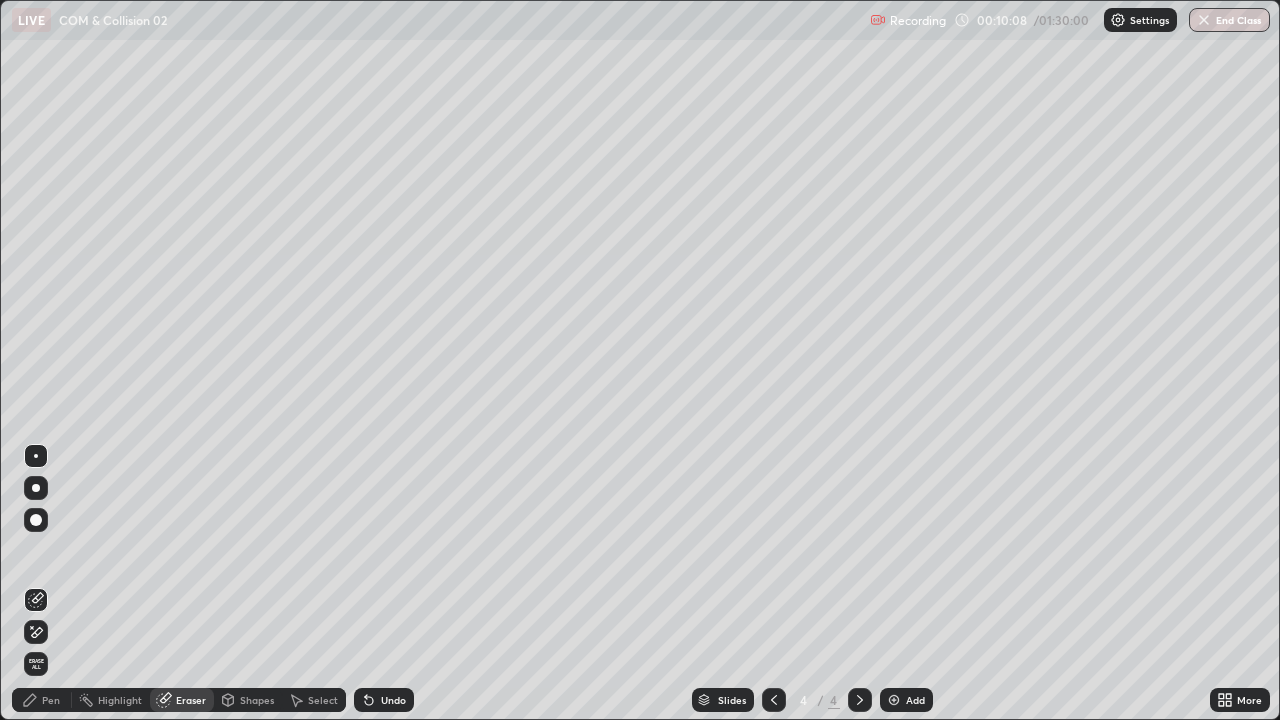 click on "Pen" at bounding box center [51, 700] 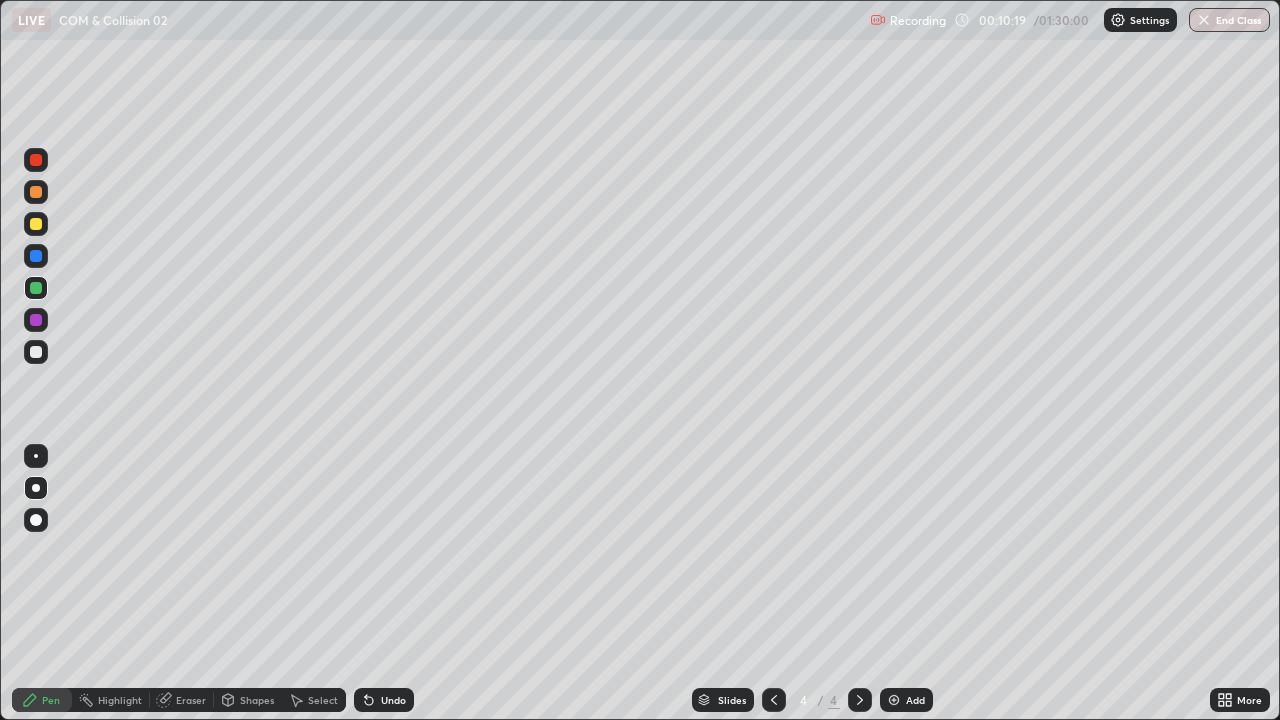 click on "Eraser" at bounding box center [191, 700] 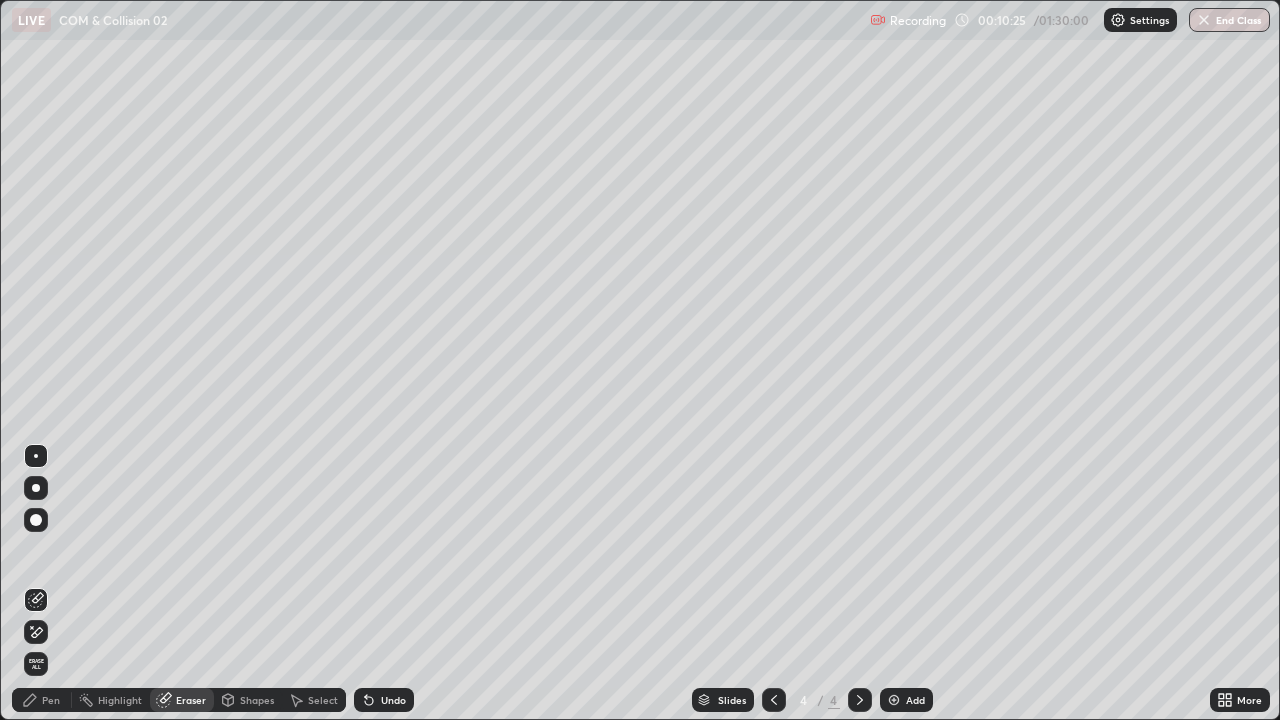 click on "Pen" at bounding box center (51, 700) 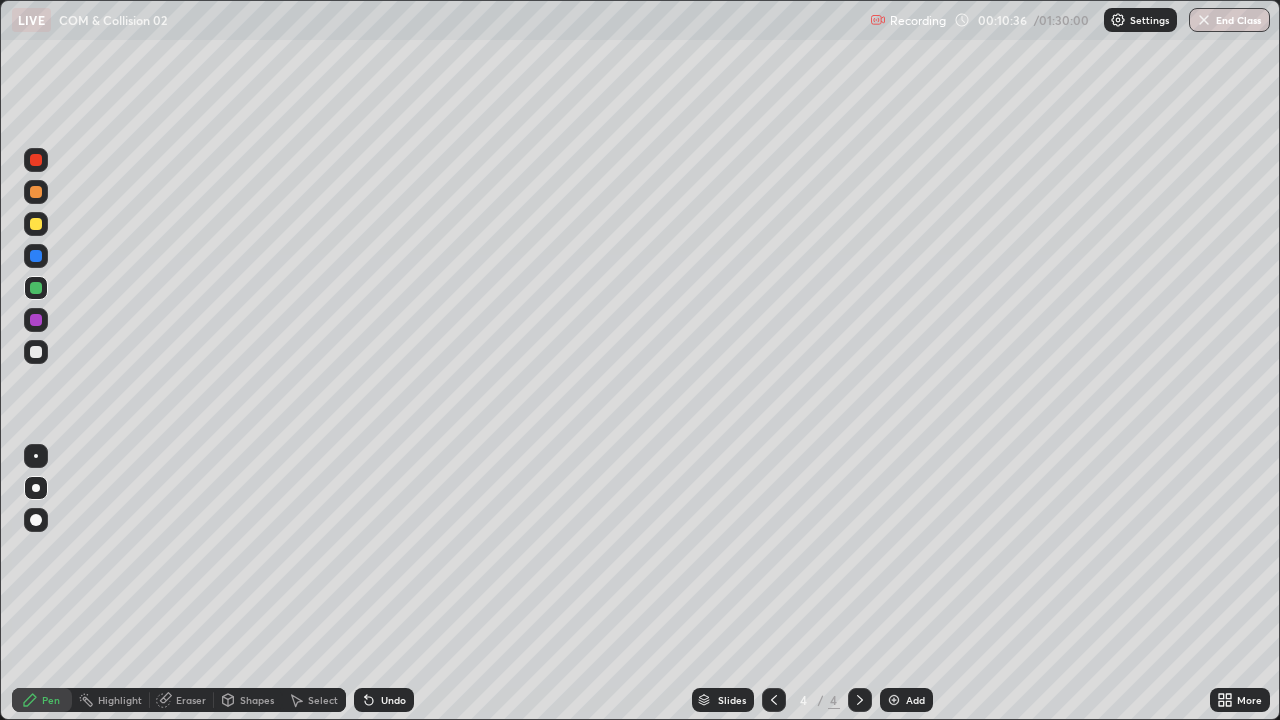 click 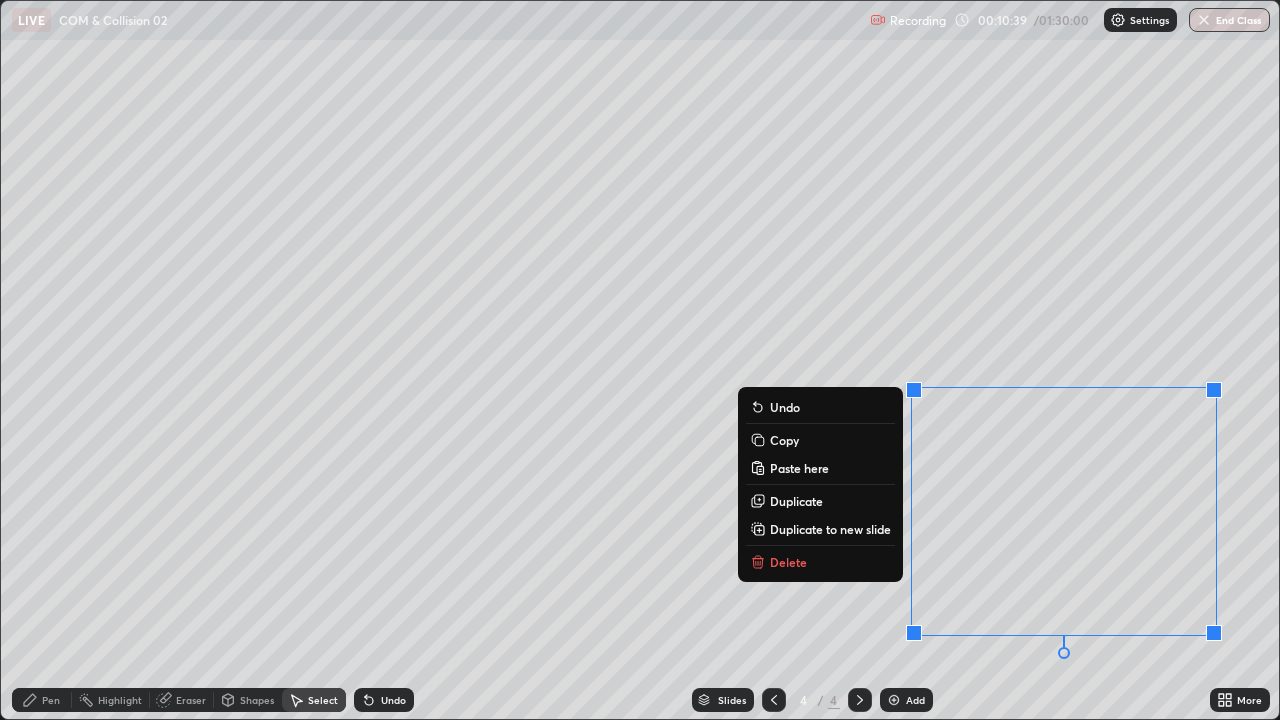click on "Delete" at bounding box center [820, 562] 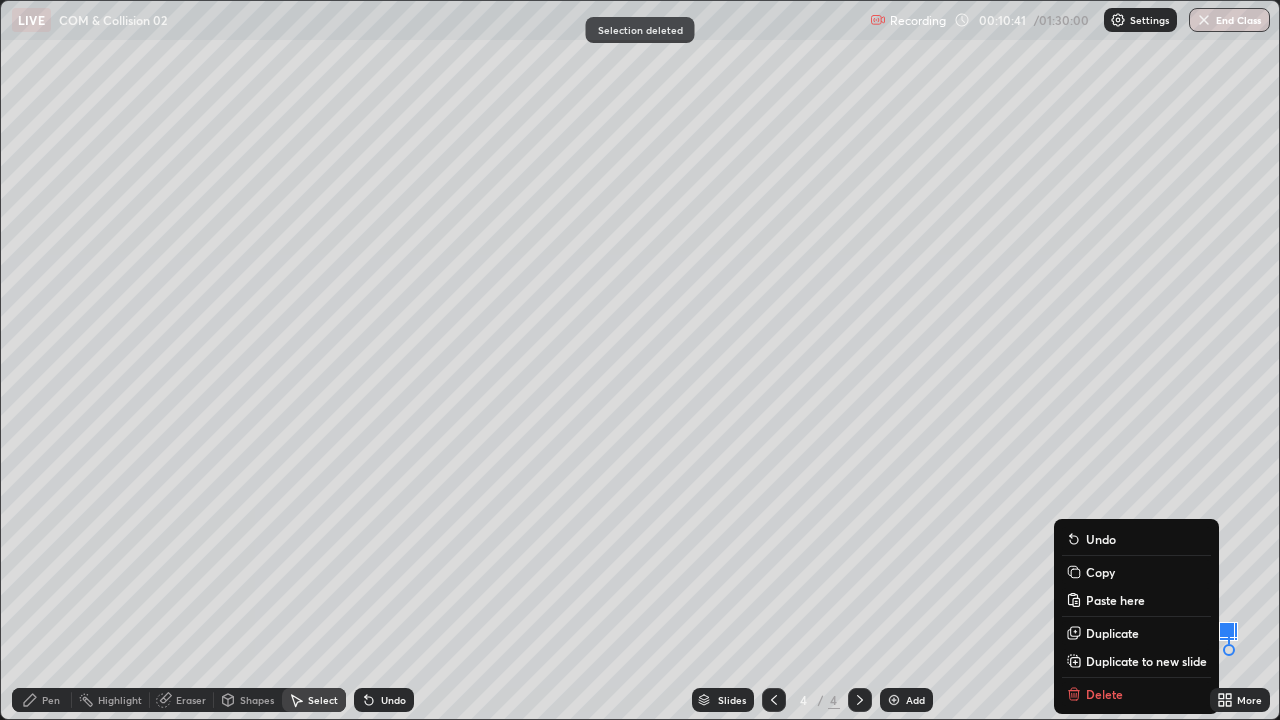 click on "Slides 4 / 4 Add" at bounding box center (812, 700) 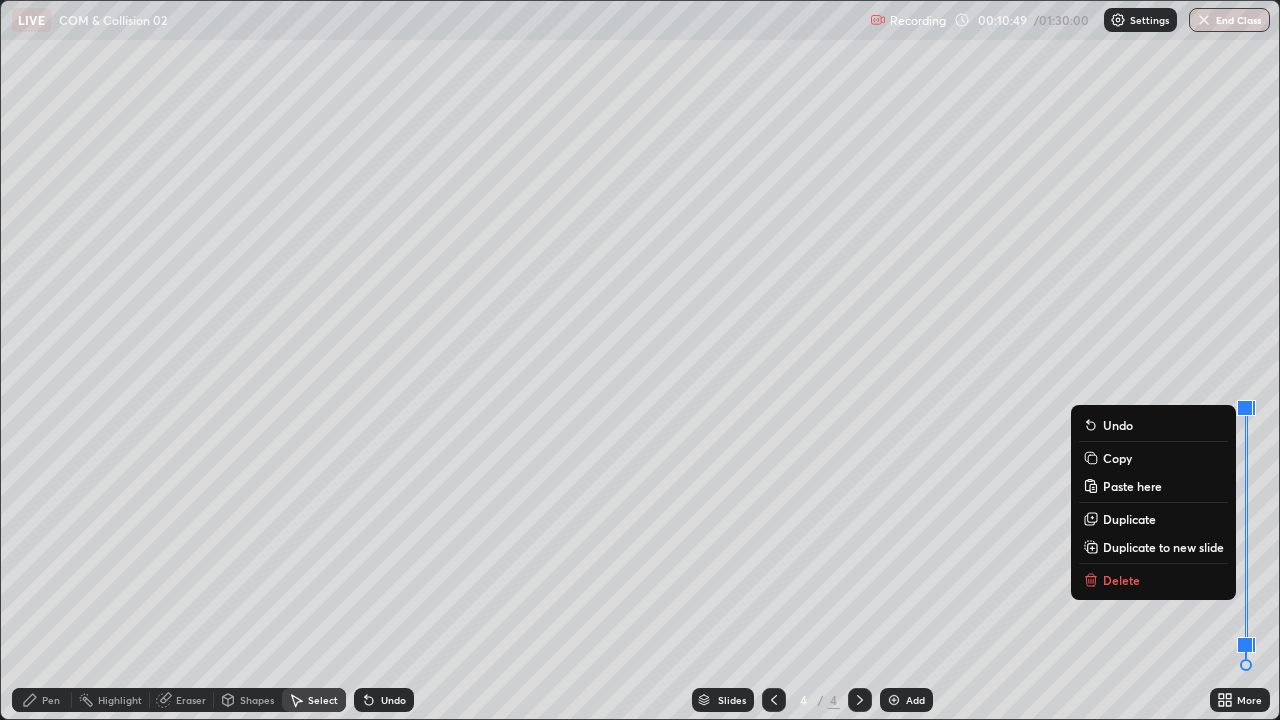 click on "Delete" at bounding box center [1121, 580] 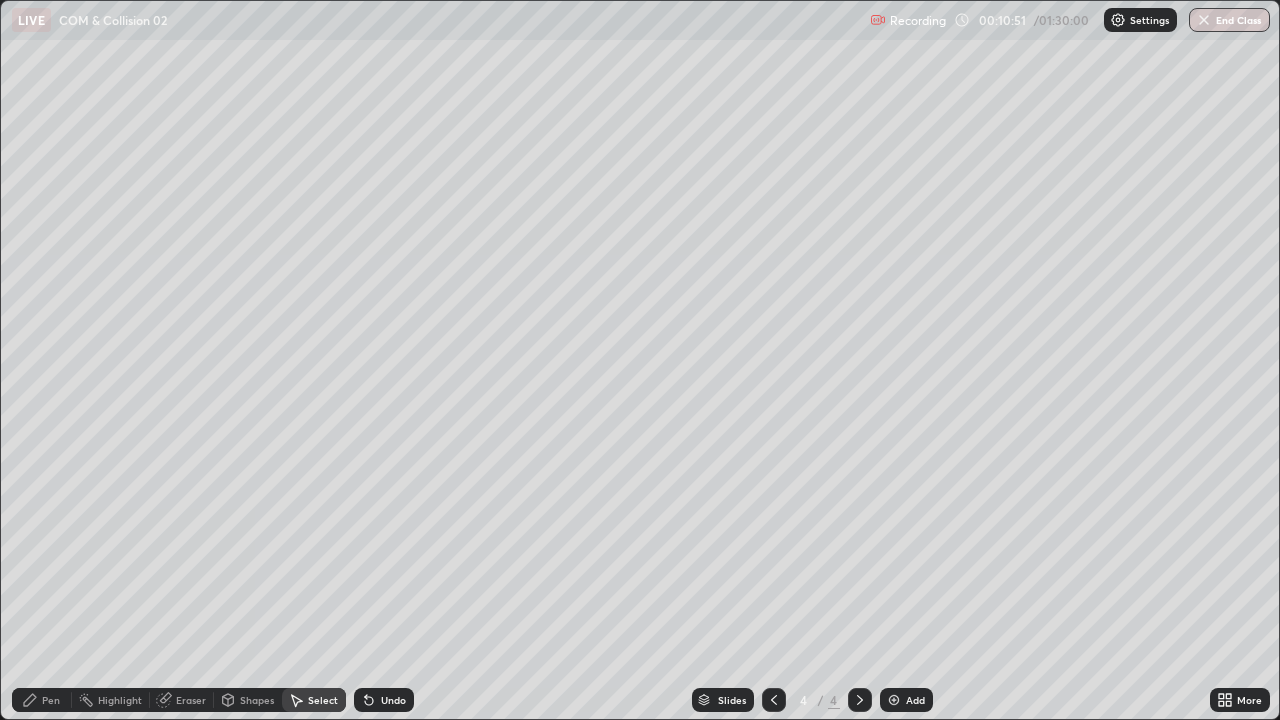 click on "Pen" at bounding box center [51, 700] 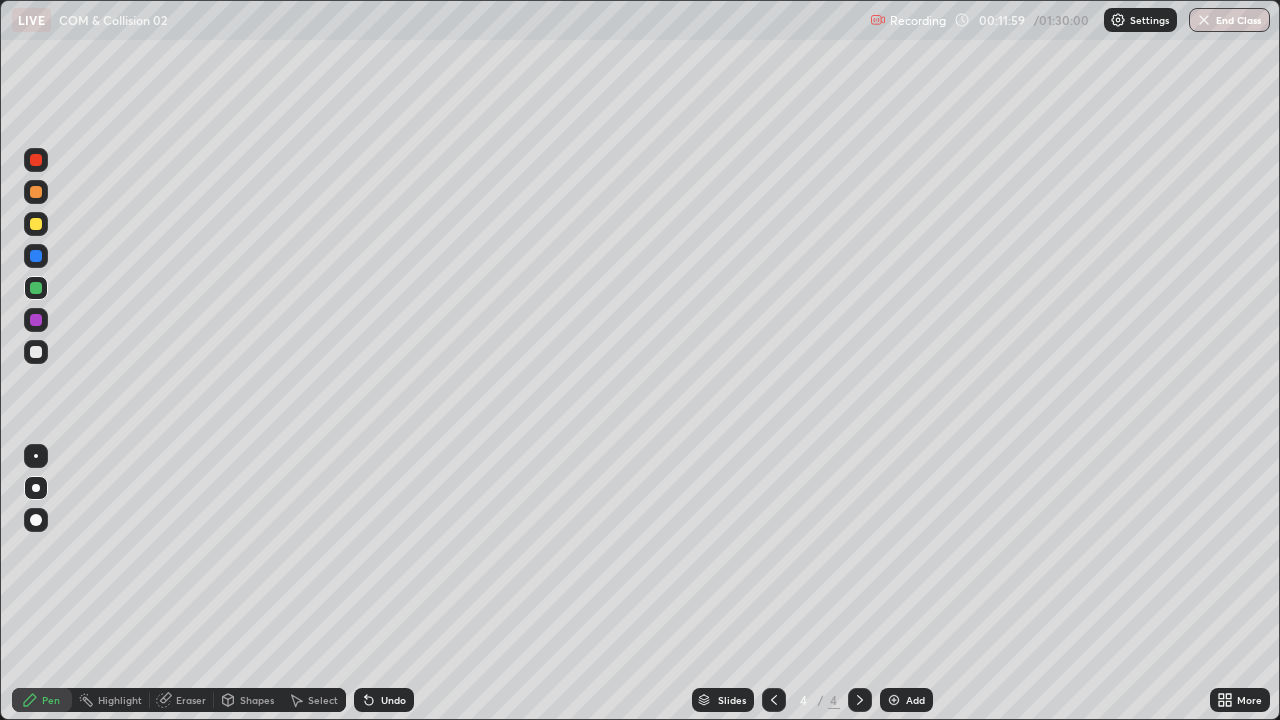 click on "Select" at bounding box center (314, 700) 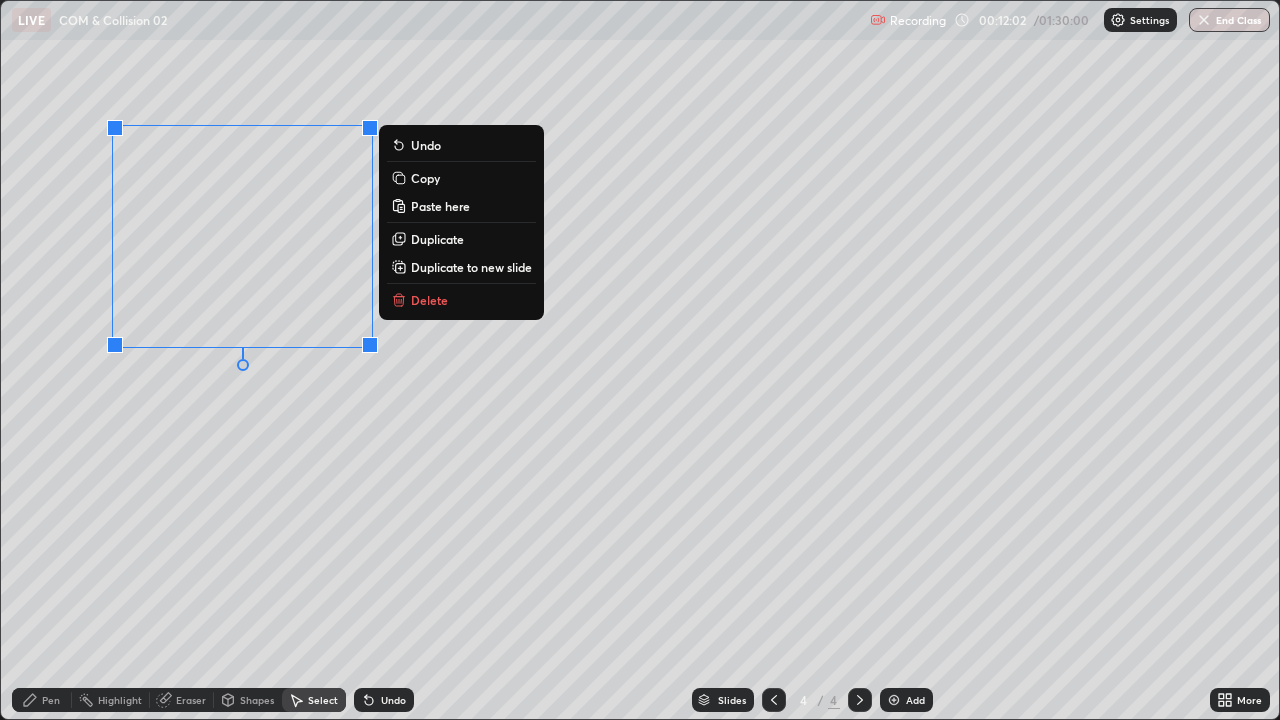 click on "Duplicate to new slide" at bounding box center (471, 267) 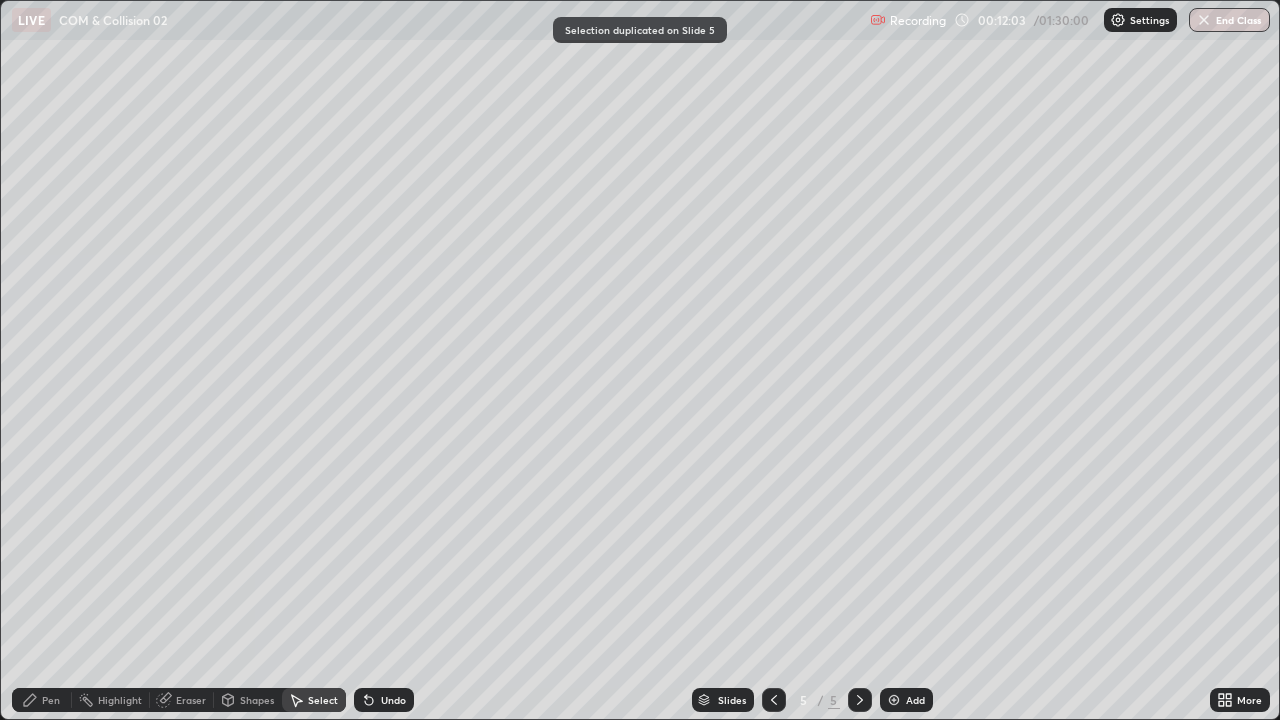 click on "Pen" at bounding box center [42, 700] 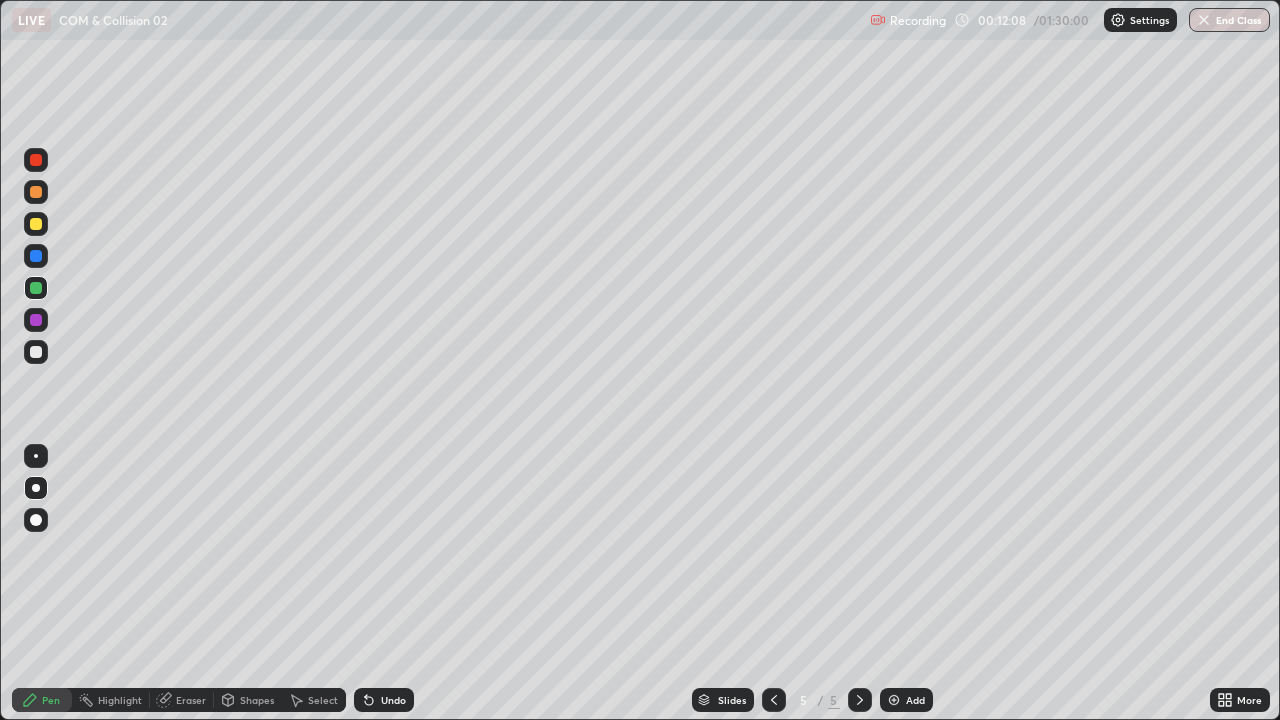 click on "Eraser" at bounding box center [191, 700] 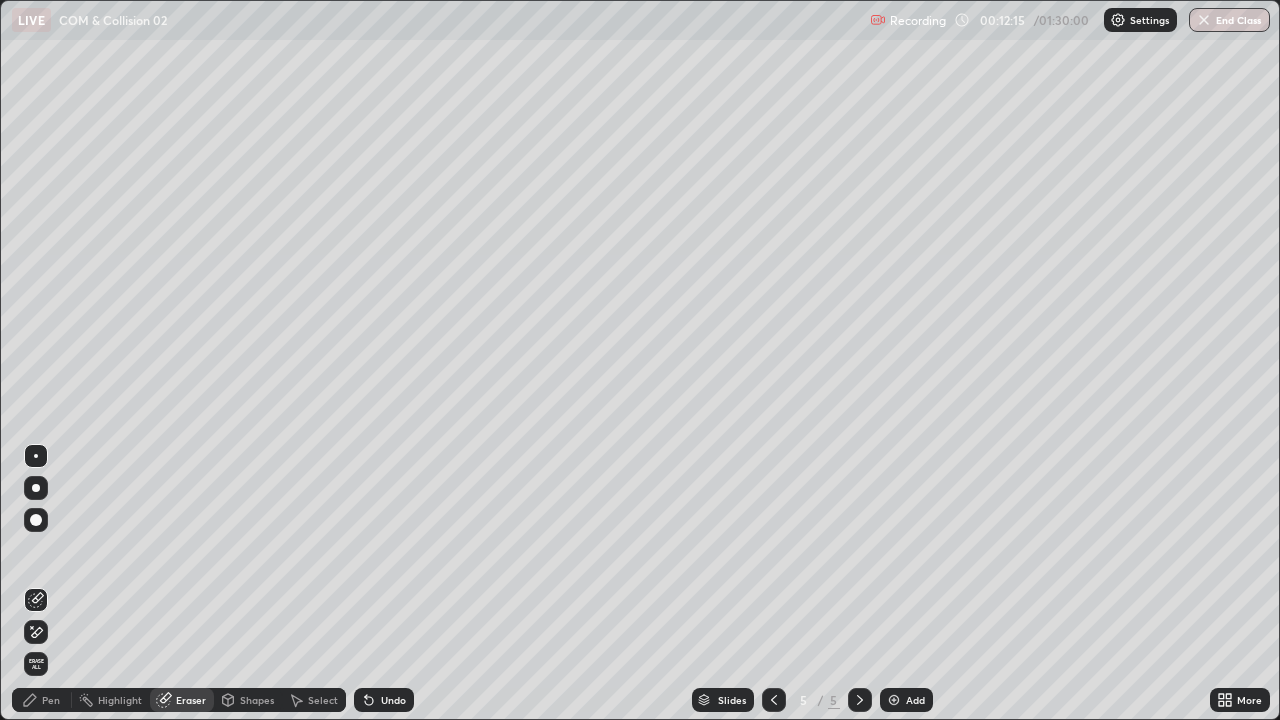 click on "Pen" at bounding box center (51, 700) 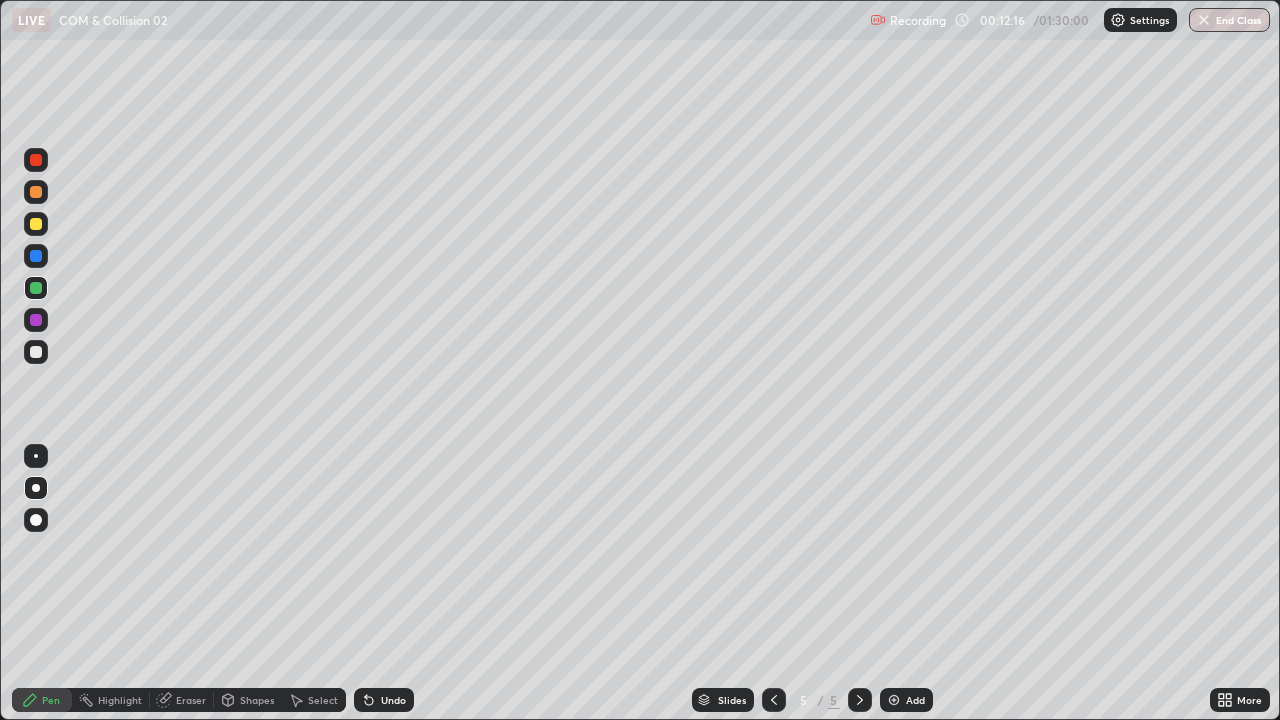 click at bounding box center [36, 352] 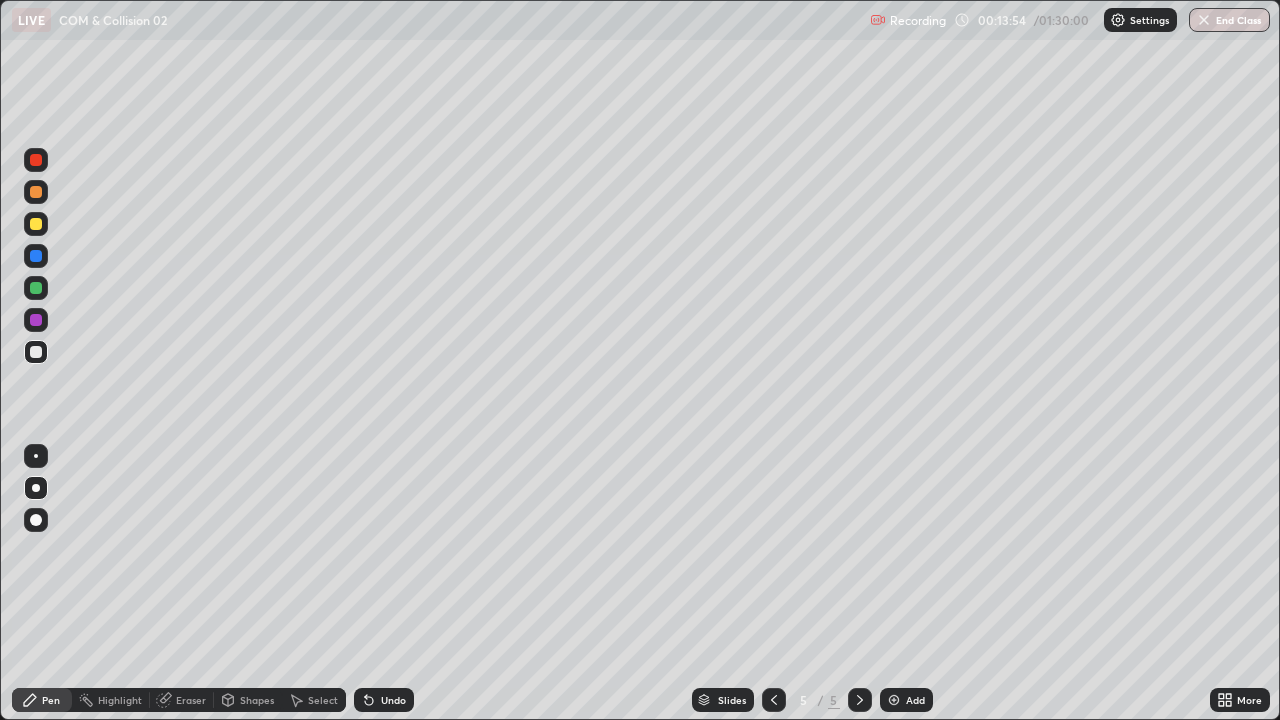 click at bounding box center [36, 352] 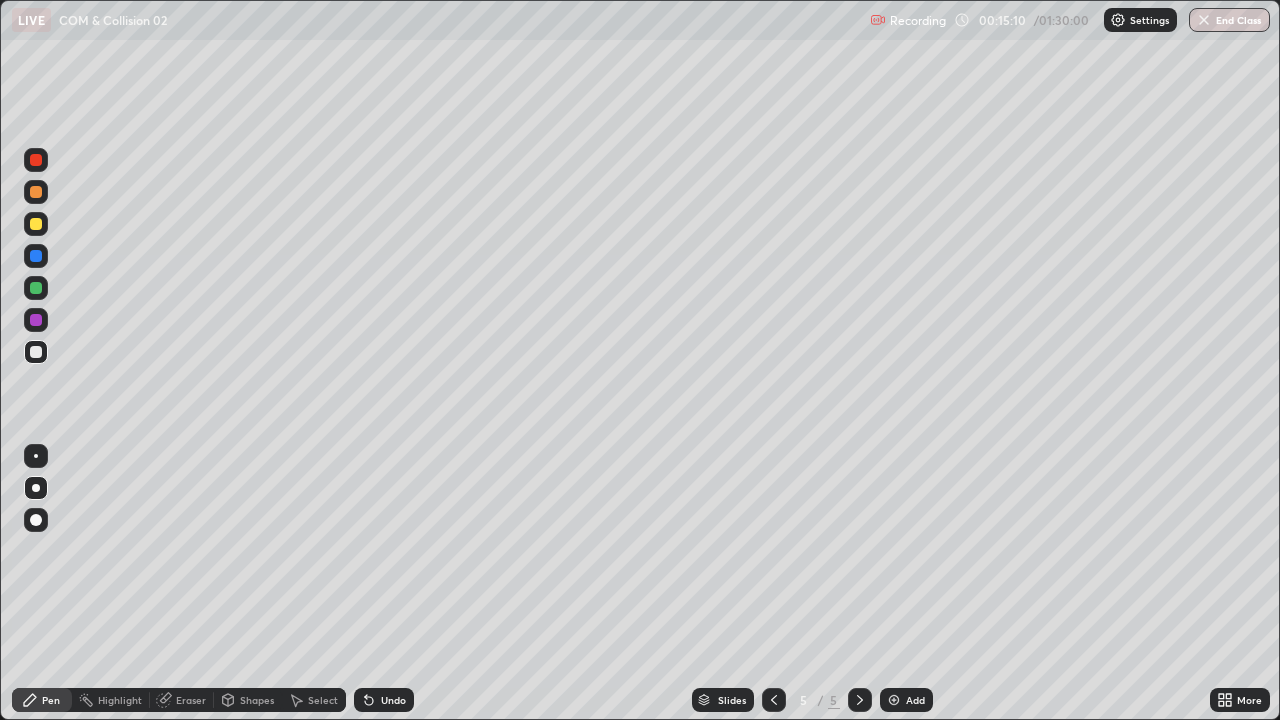 click at bounding box center (36, 288) 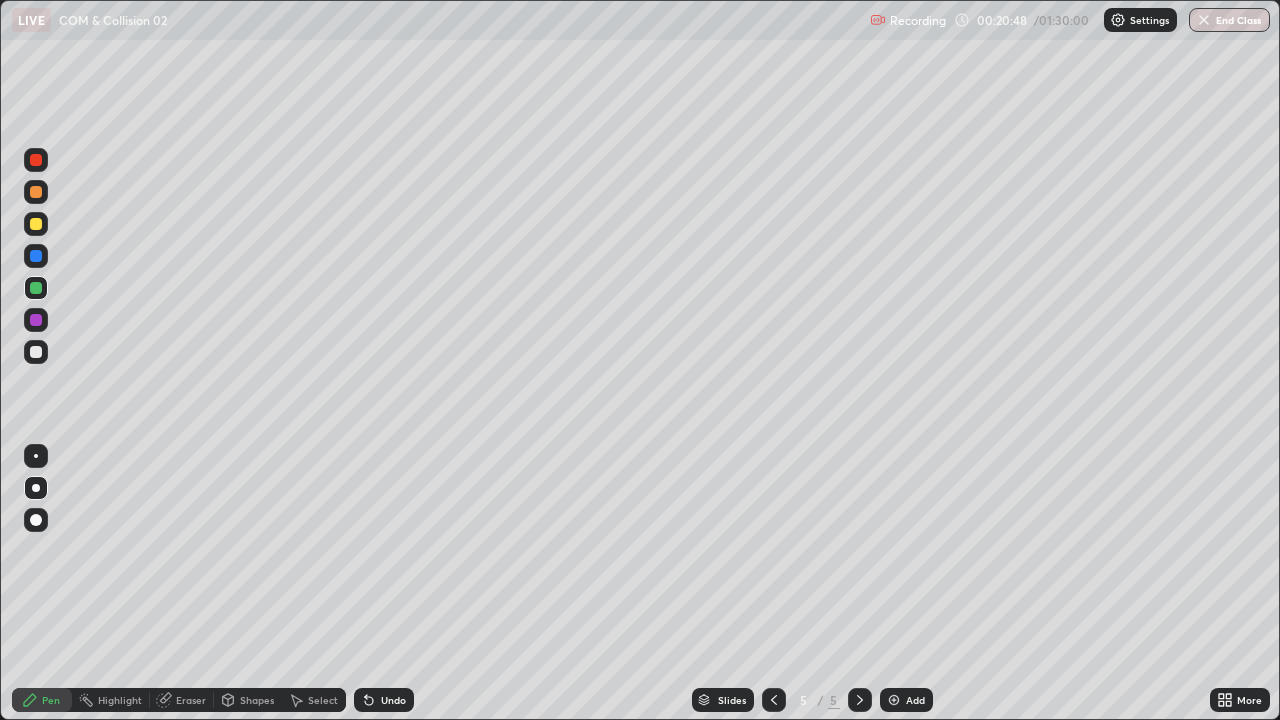 click on "Select" at bounding box center (323, 700) 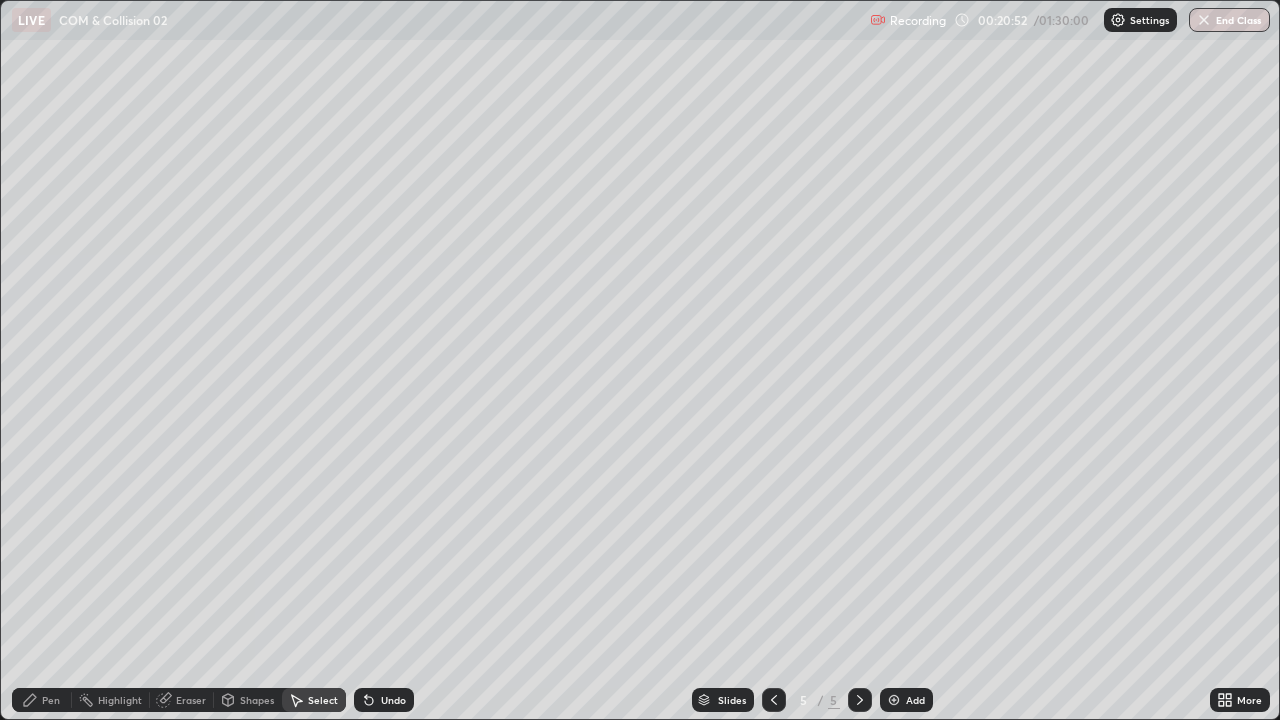click on "Select" at bounding box center (314, 700) 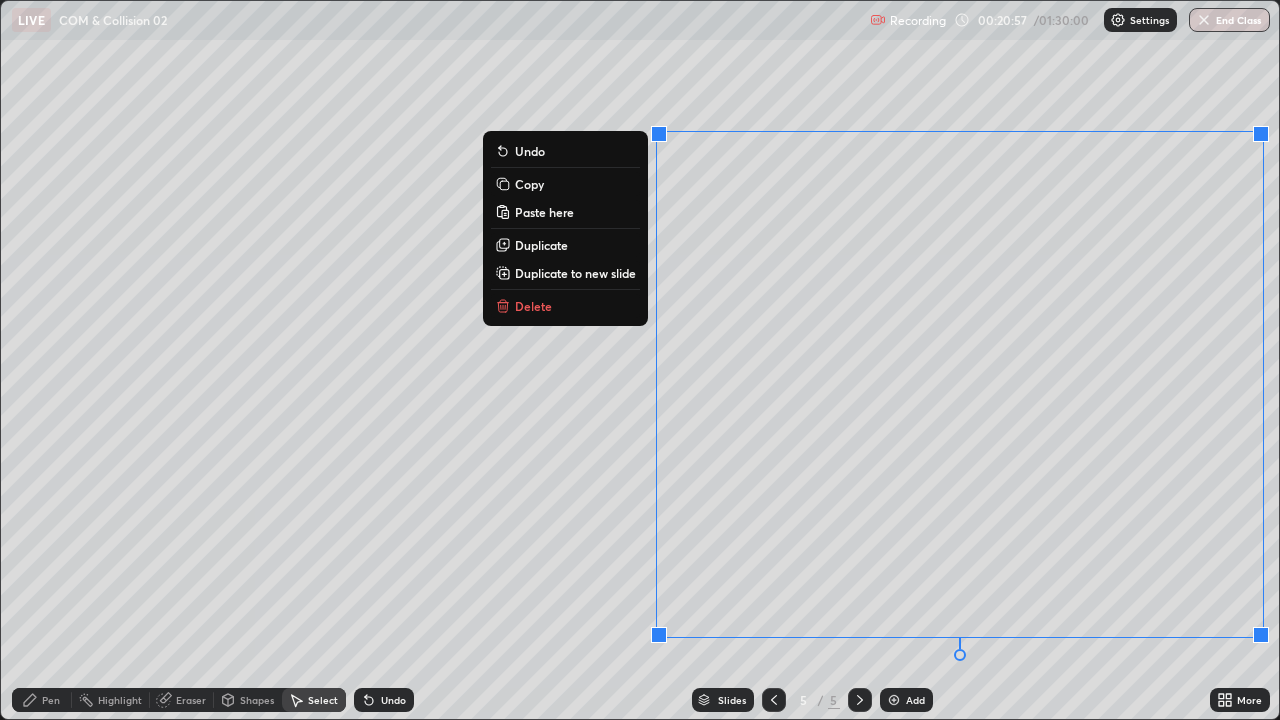 click on "Duplicate to new slide" at bounding box center [575, 273] 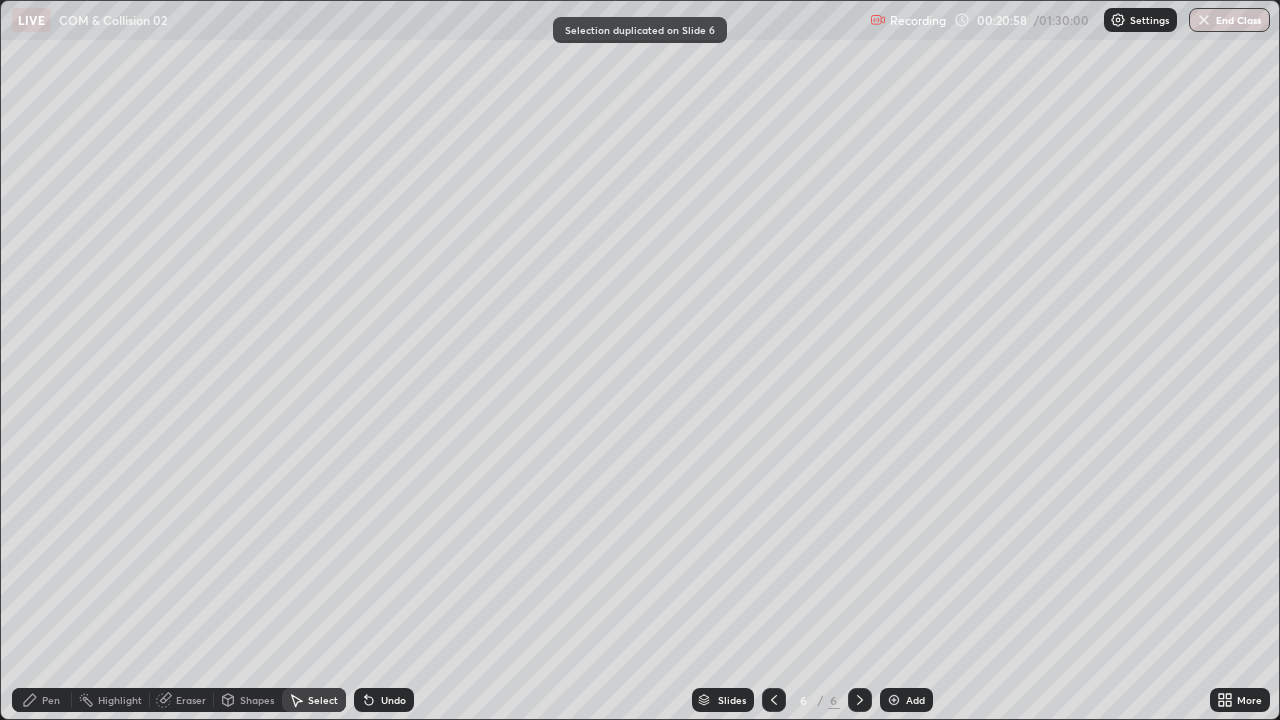 click on "Pen" at bounding box center (51, 700) 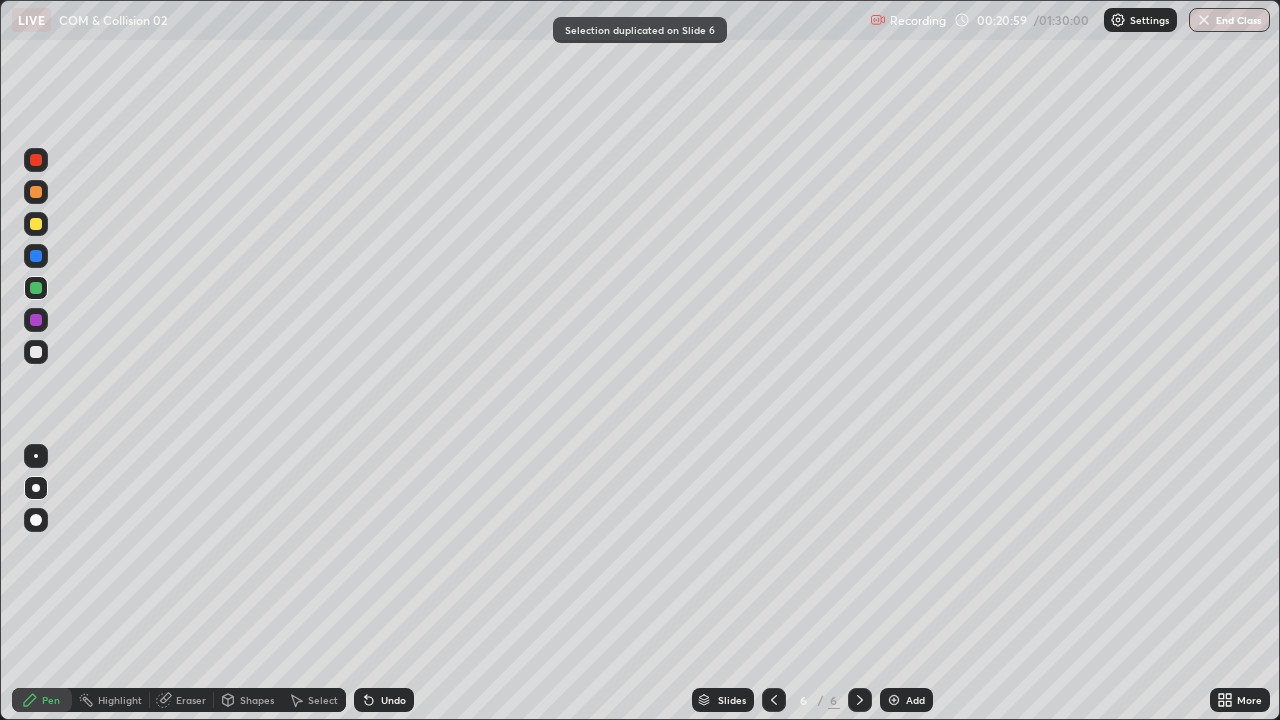 click at bounding box center (36, 352) 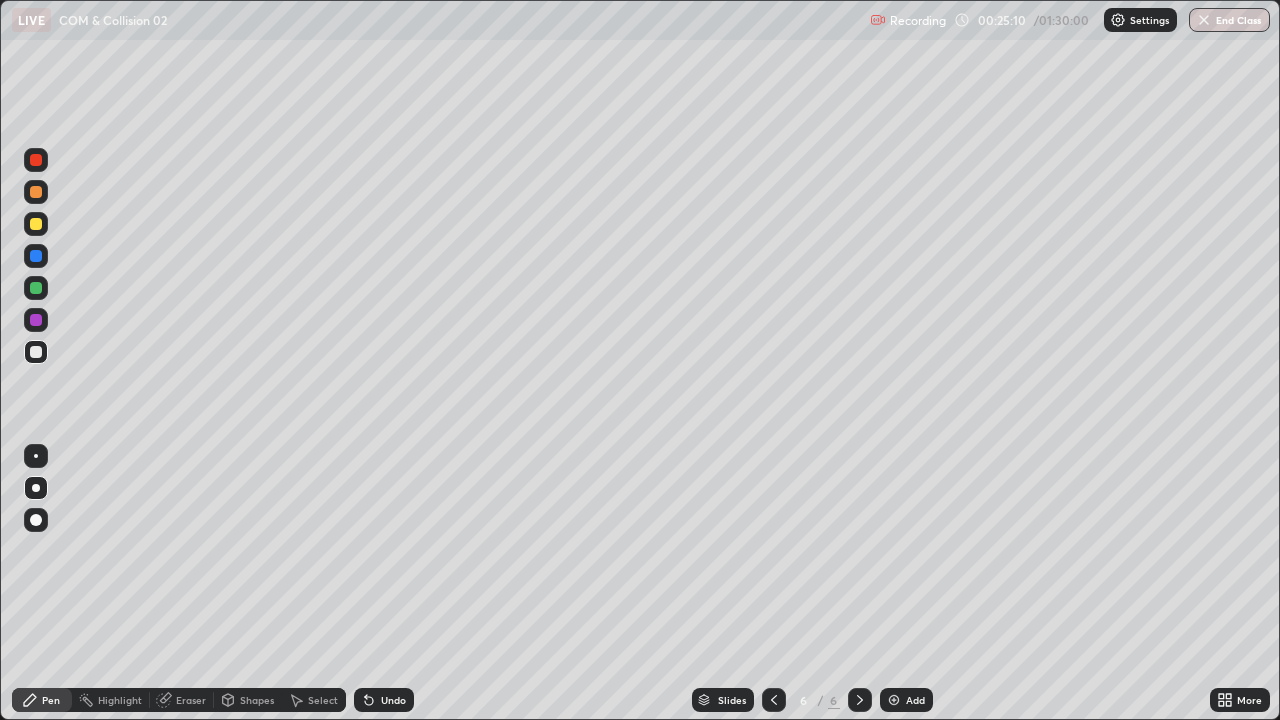 click at bounding box center (894, 700) 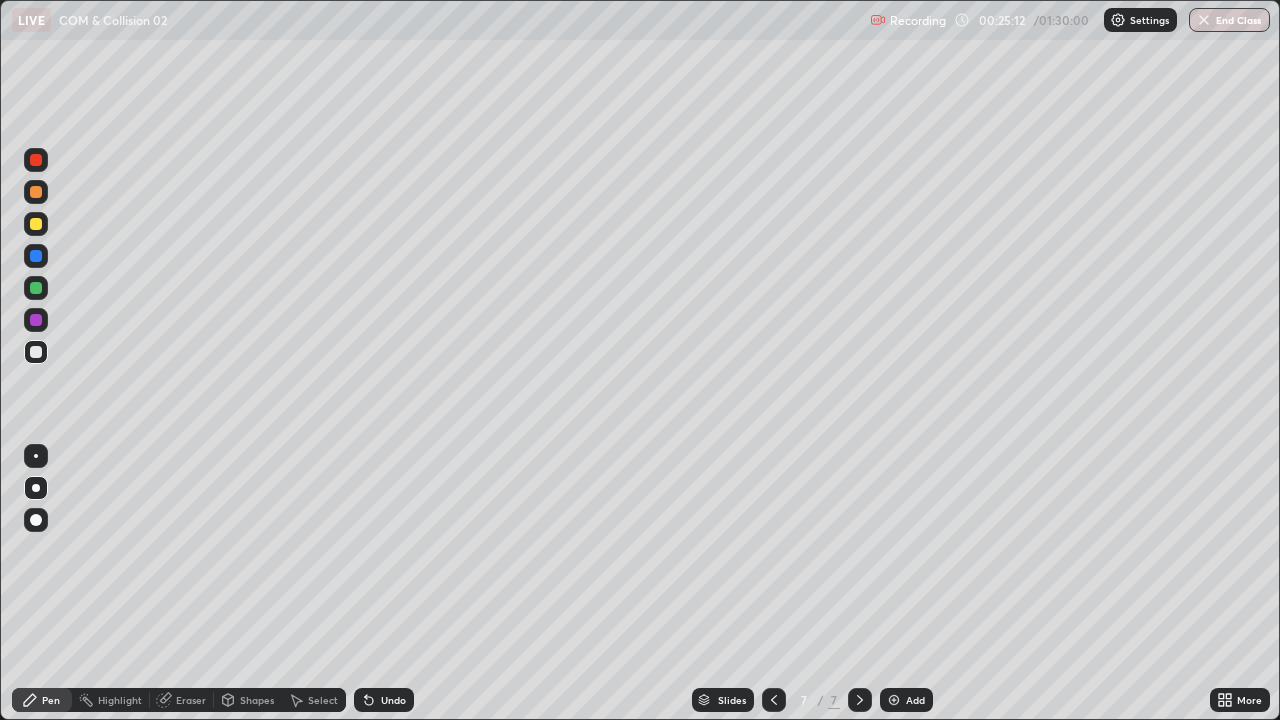 click at bounding box center (36, 288) 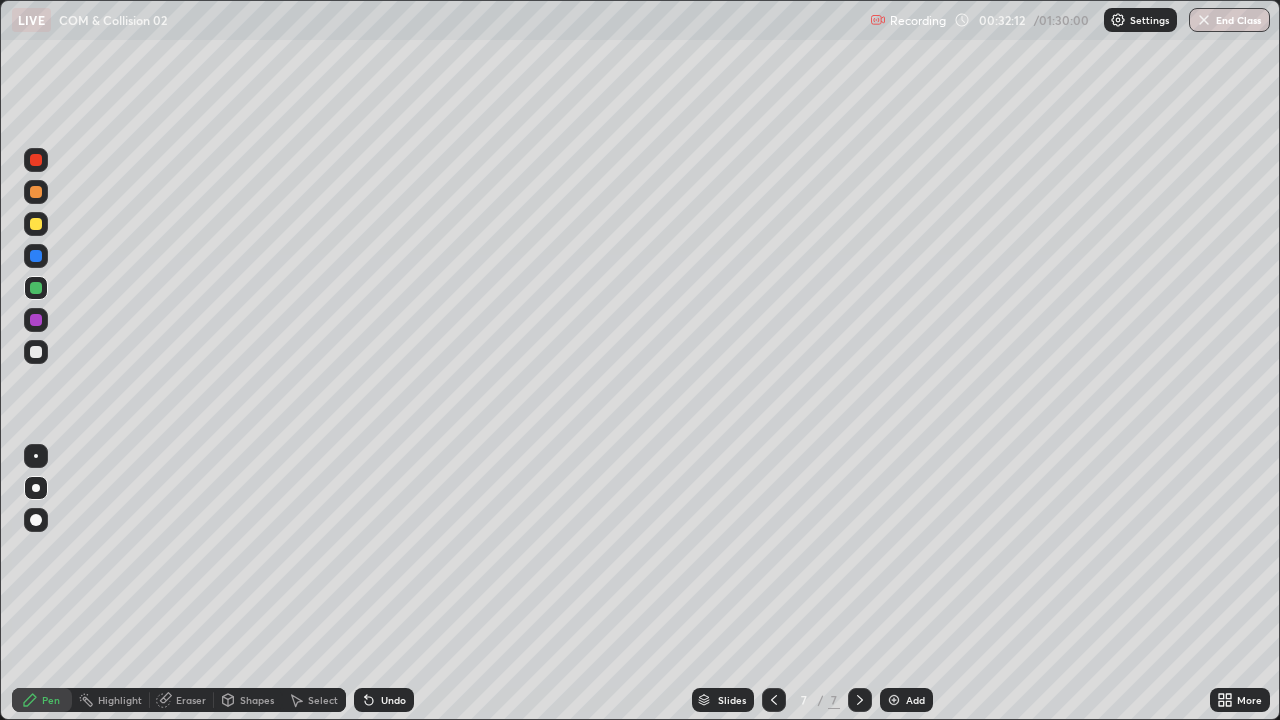 click at bounding box center [36, 224] 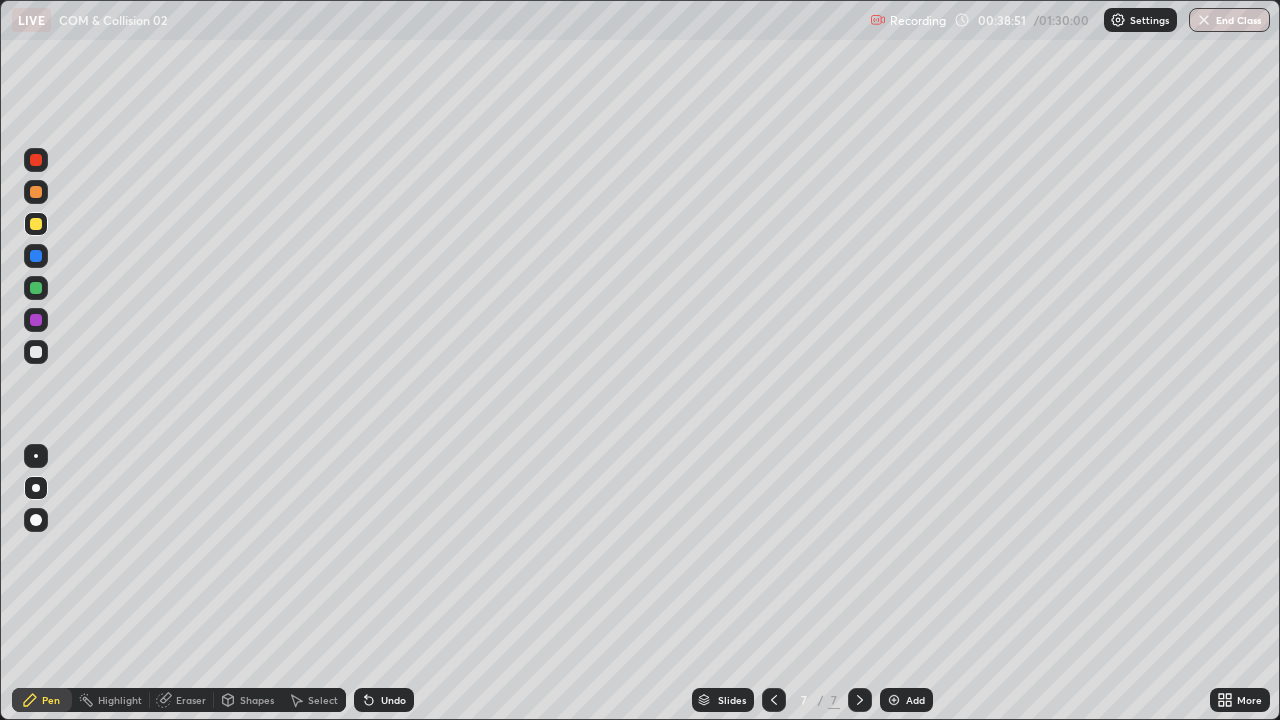 click 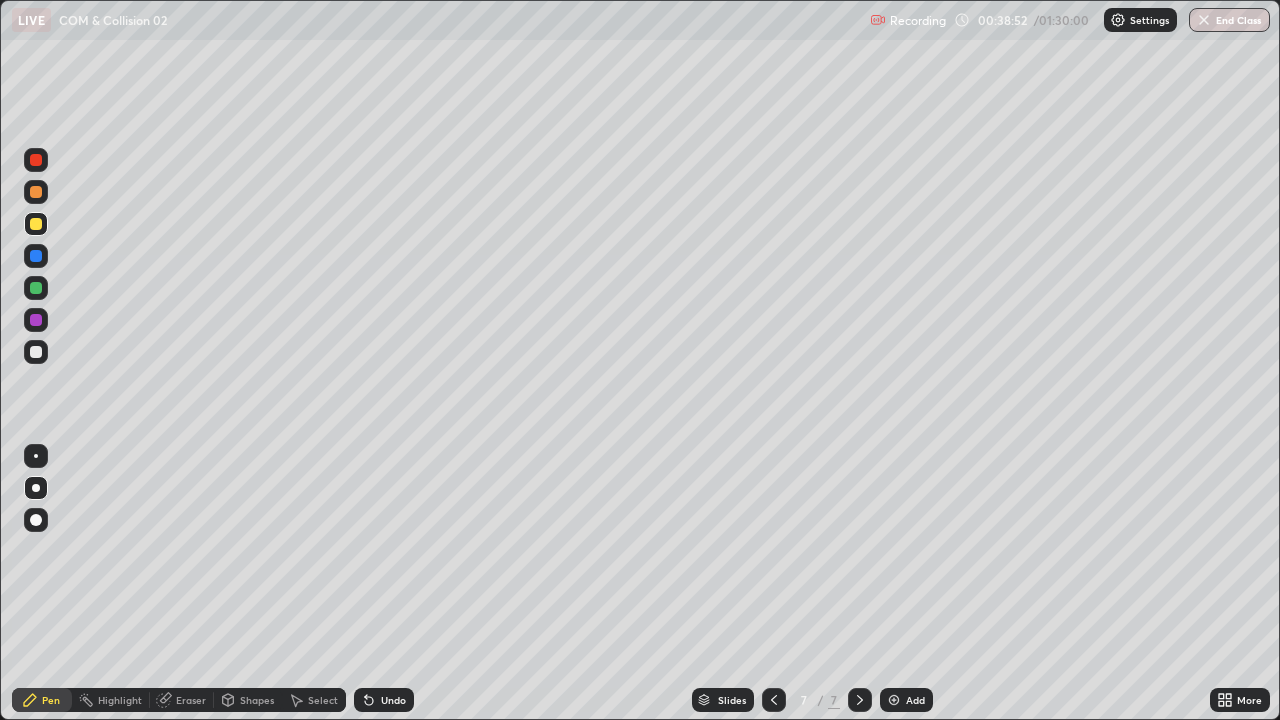click on "Add" at bounding box center [915, 700] 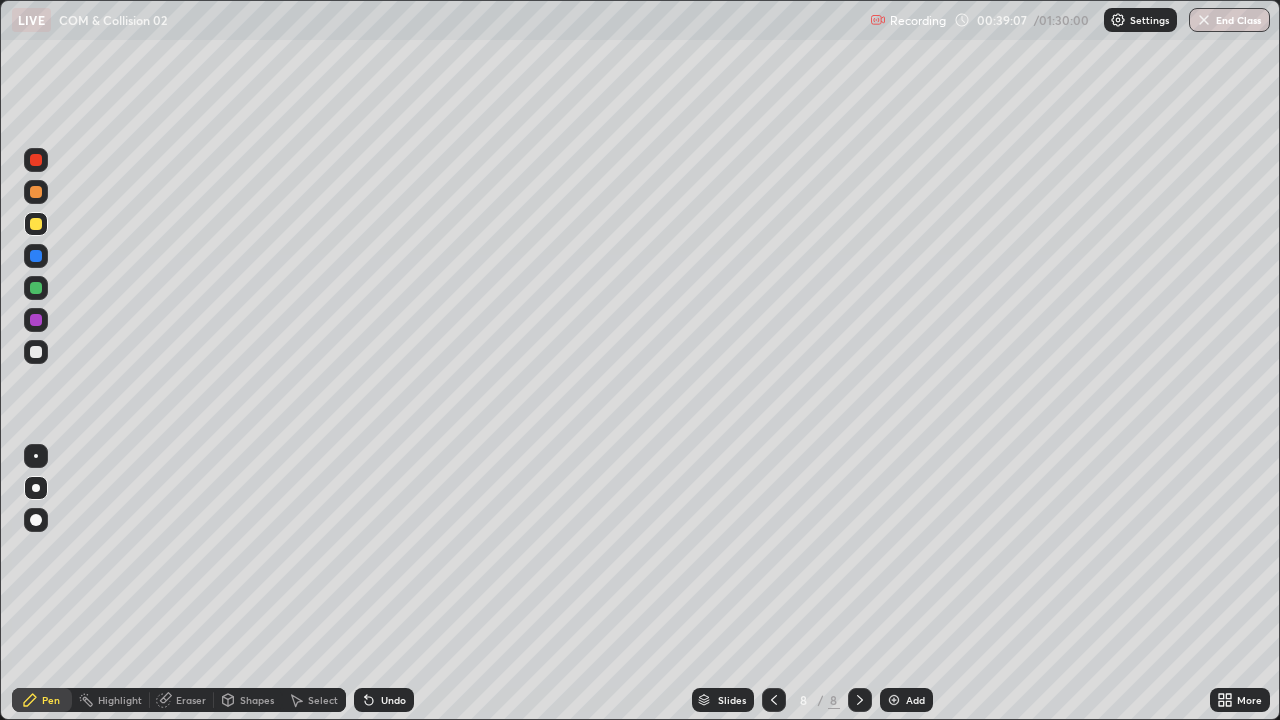 click at bounding box center [36, 224] 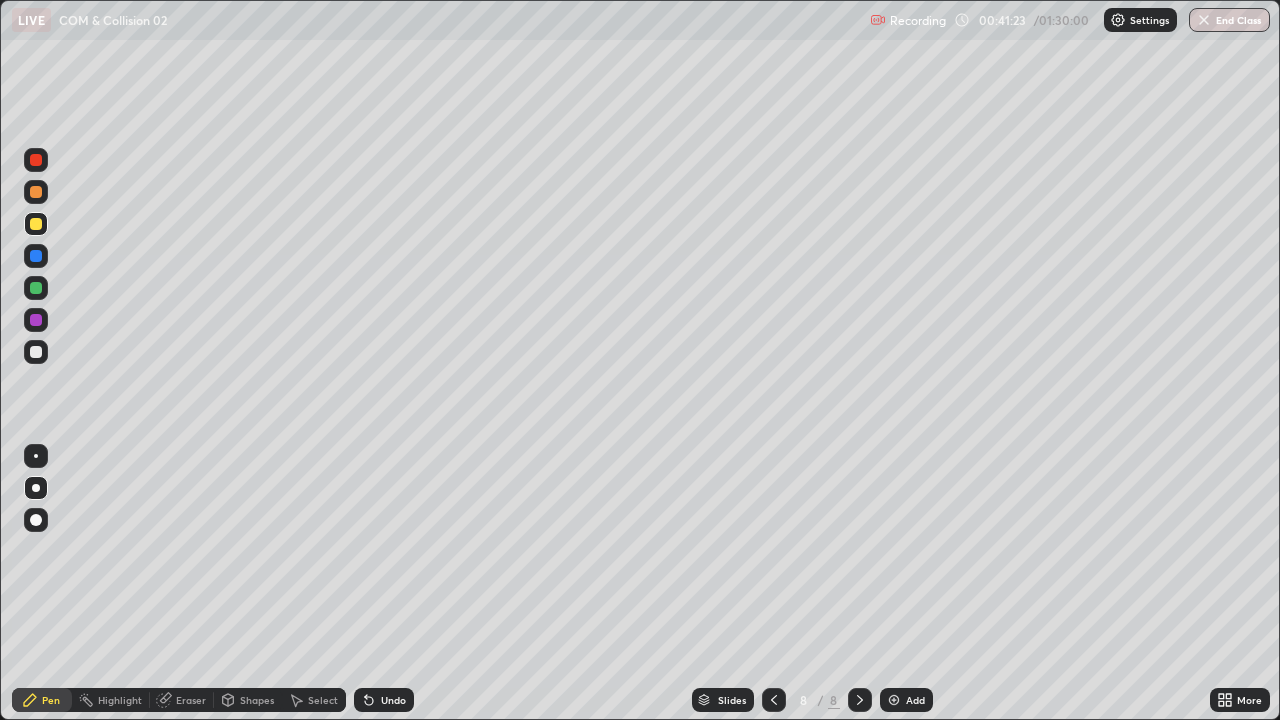 click at bounding box center (36, 288) 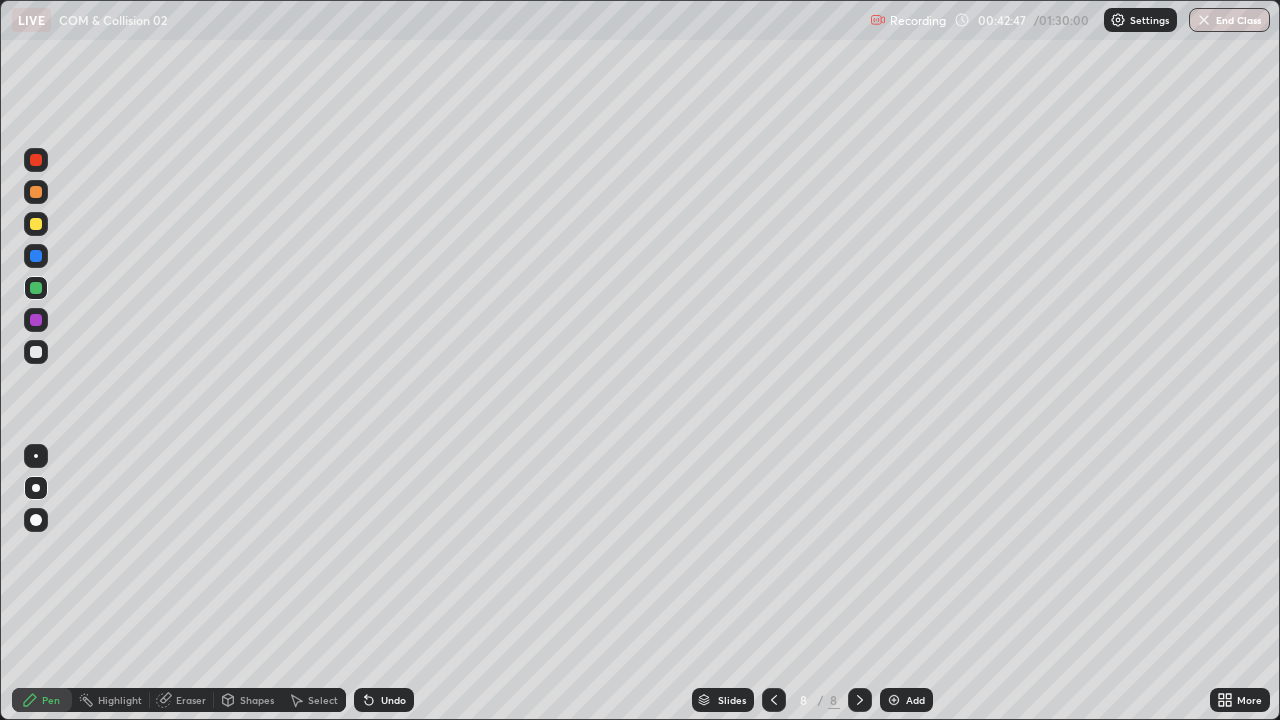 click on "Select" at bounding box center (323, 700) 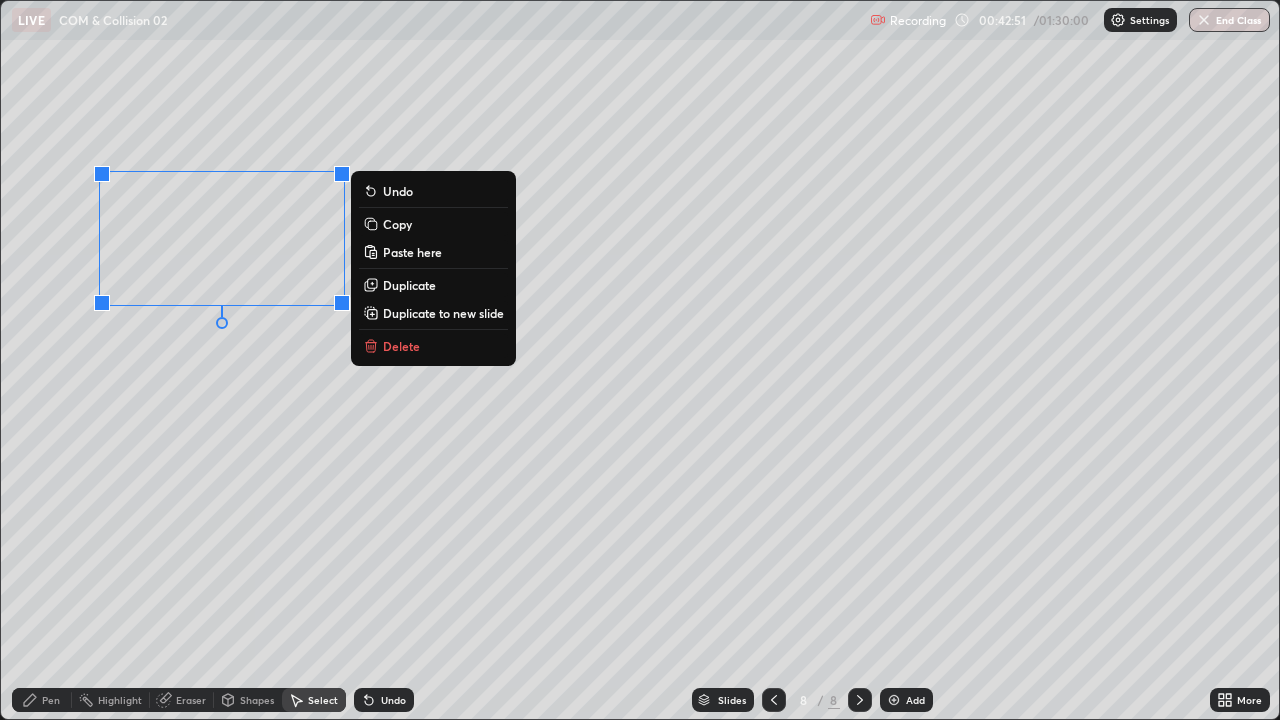 click on "Copy" at bounding box center [397, 224] 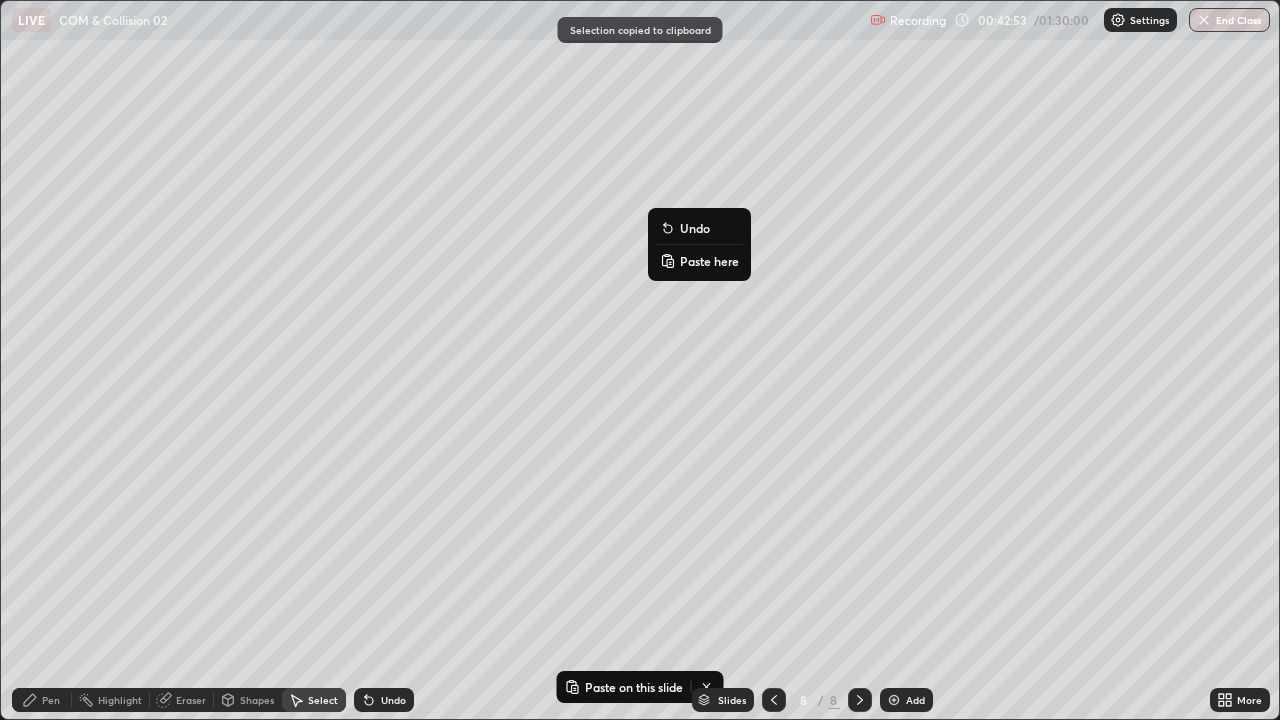 click on "Paste here" at bounding box center (699, 261) 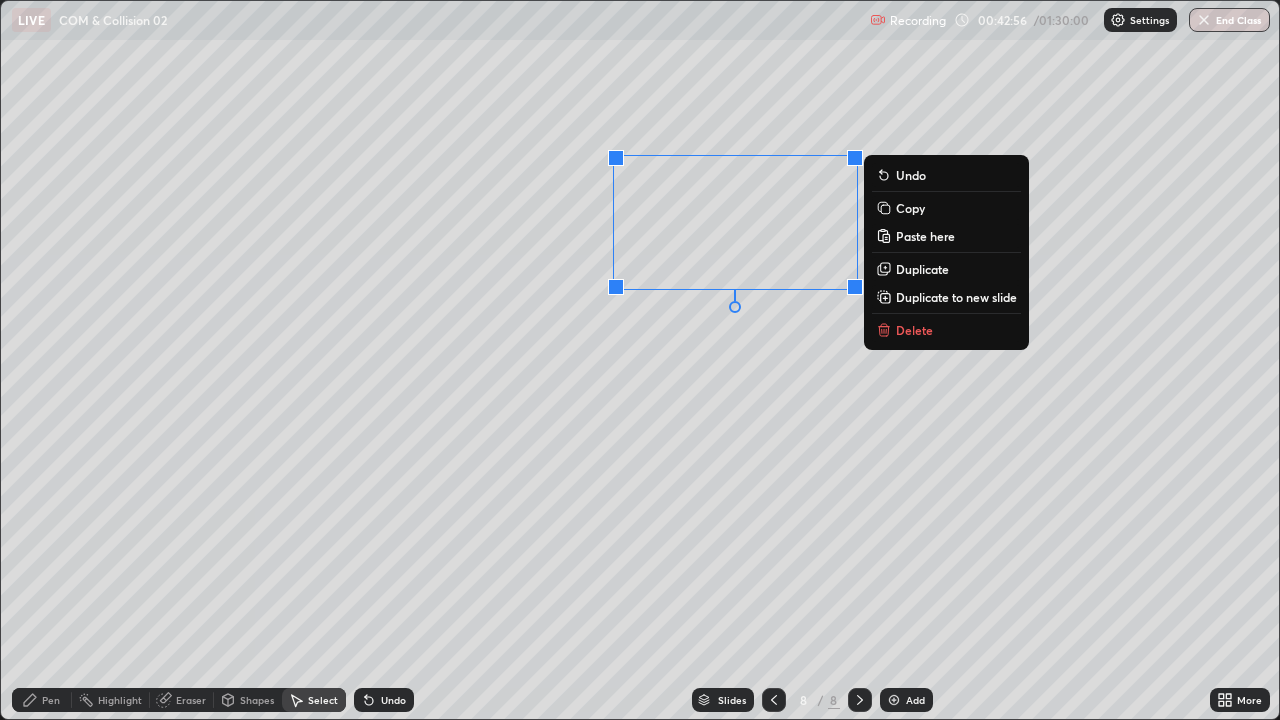click on "Pen" at bounding box center (51, 700) 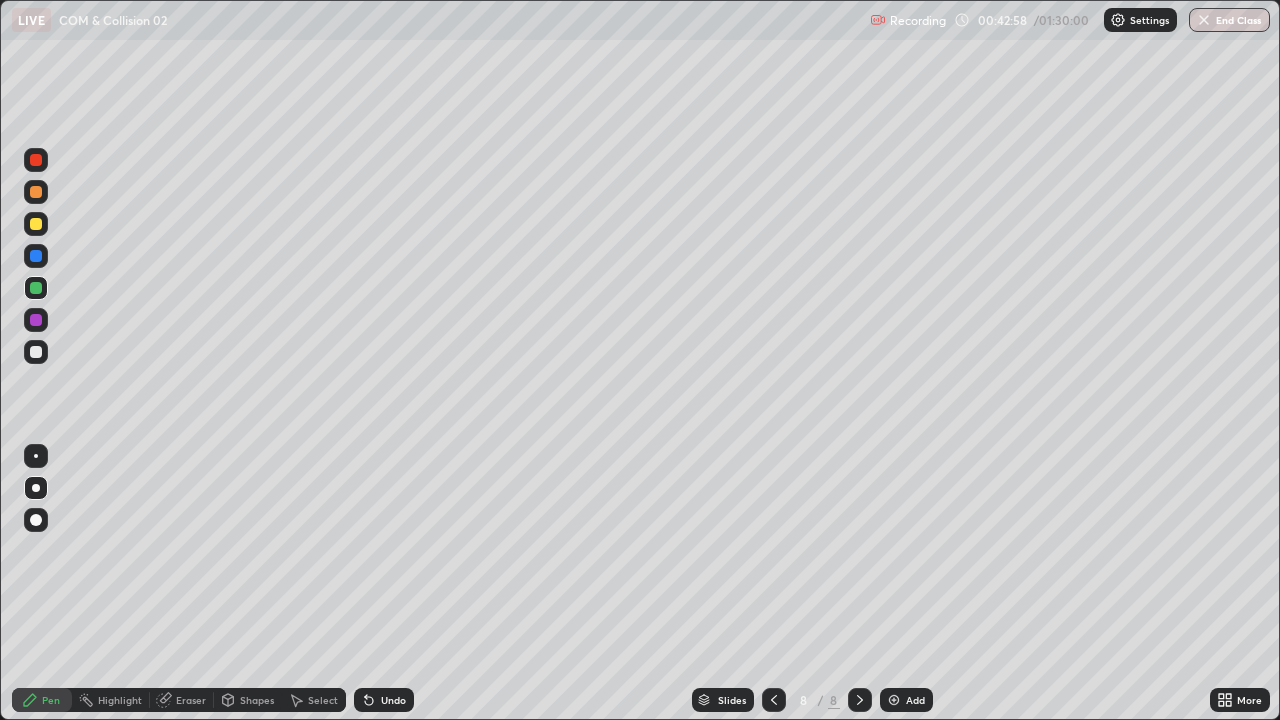 click at bounding box center [36, 224] 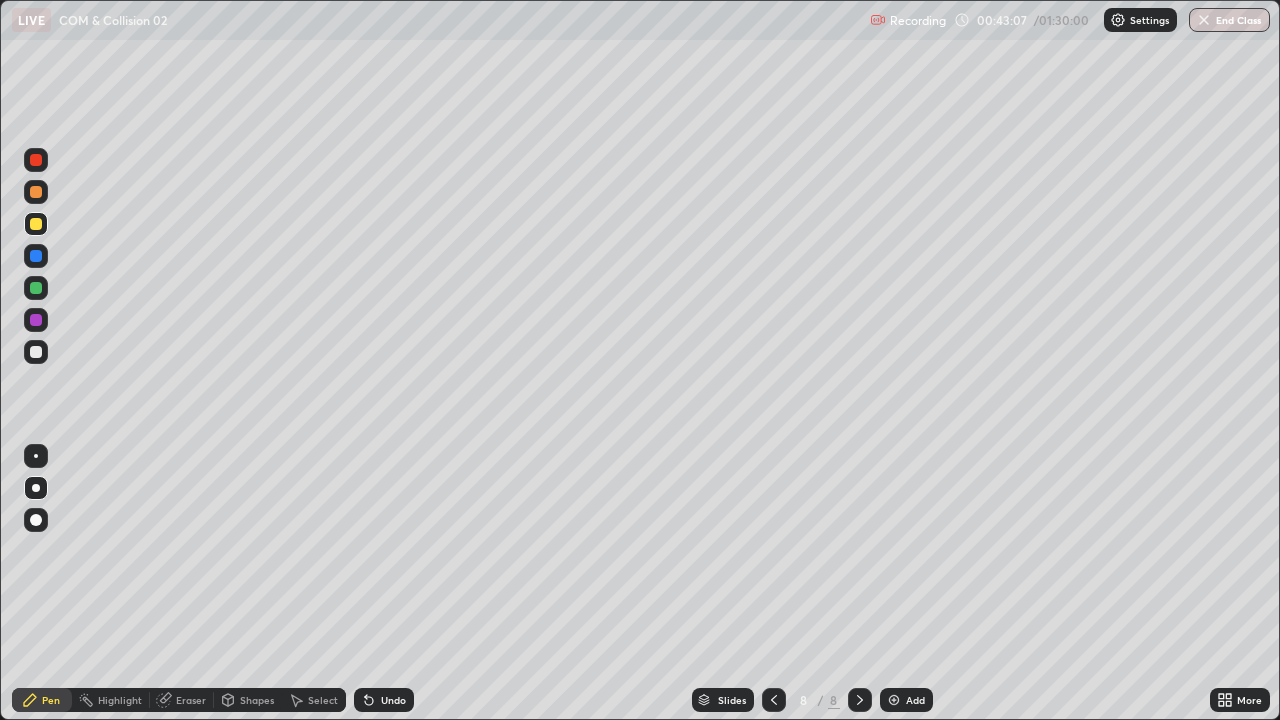 click on "Eraser" at bounding box center (191, 700) 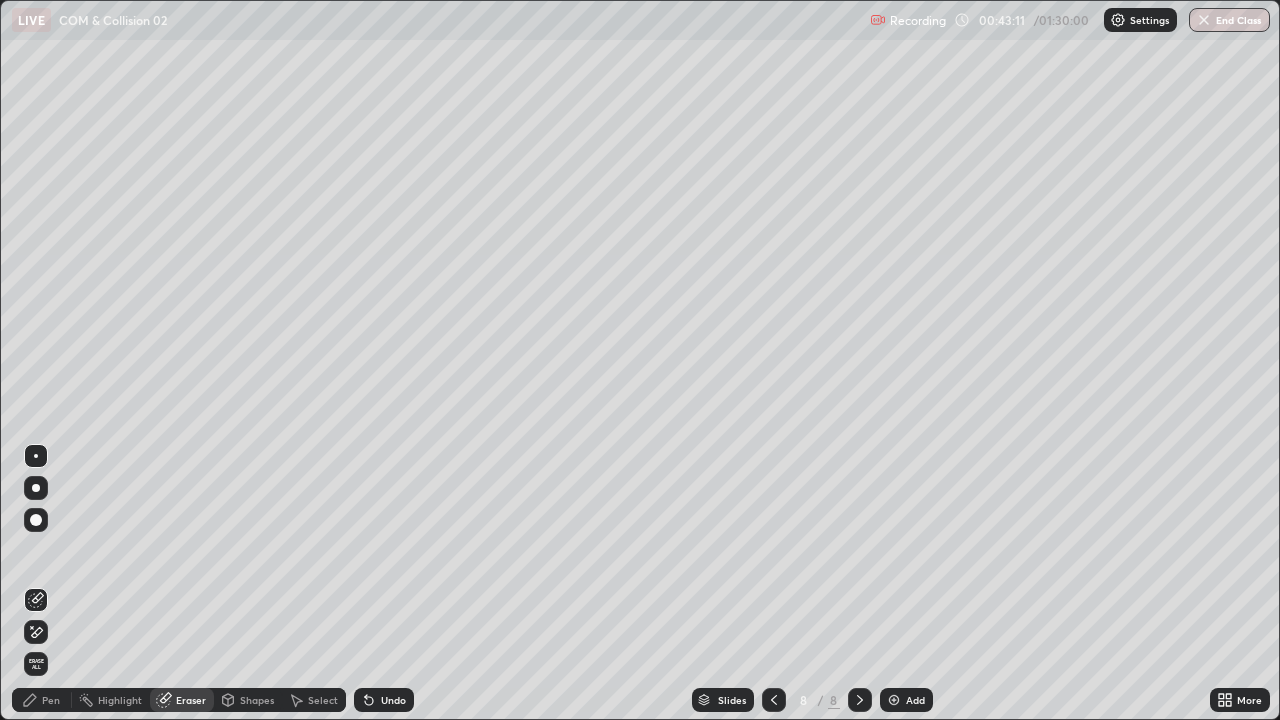 click on "Pen" at bounding box center (51, 700) 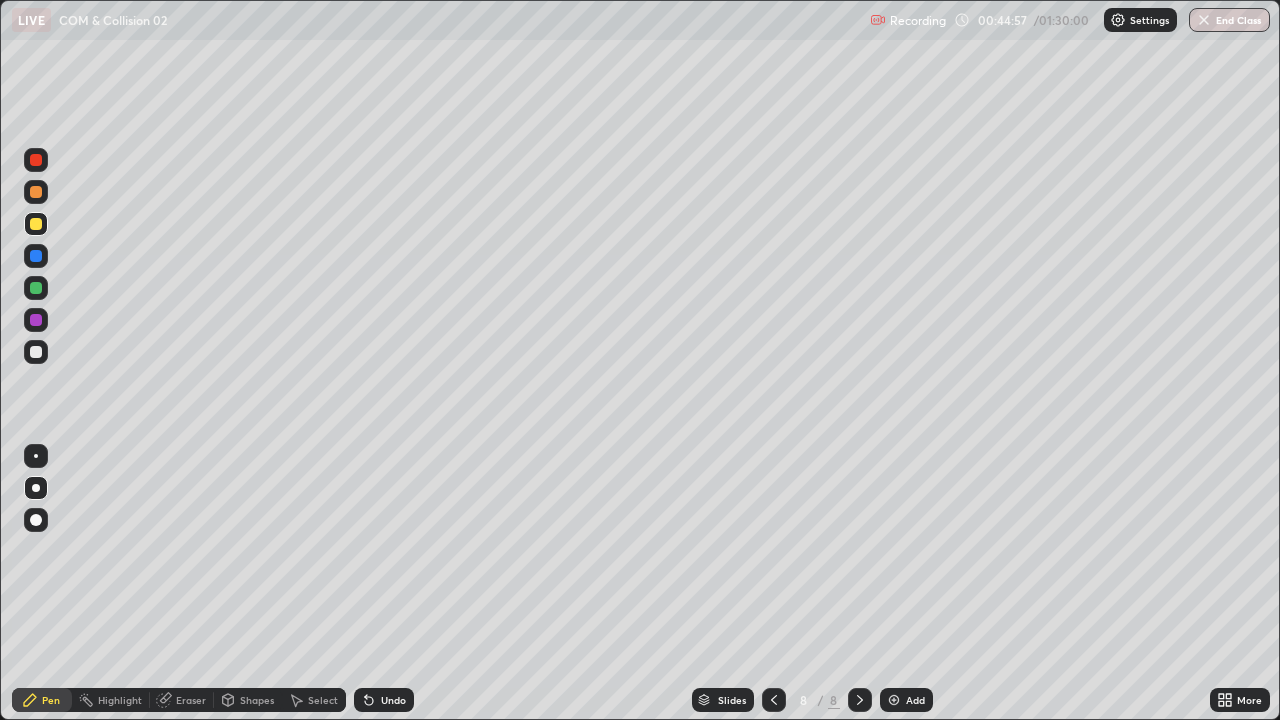 click on "Eraser" at bounding box center (191, 700) 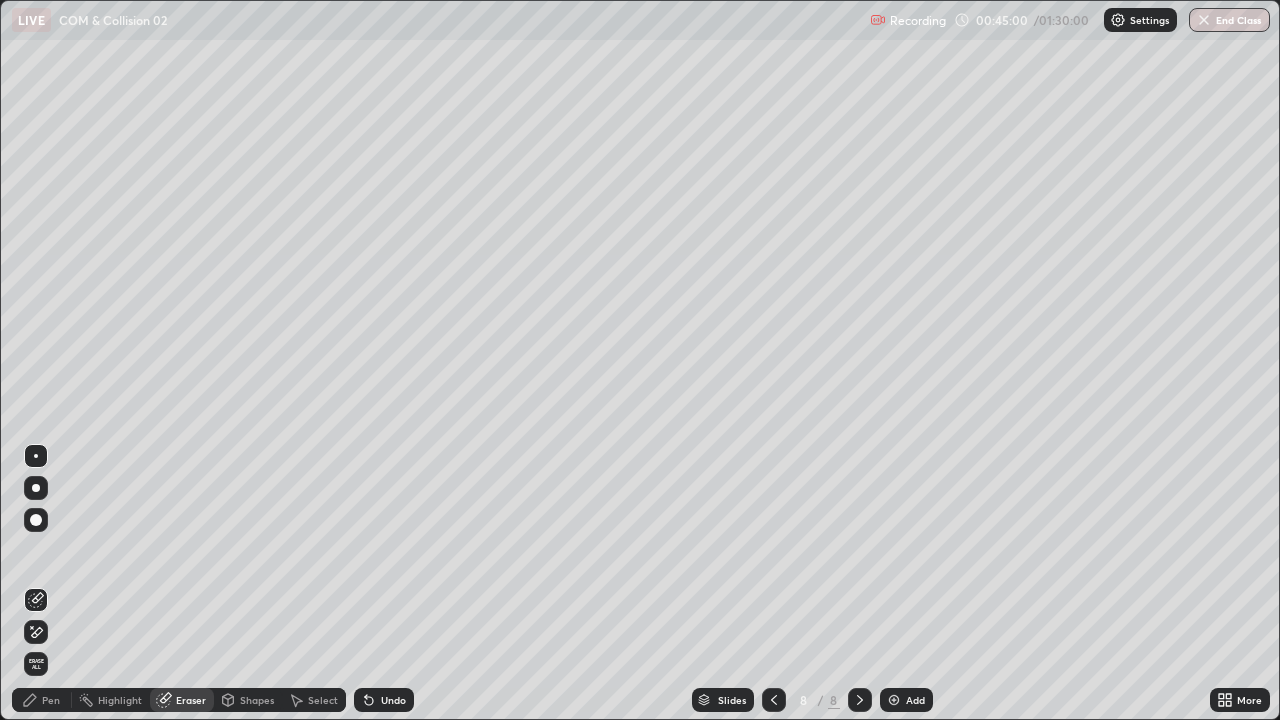 click on "Pen" at bounding box center (51, 700) 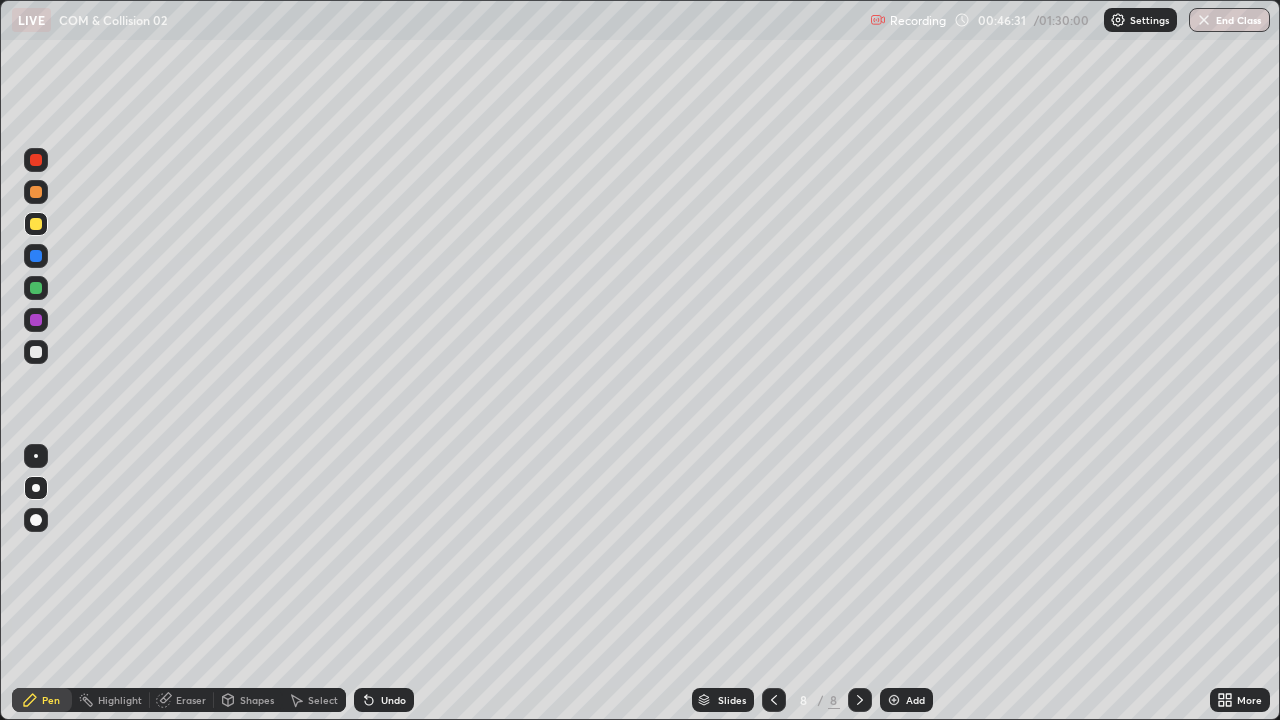 click 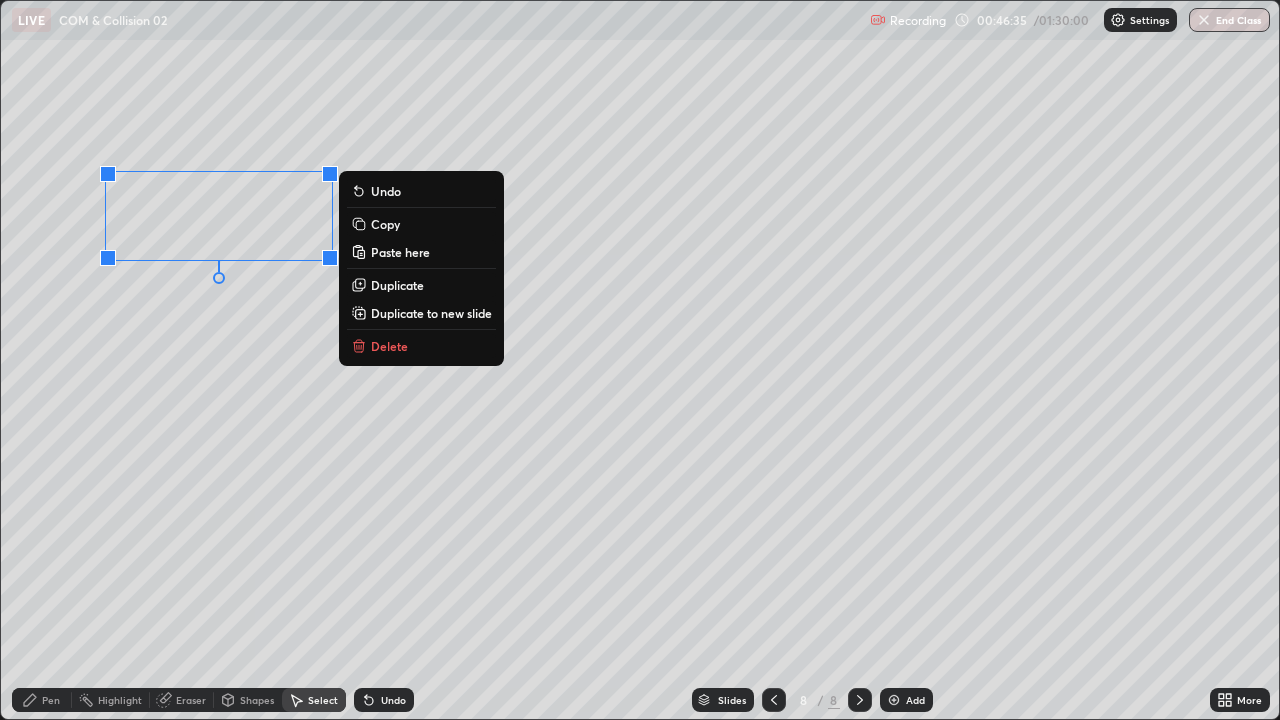click on "Duplicate to new slide" at bounding box center (431, 313) 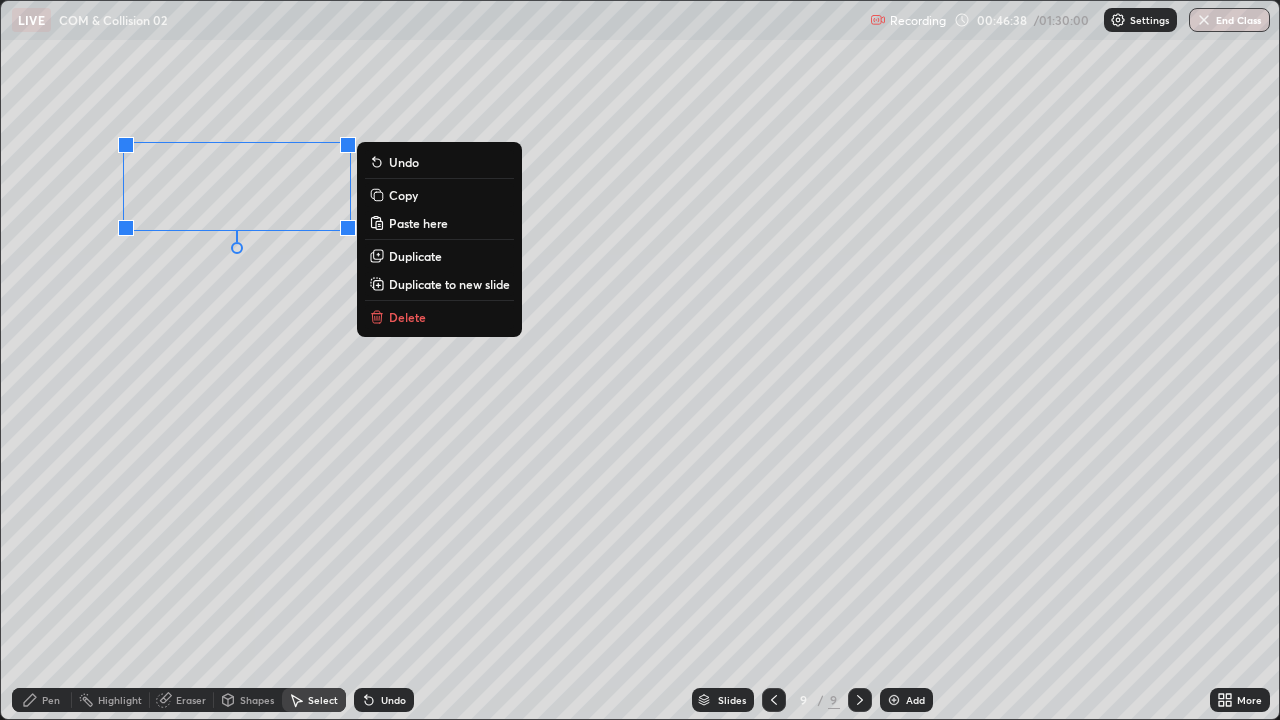 click on "Pen" at bounding box center [51, 700] 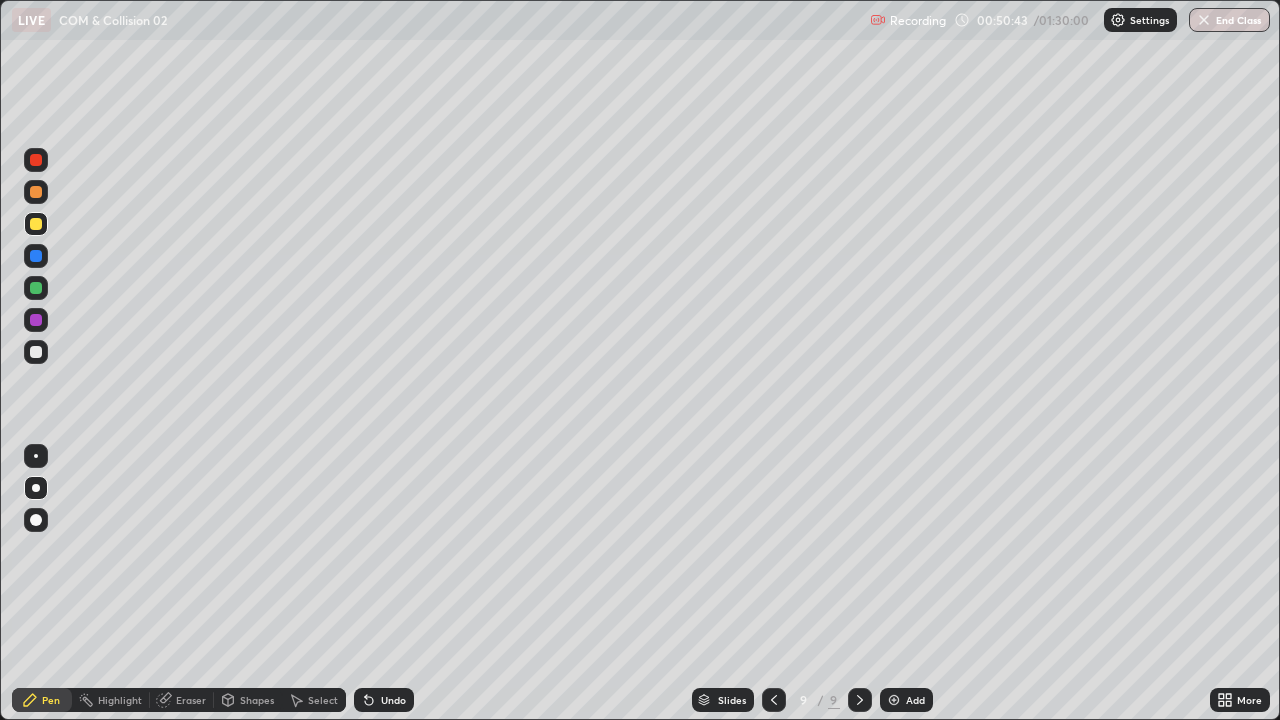click at bounding box center [36, 288] 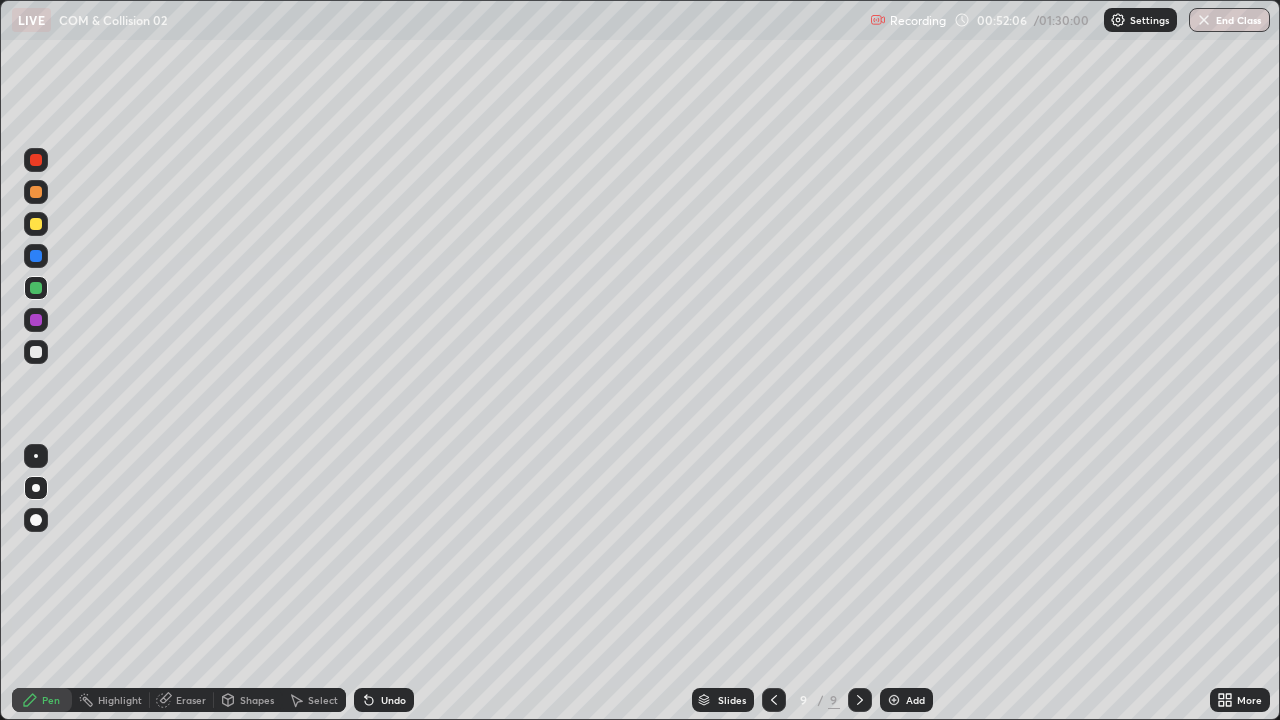 click at bounding box center (36, 224) 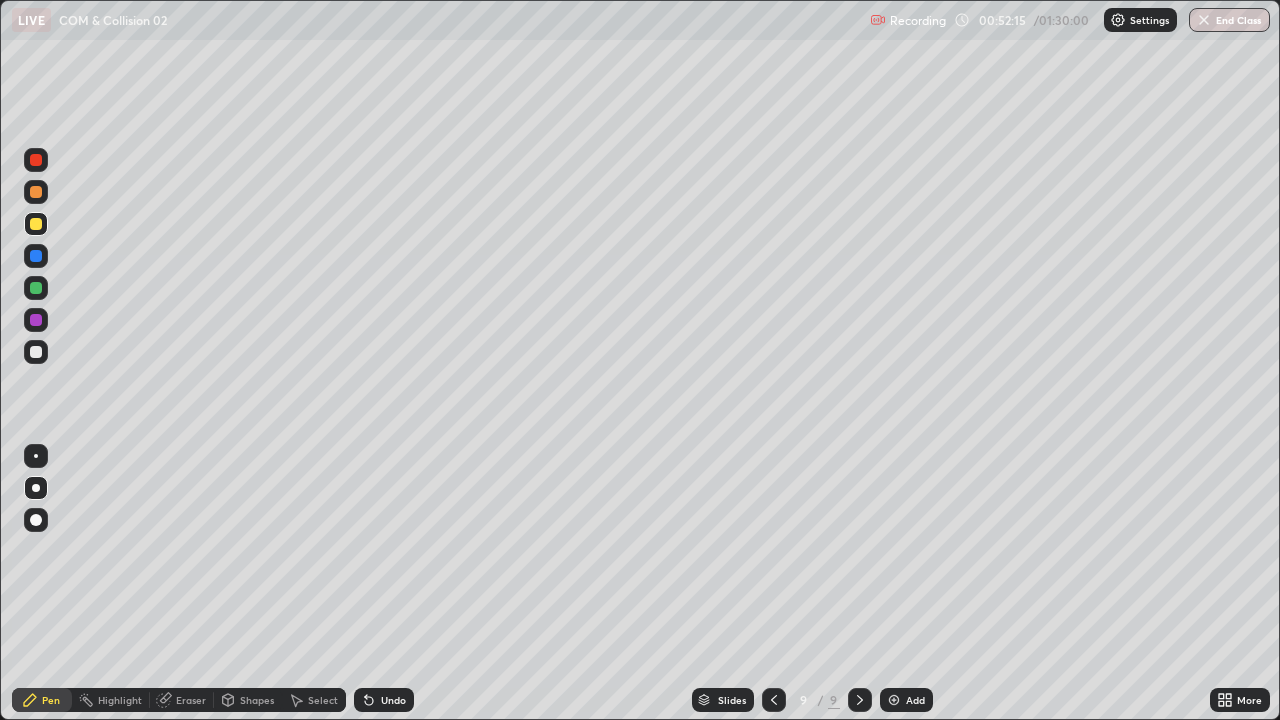click at bounding box center (36, 192) 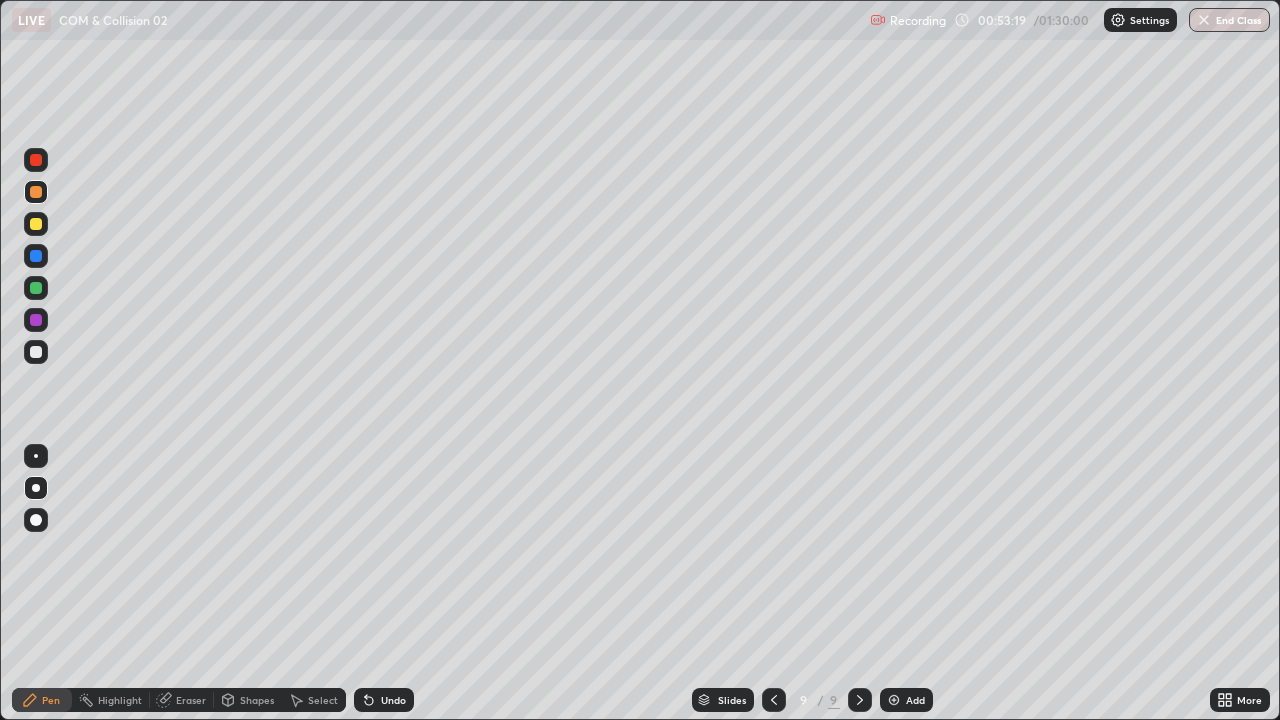 click on "Eraser" at bounding box center [191, 700] 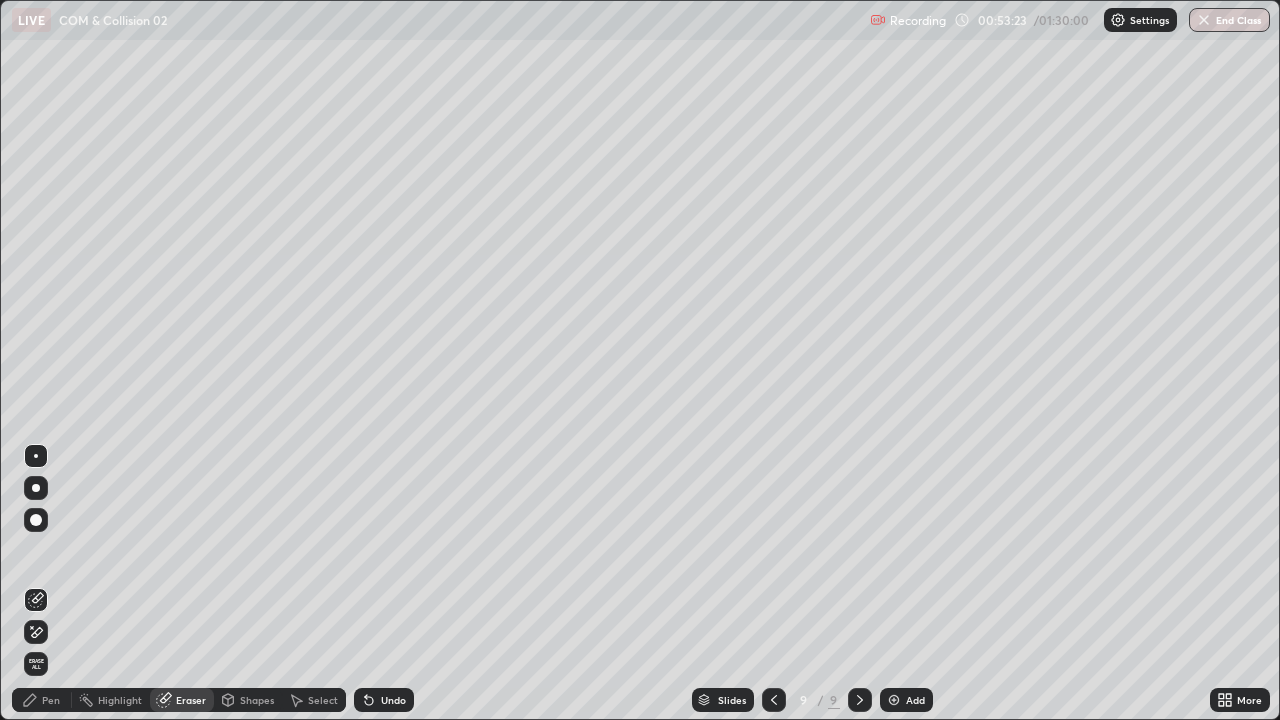 click 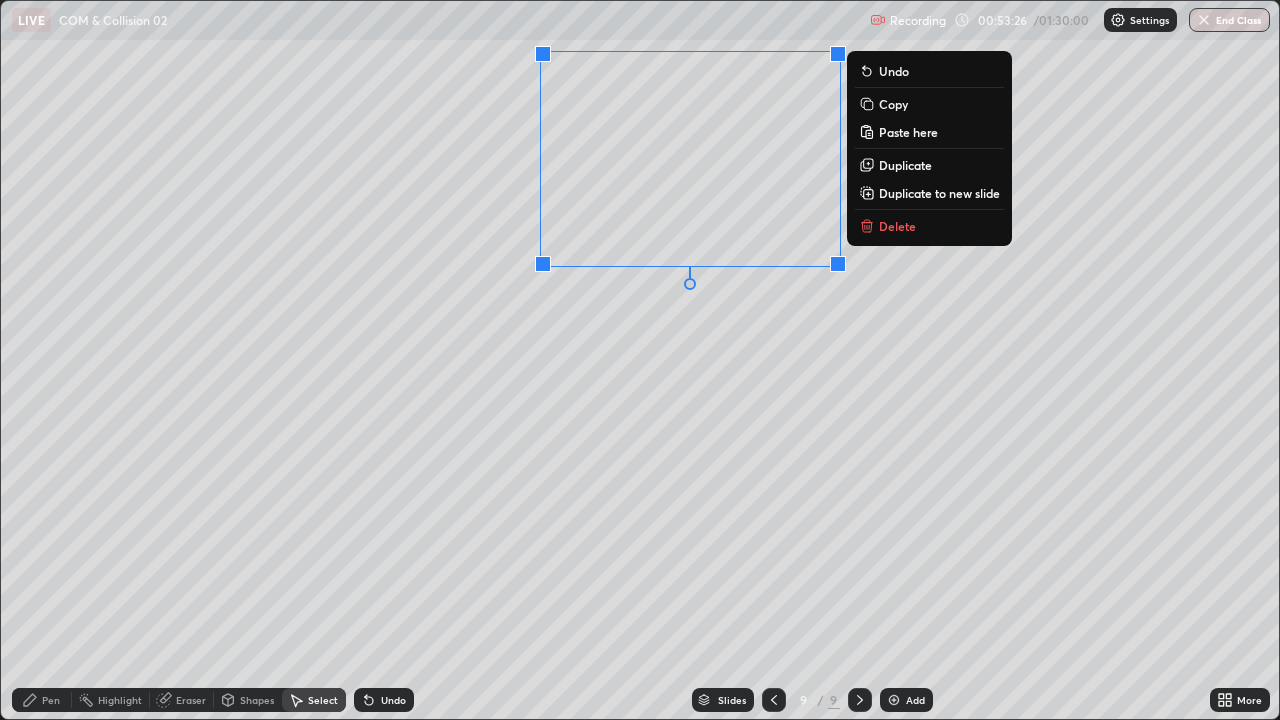 click on "0 ° Undo Copy Paste here Duplicate Duplicate to new slide Delete" at bounding box center [640, 360] 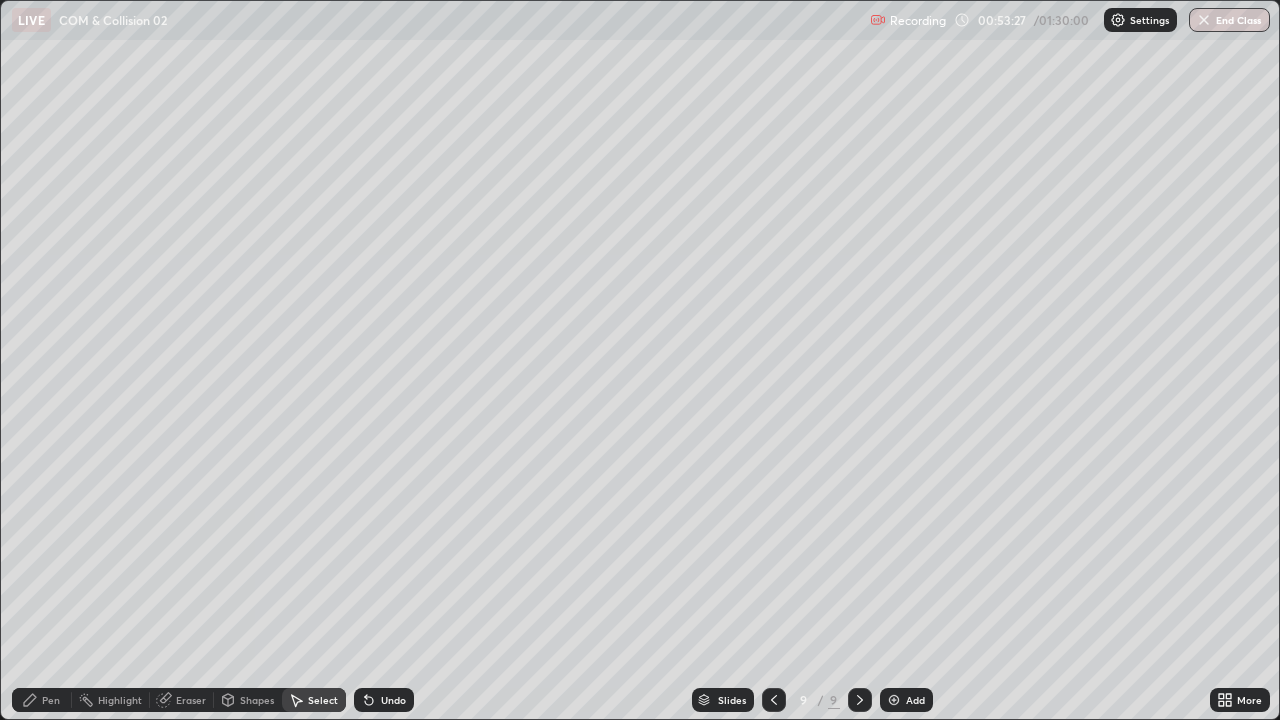 click on "Pen" at bounding box center [42, 700] 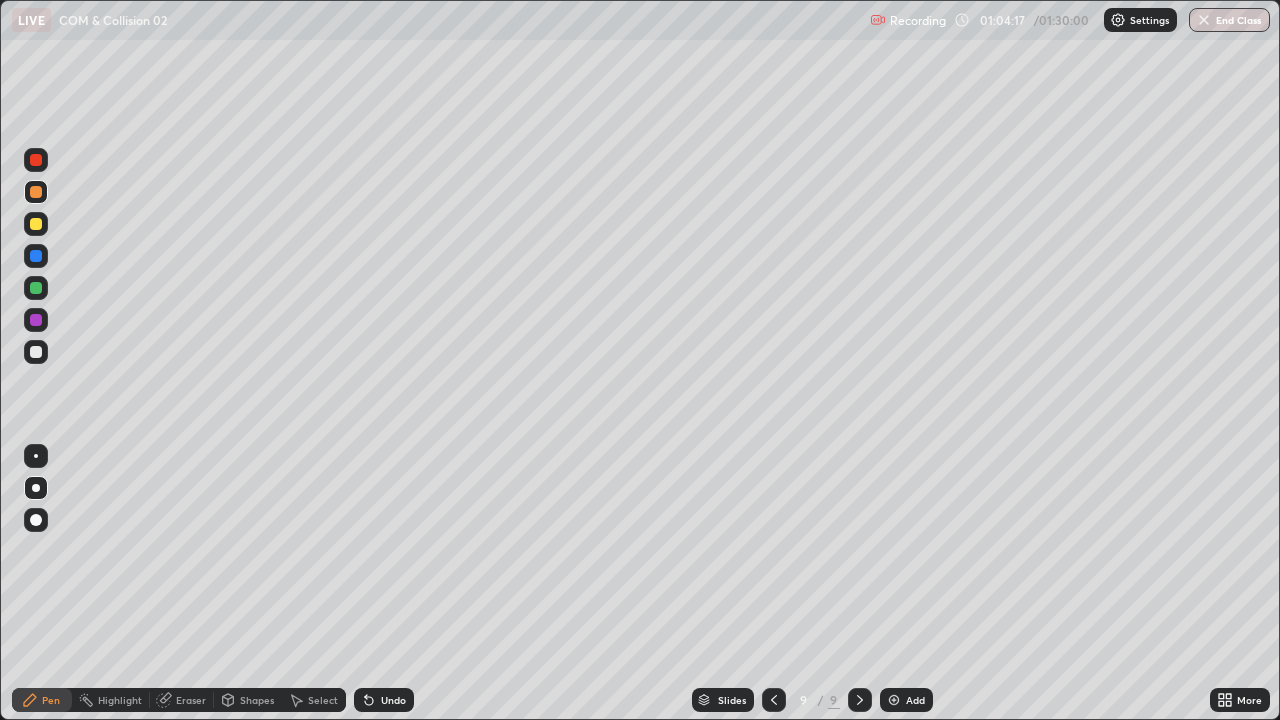click on "Add" at bounding box center [915, 700] 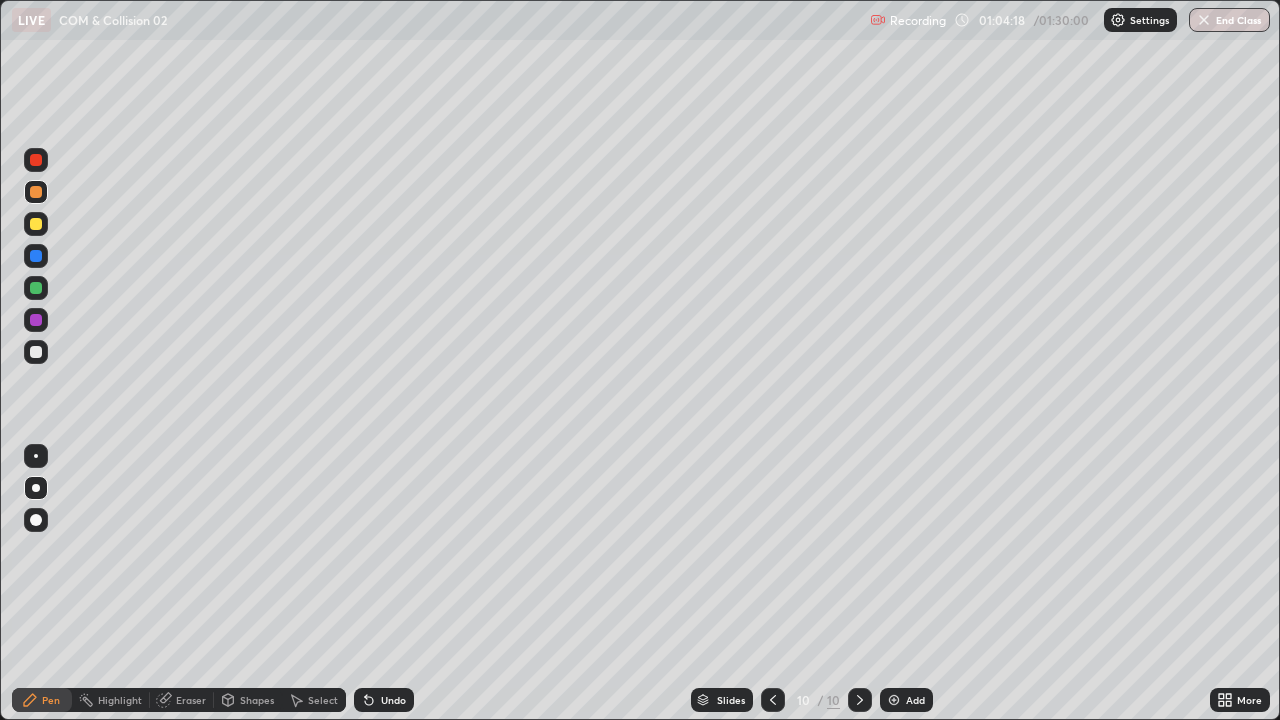 click on "Shapes" at bounding box center [257, 700] 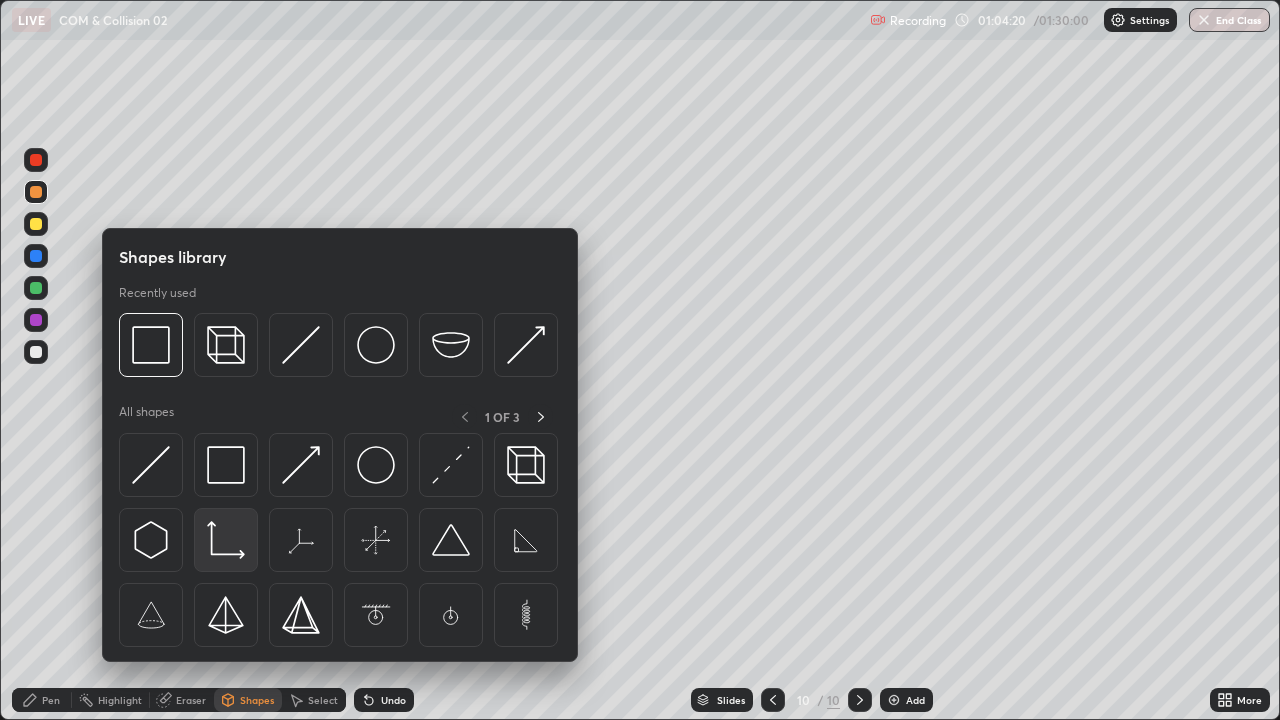 click at bounding box center [226, 540] 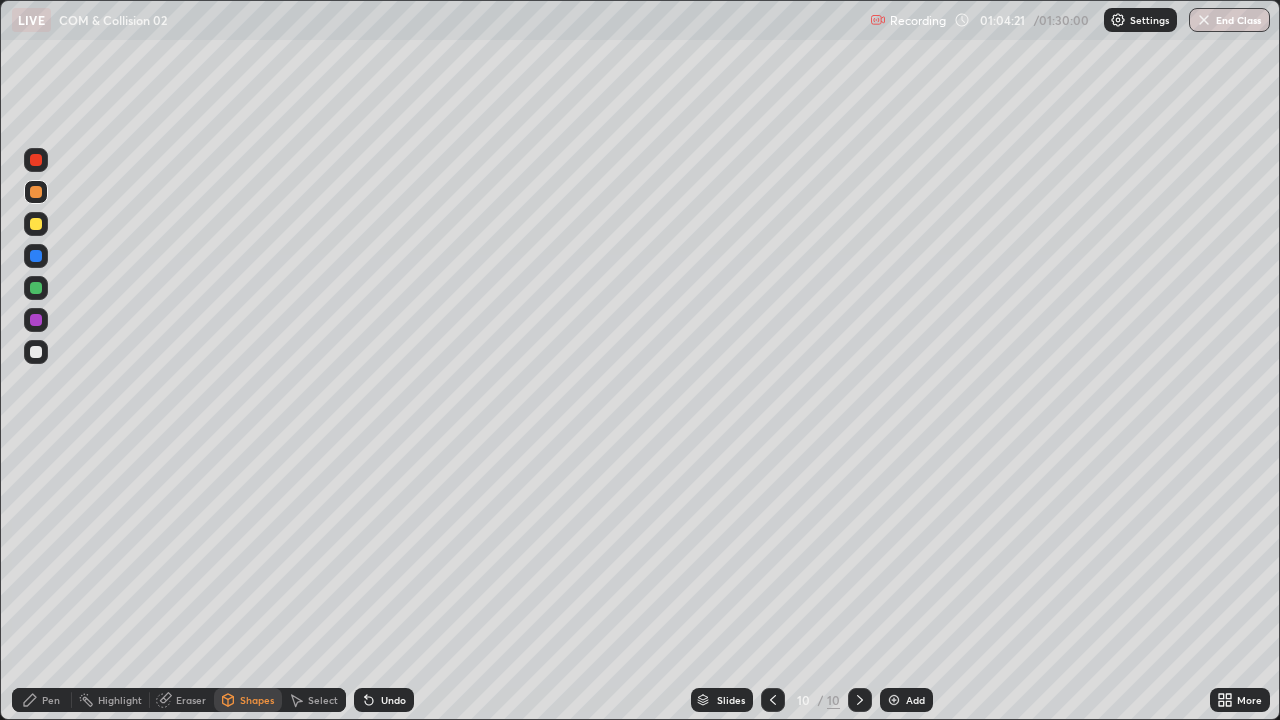click at bounding box center (36, 288) 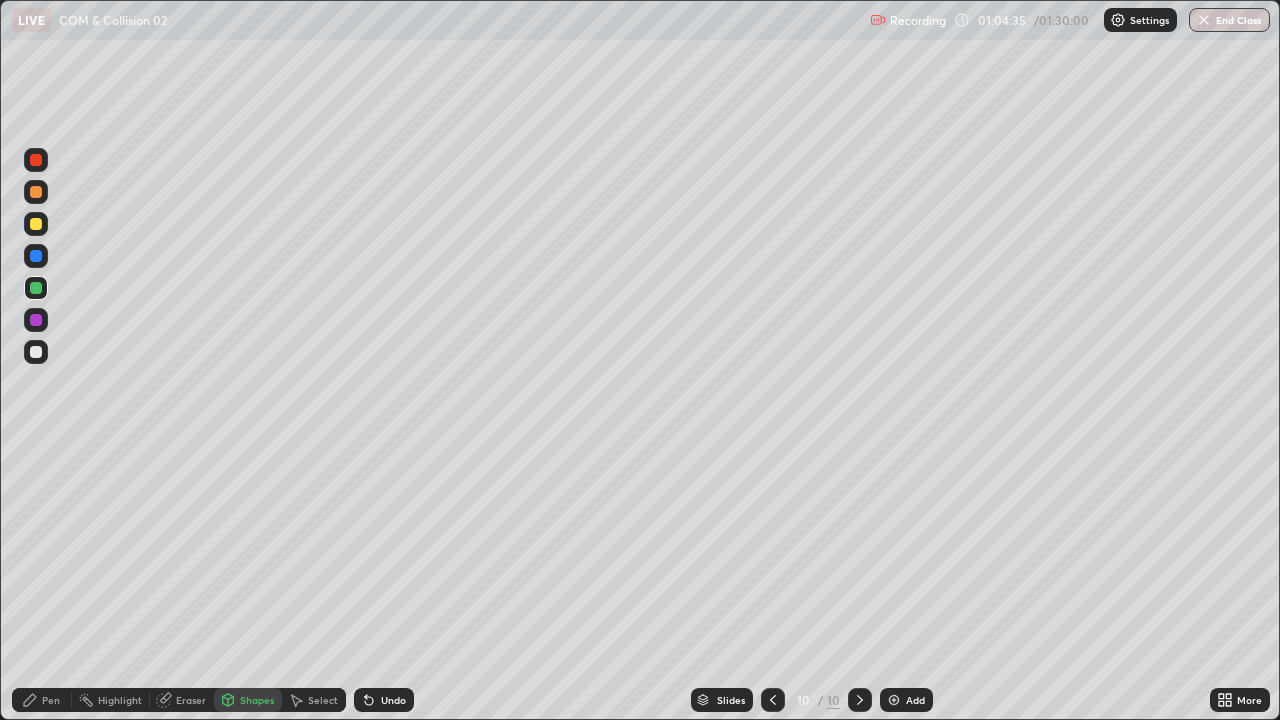click 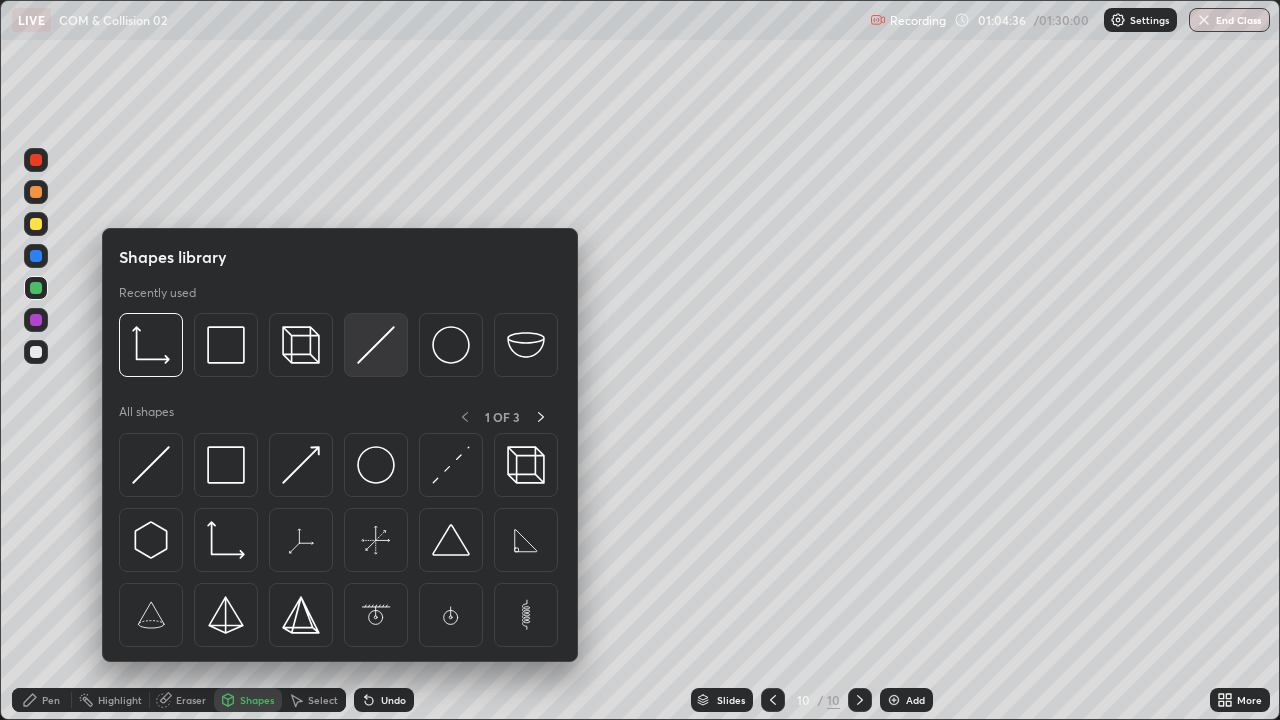 click at bounding box center [376, 345] 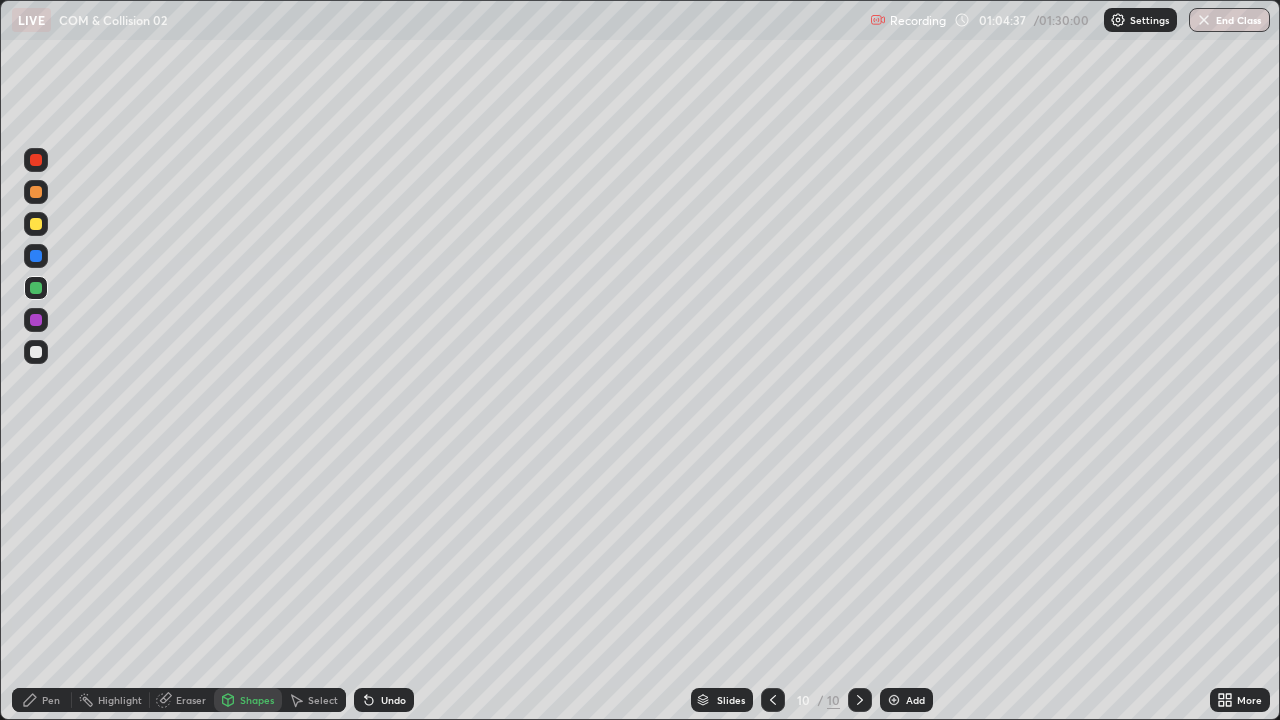 click at bounding box center (36, 224) 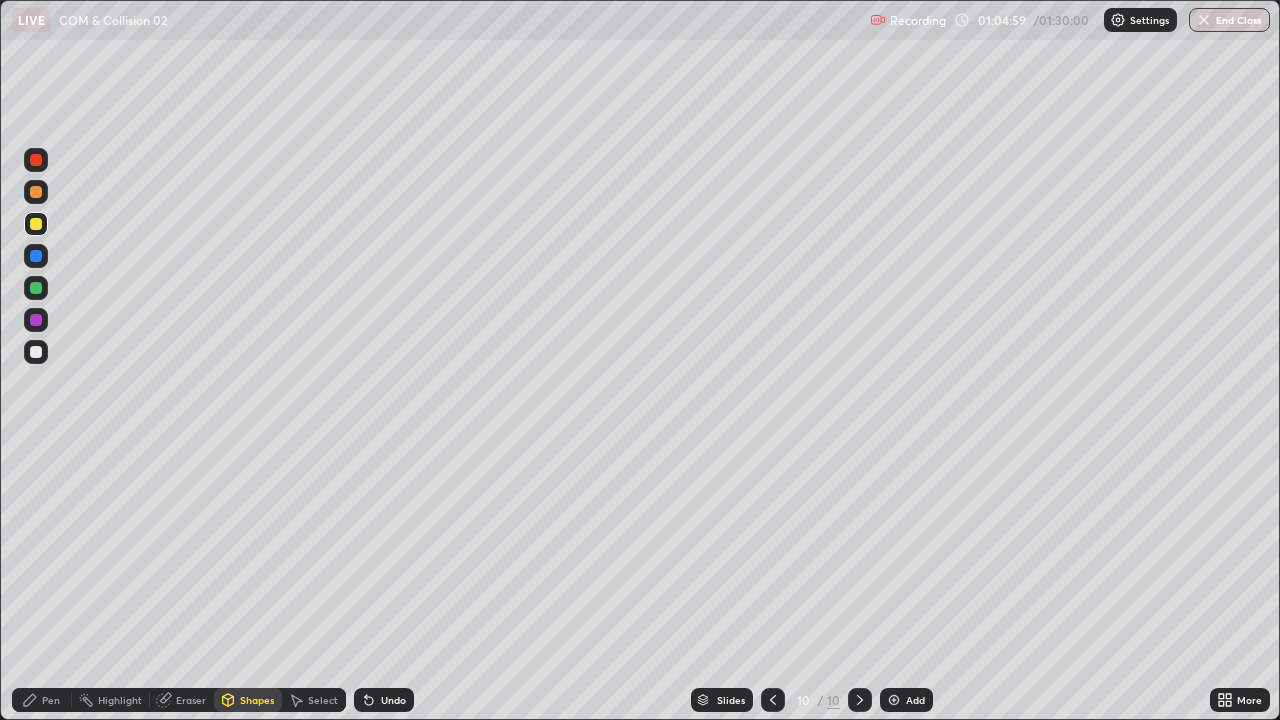 click on "Pen" at bounding box center (42, 700) 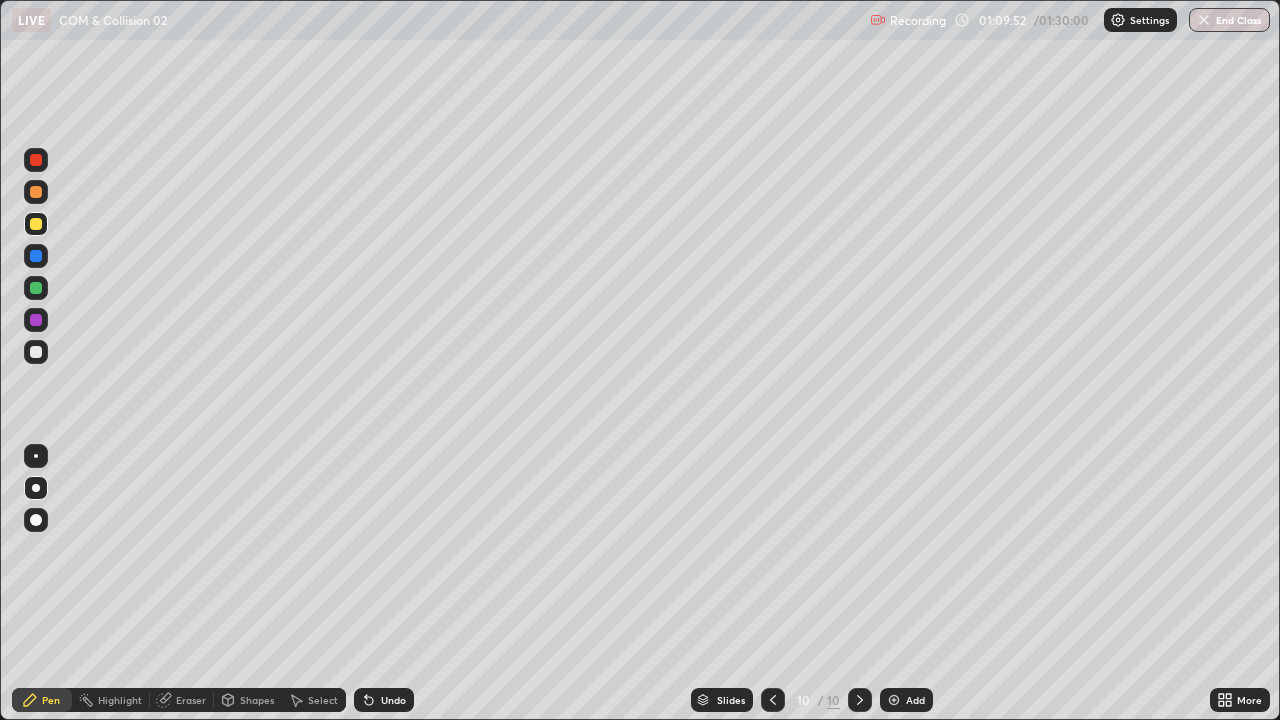 click on "Undo" at bounding box center [384, 700] 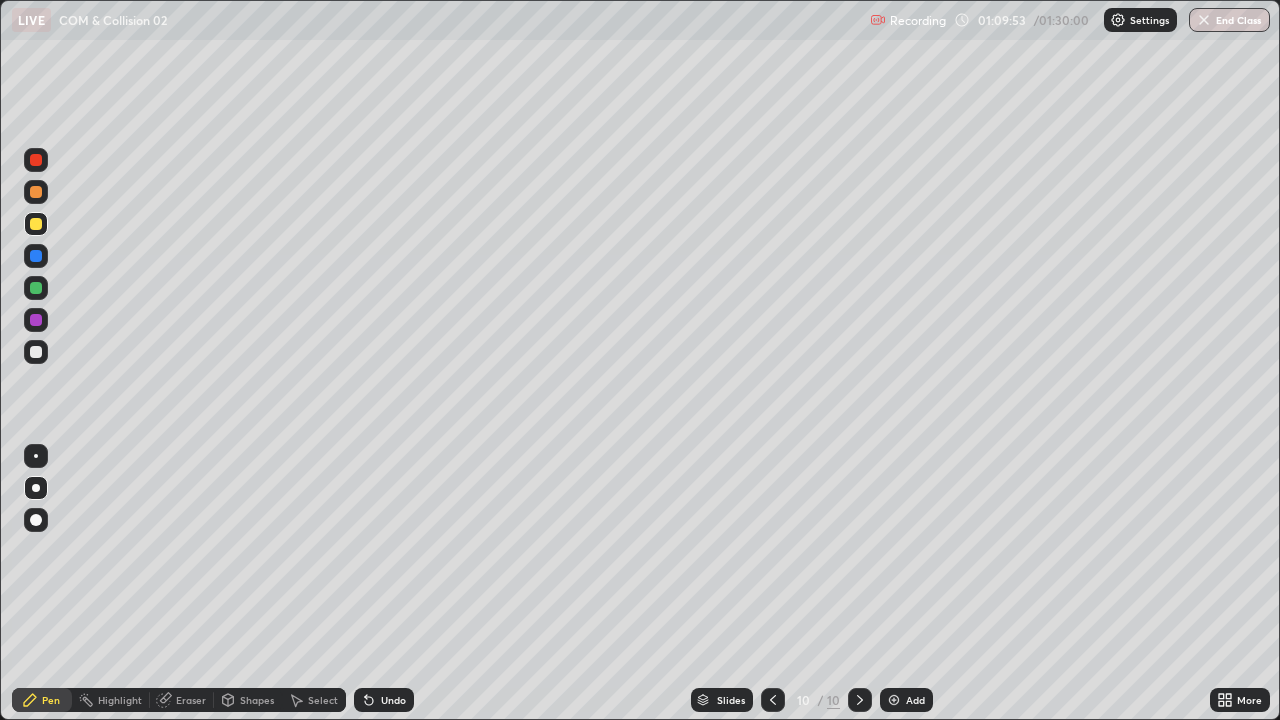 click on "Undo" at bounding box center (393, 700) 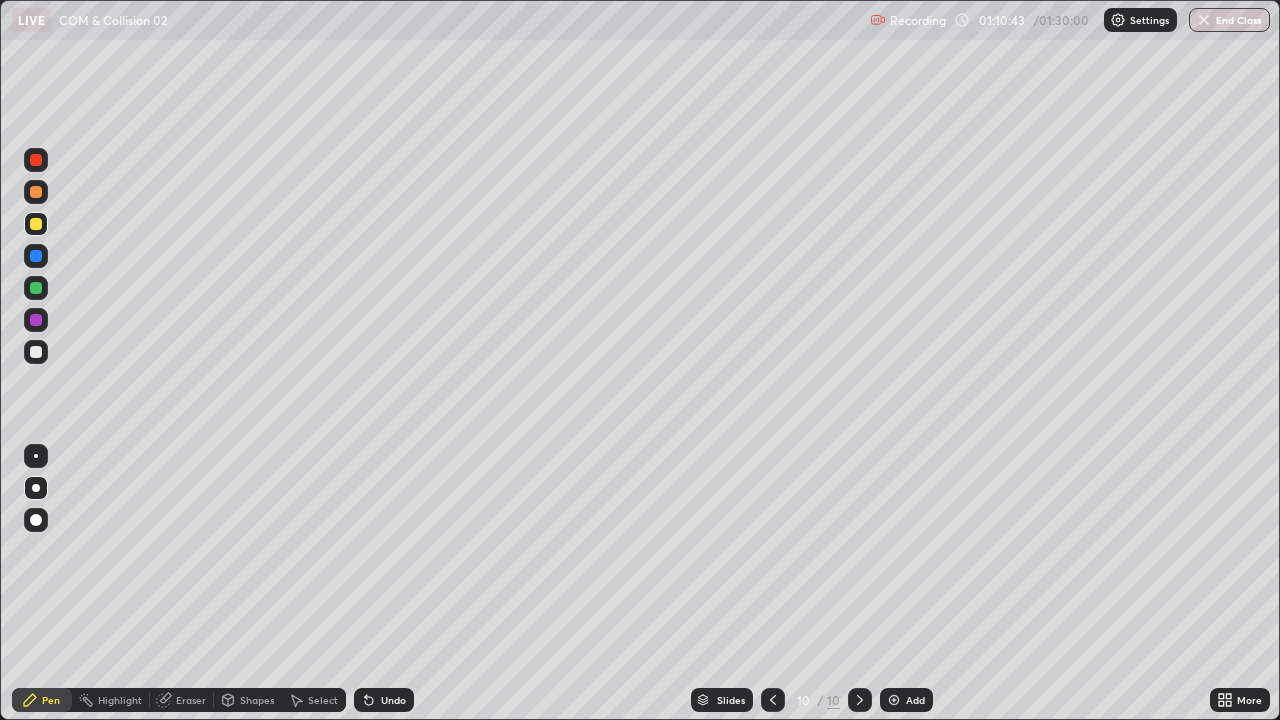 click on "Select" at bounding box center (314, 700) 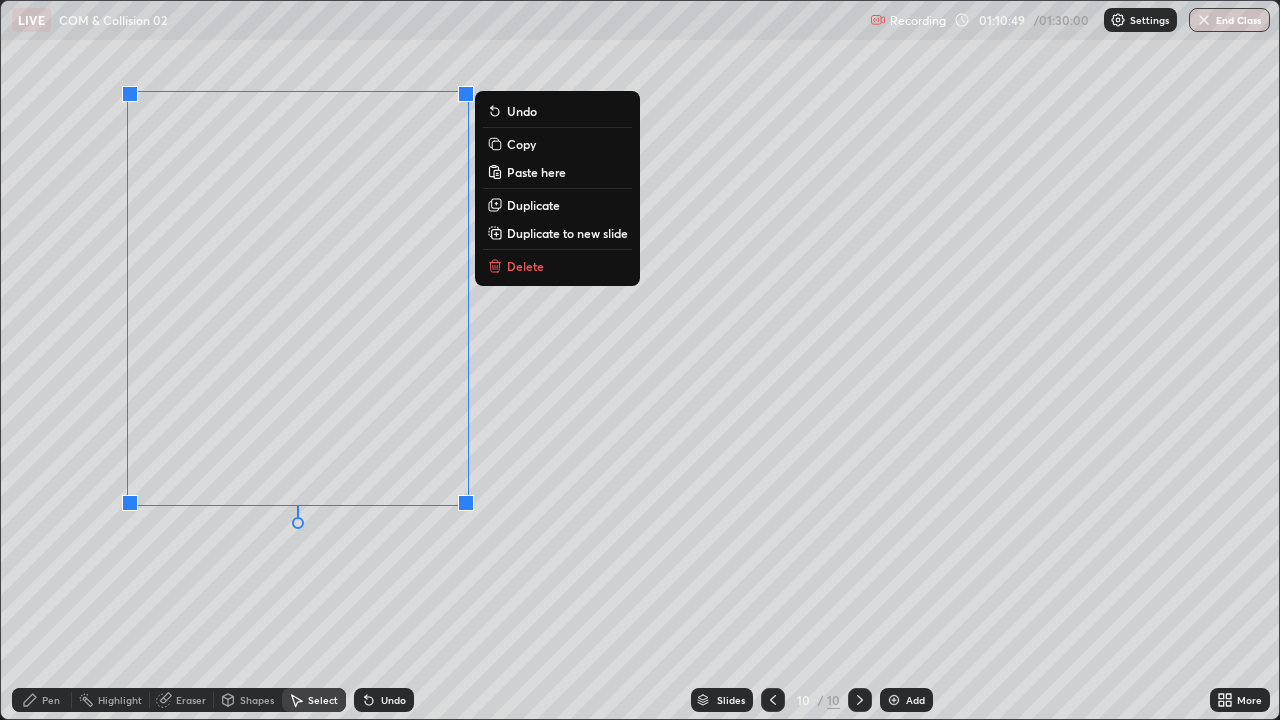 click on "Duplicate to new slide" at bounding box center (567, 233) 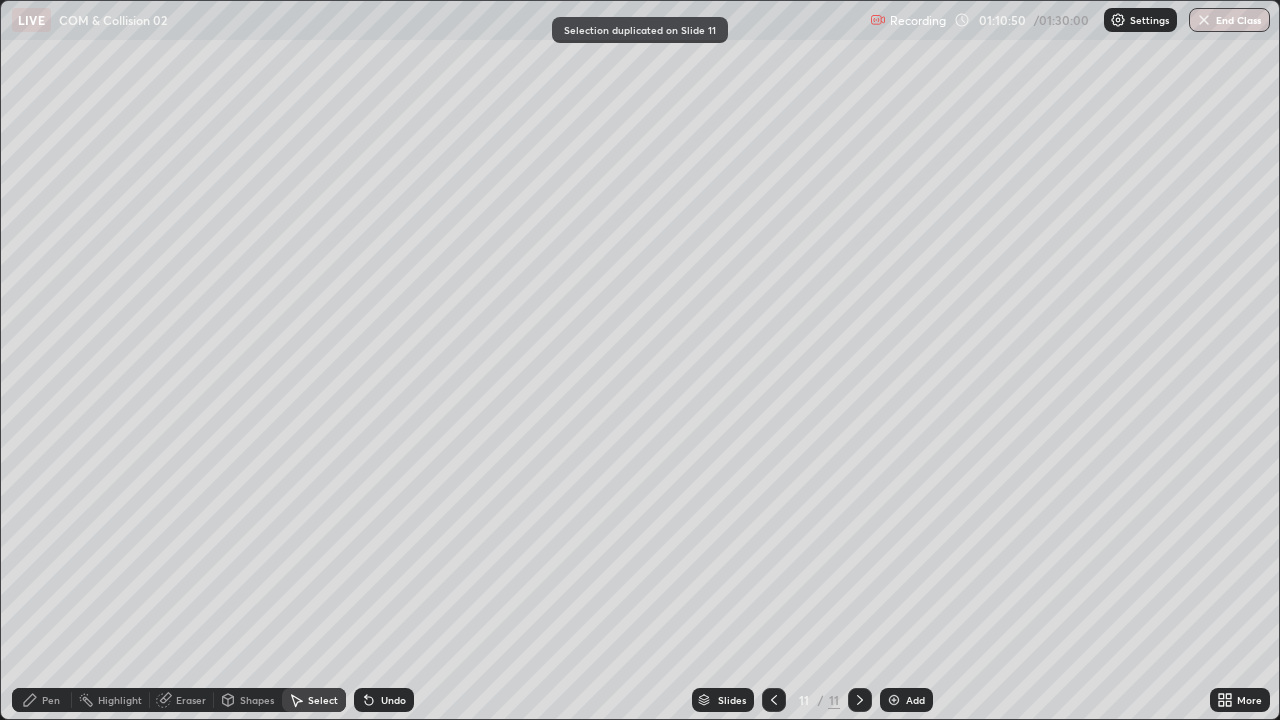 click on "Pen" at bounding box center [42, 700] 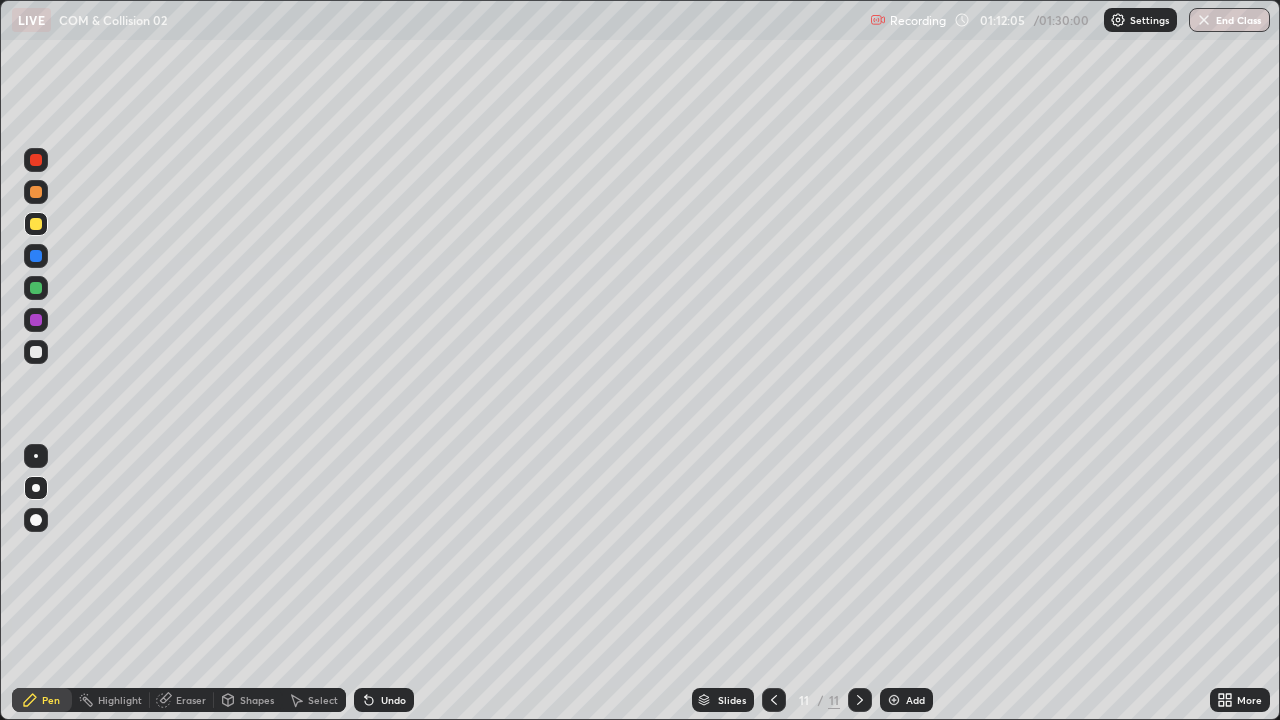 click 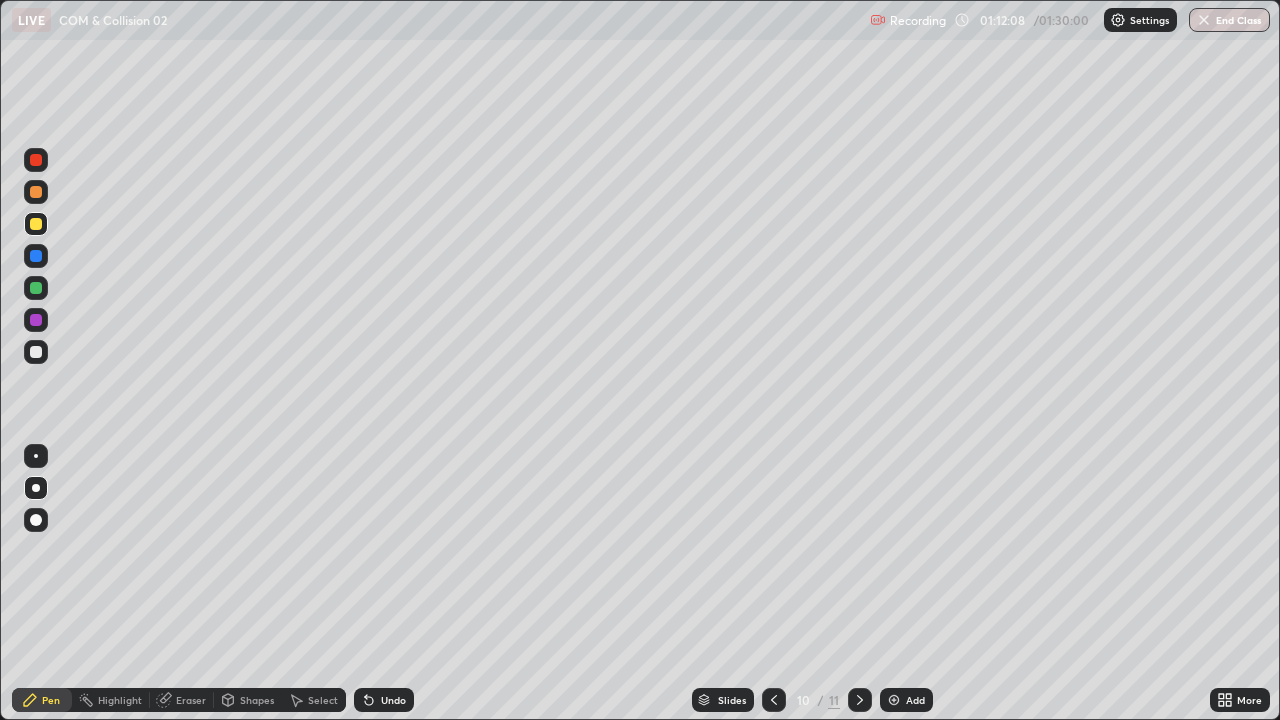 click at bounding box center (36, 352) 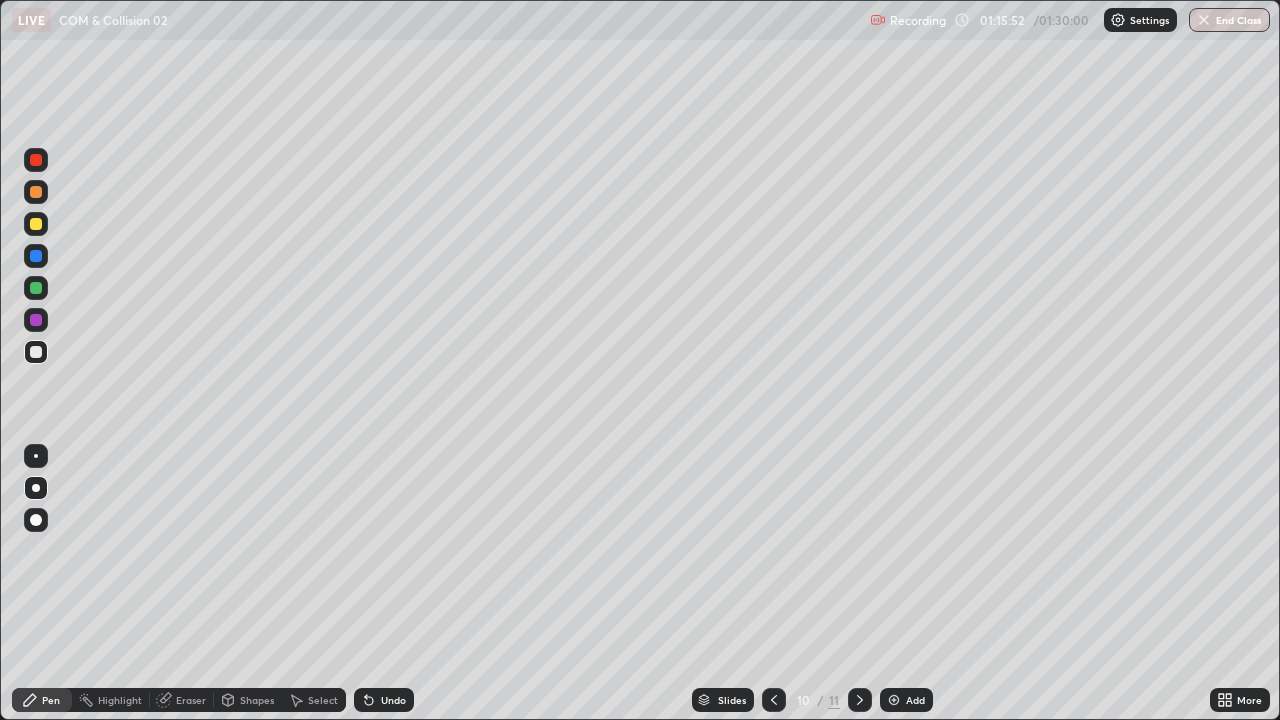 click 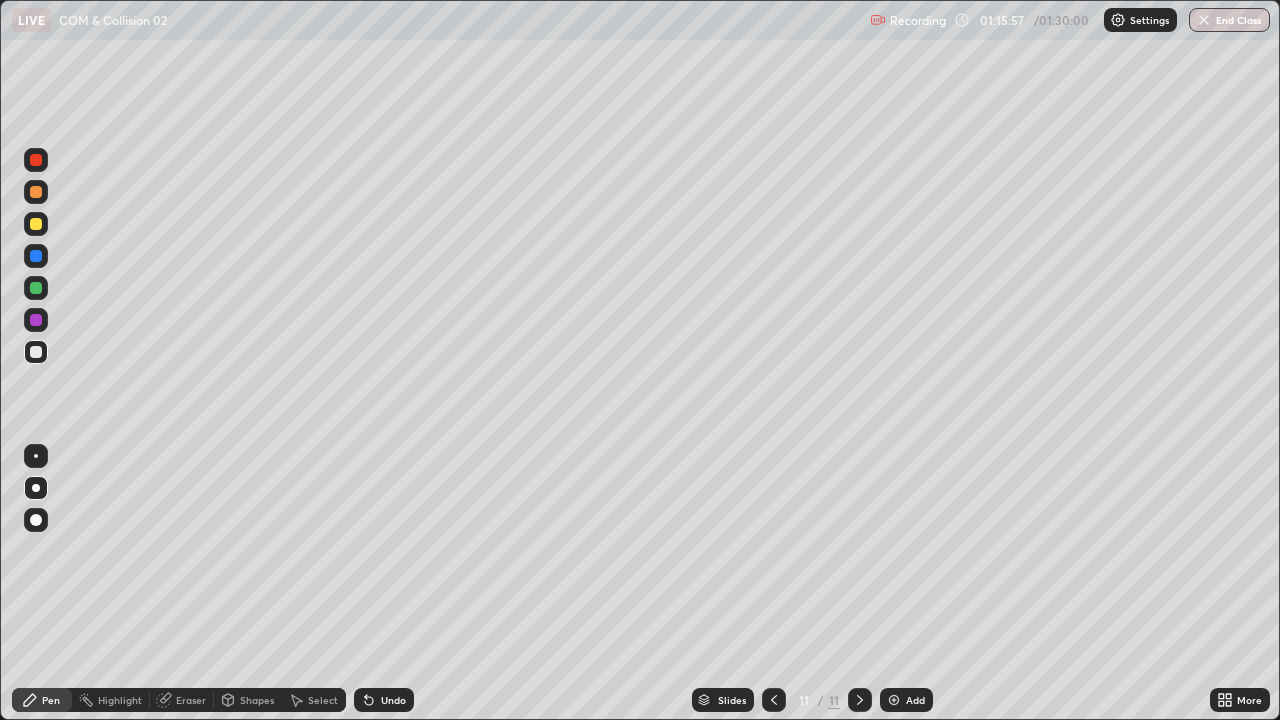 click at bounding box center (36, 352) 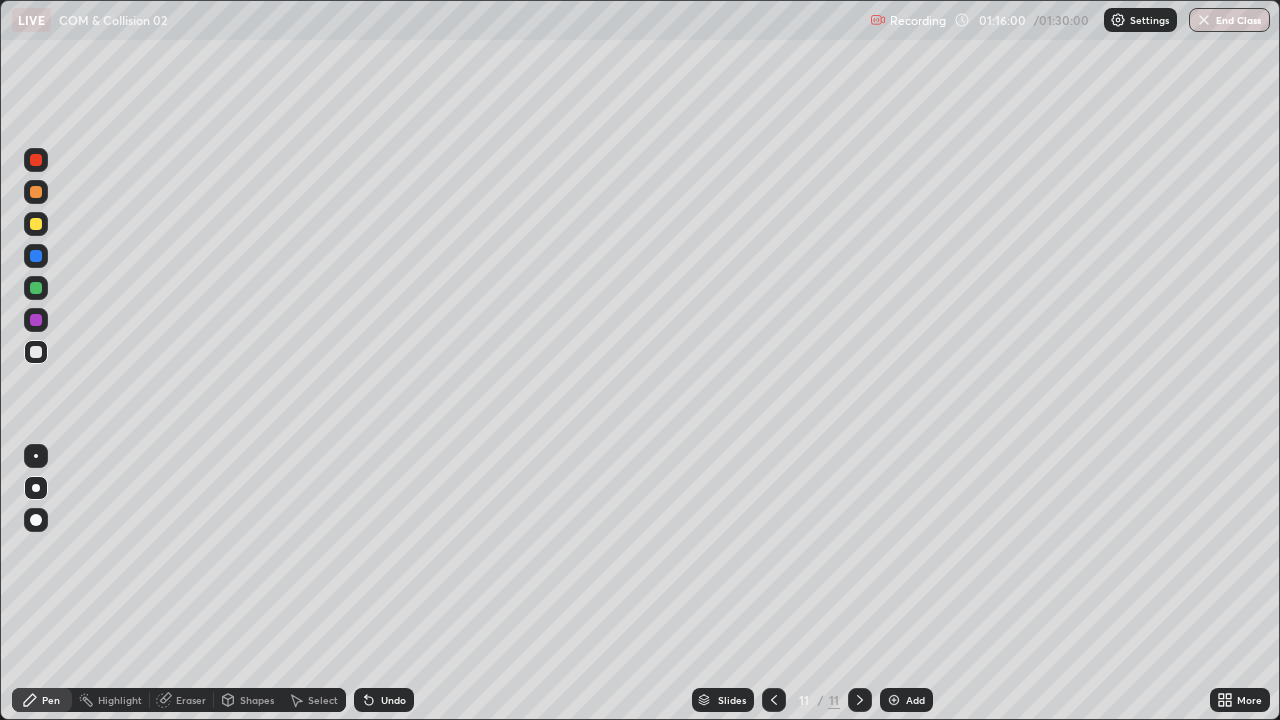 click 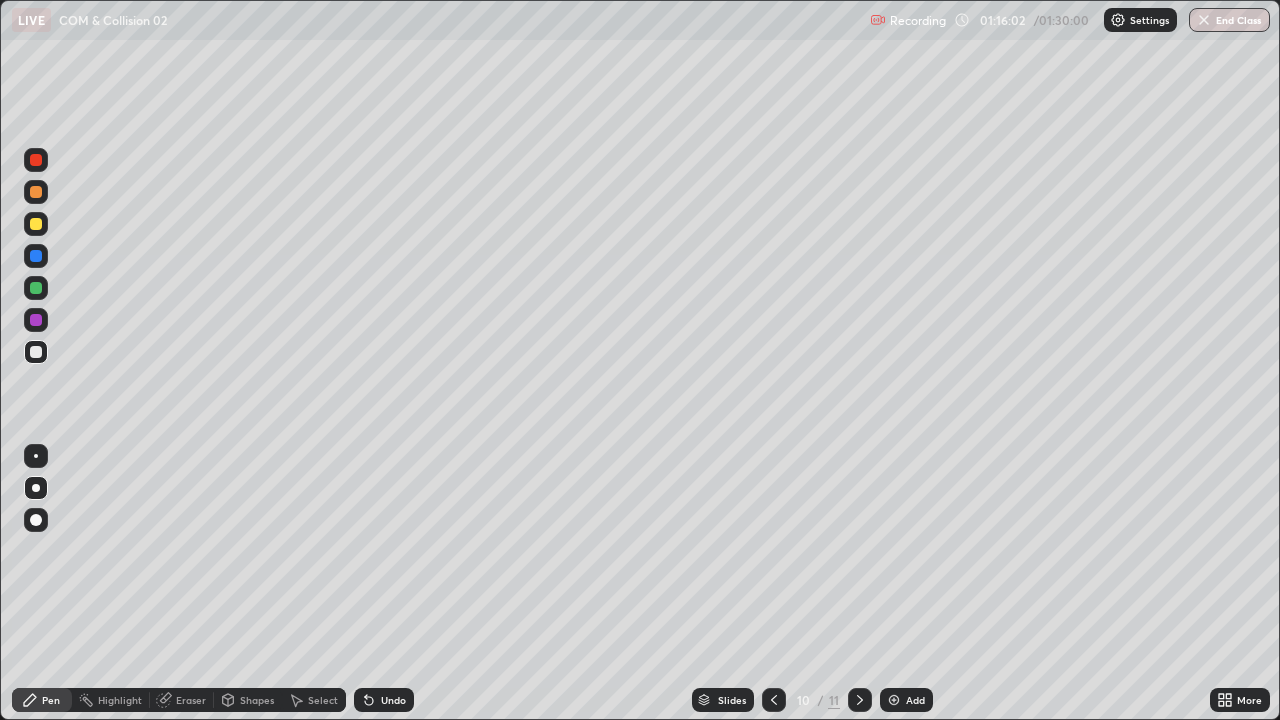 click 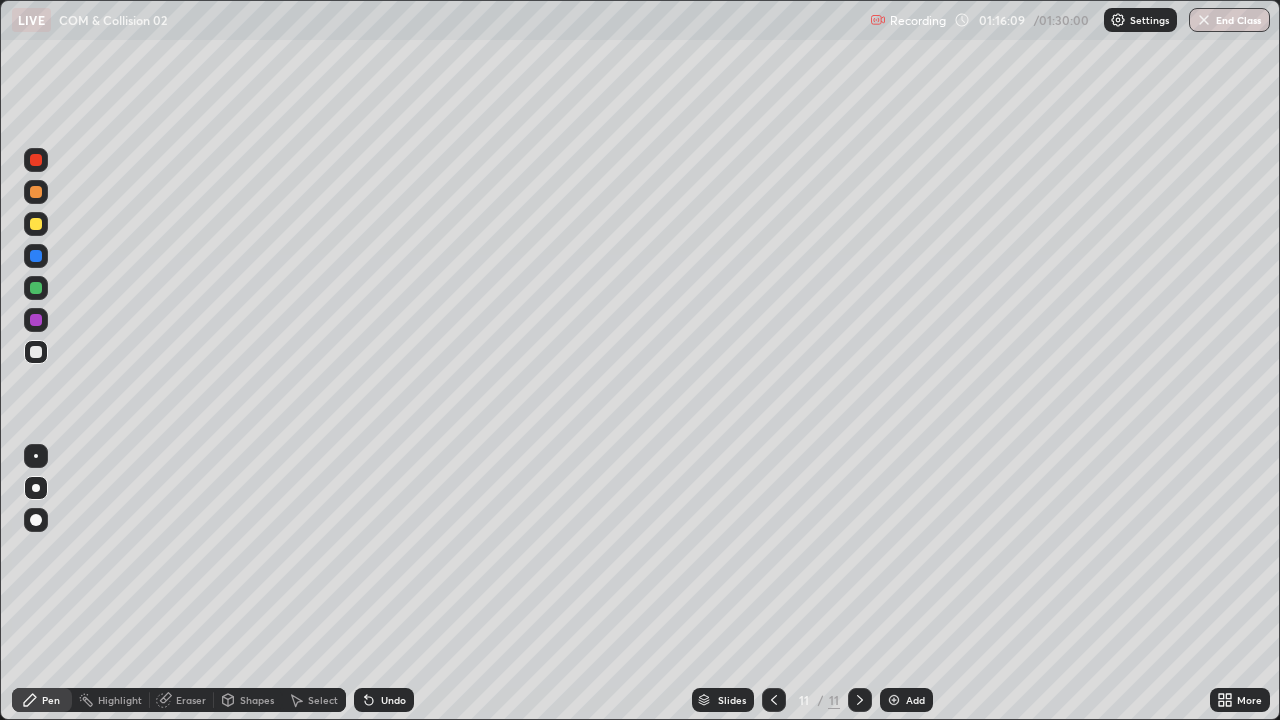 click 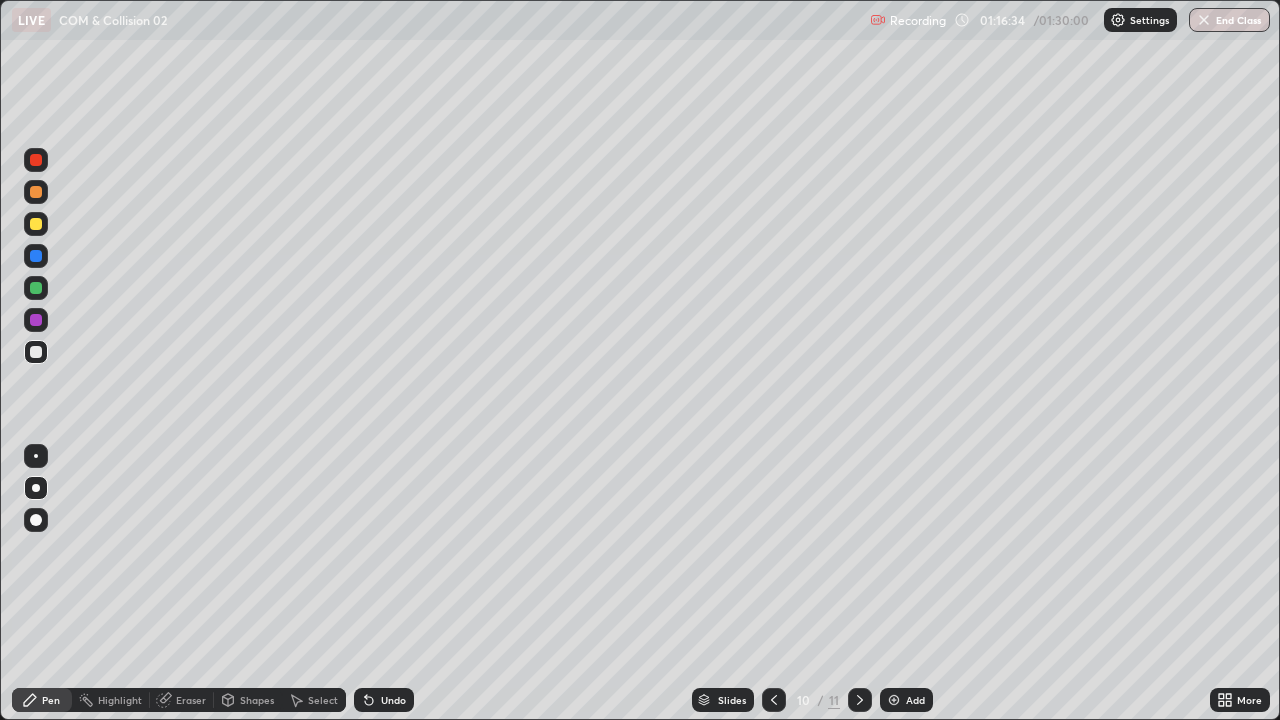 click at bounding box center (860, 700) 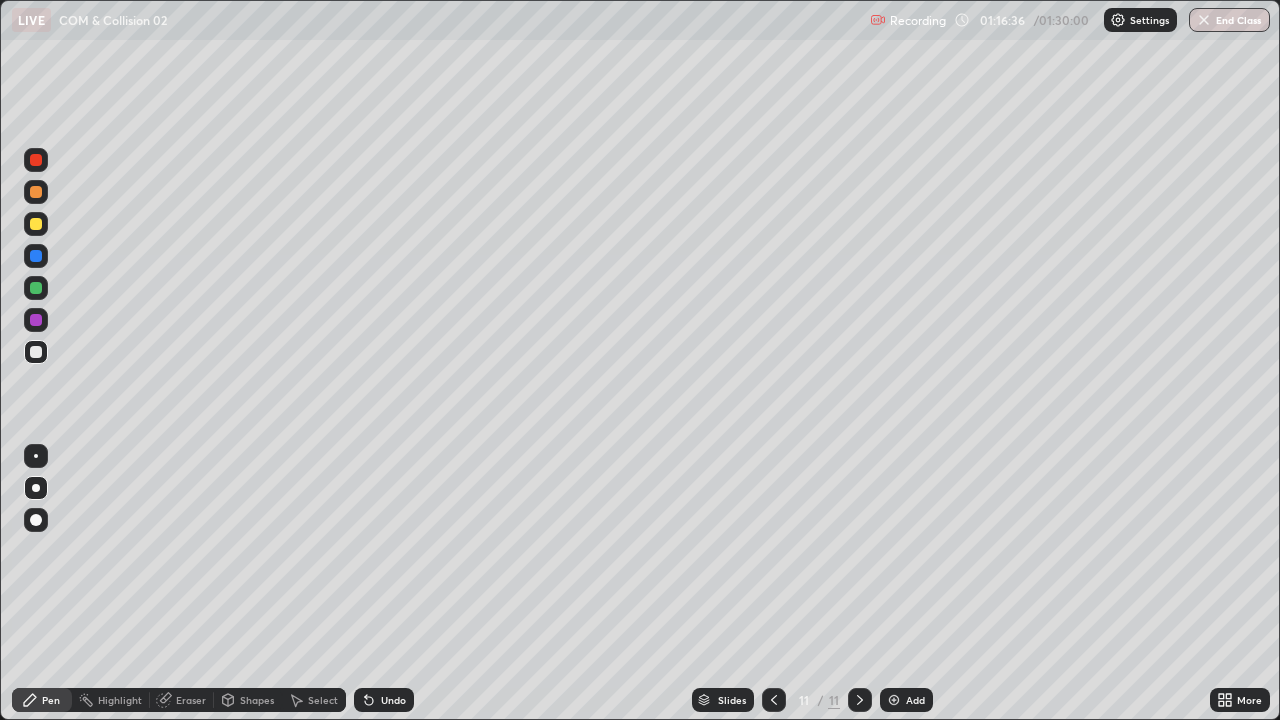 click at bounding box center (36, 288) 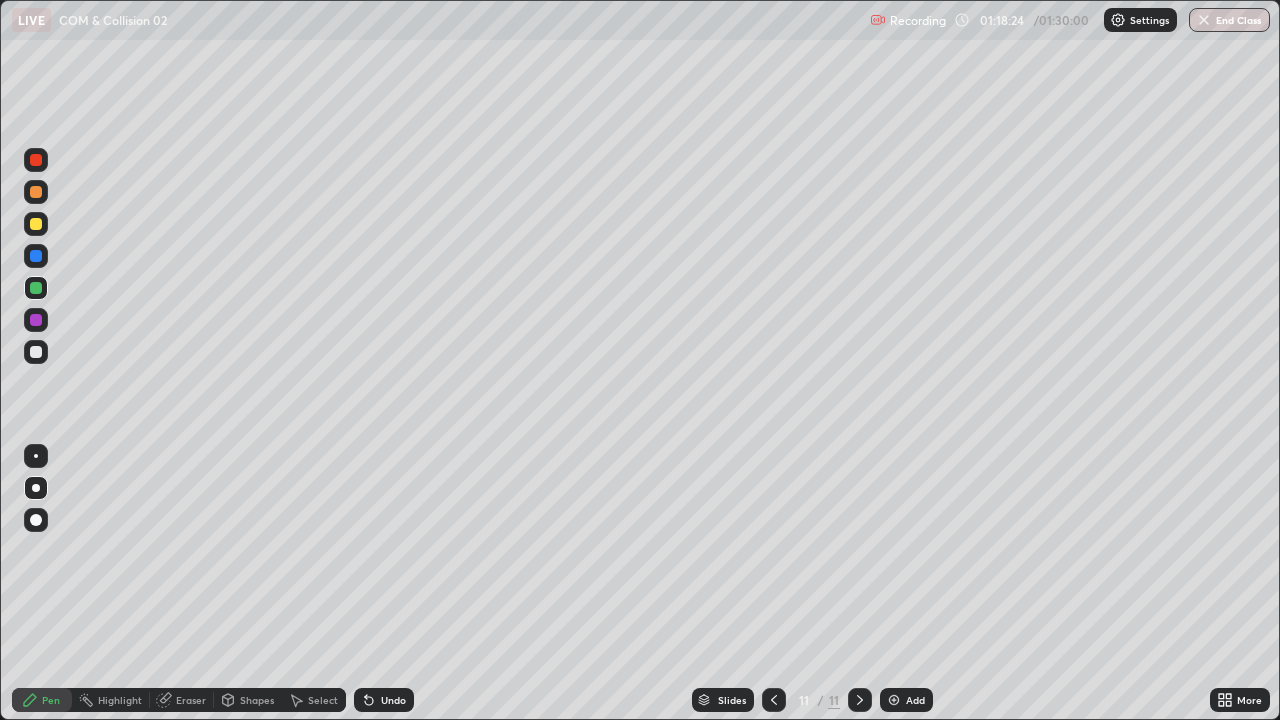 click on "Undo" at bounding box center [393, 700] 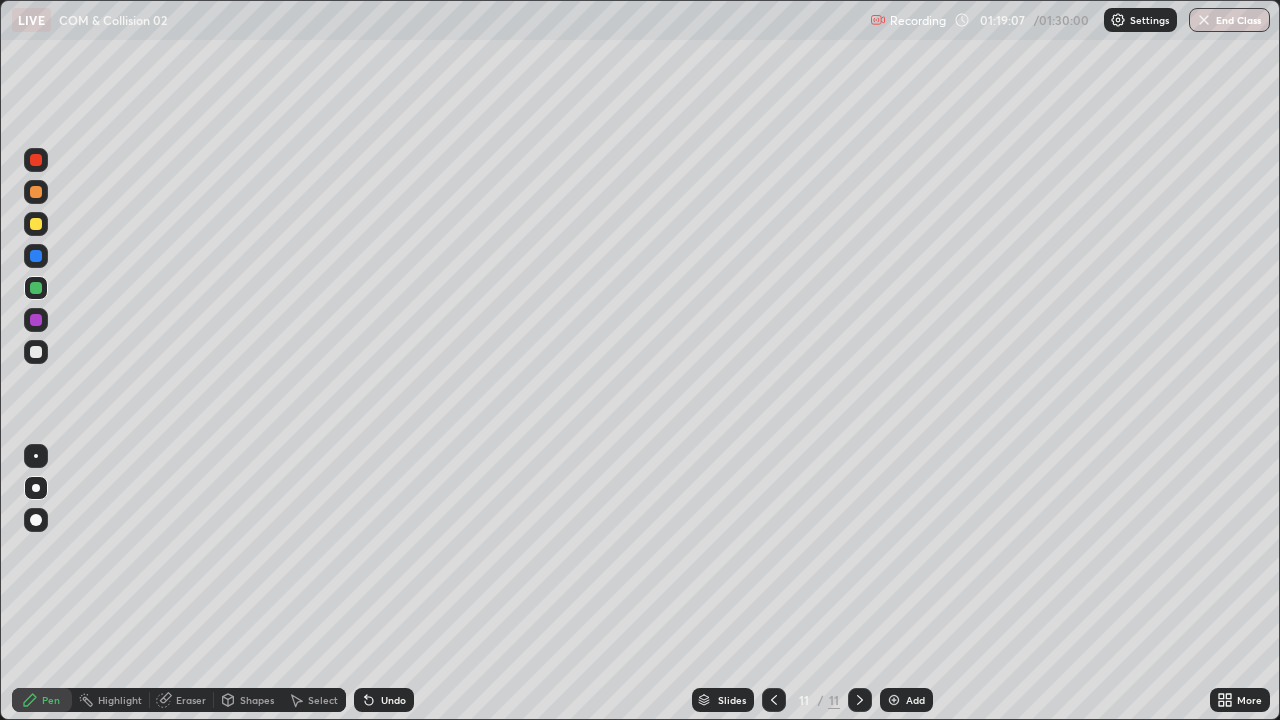 click at bounding box center (1204, 20) 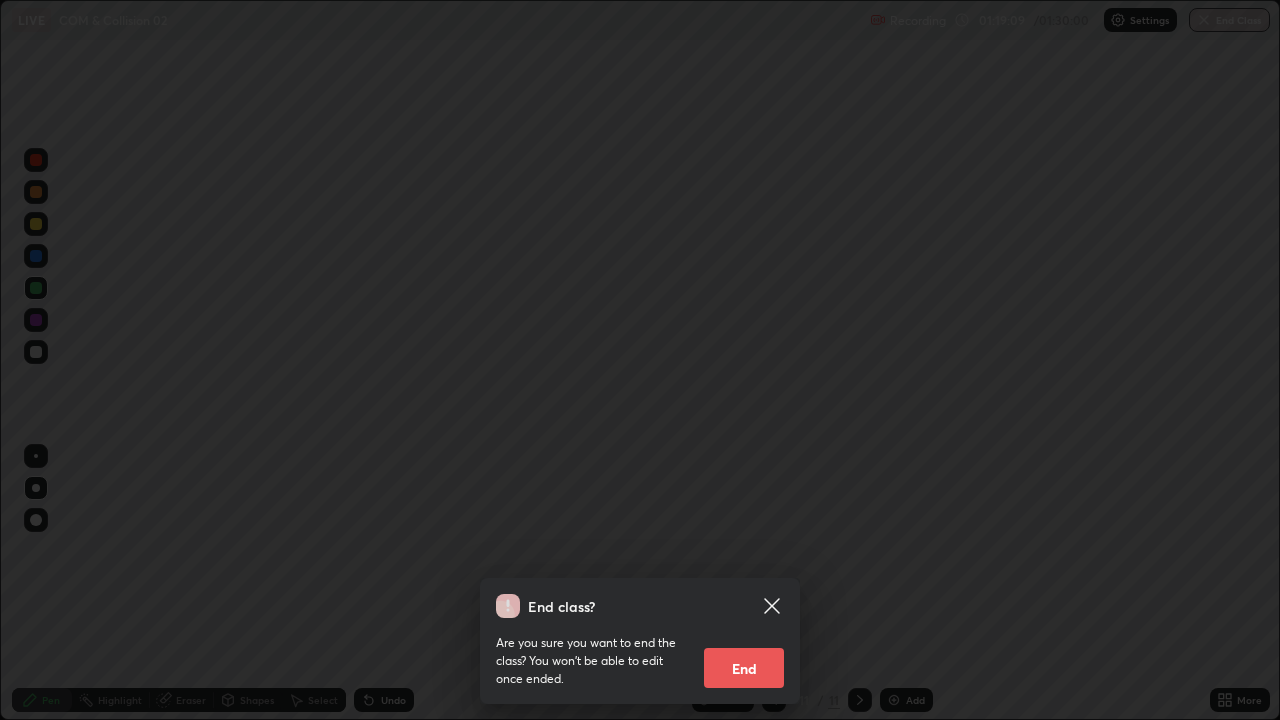 click 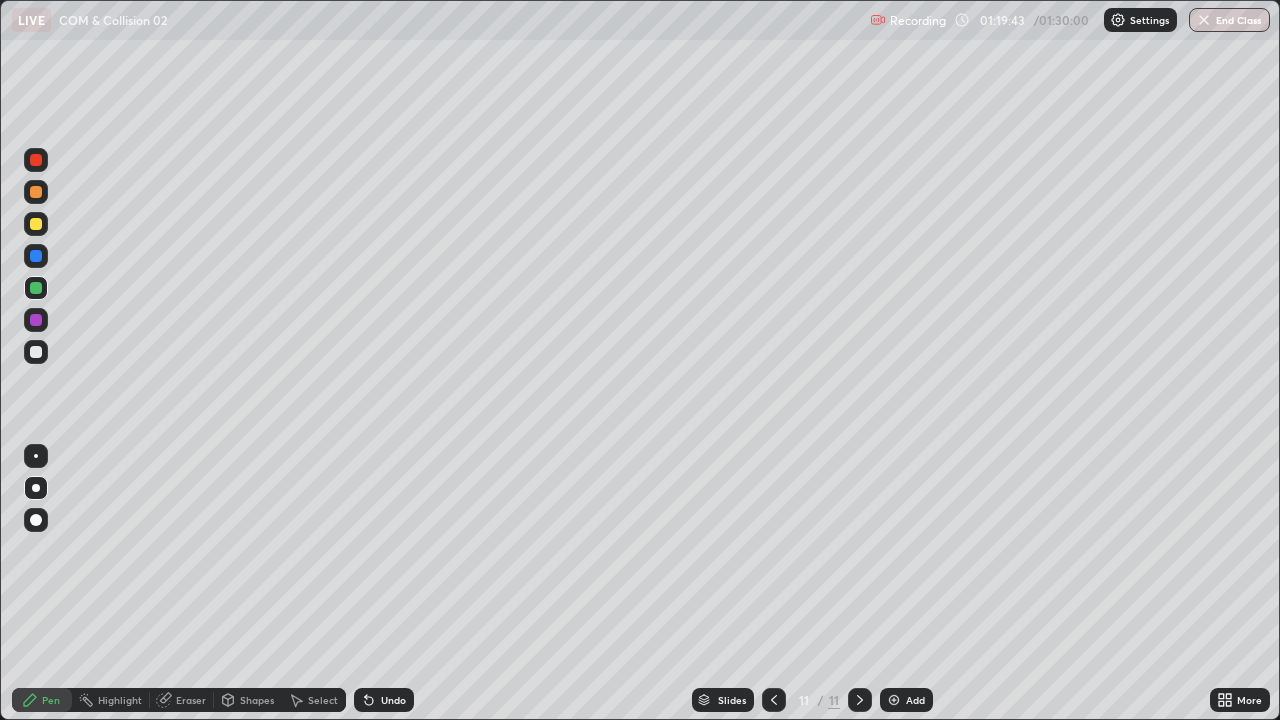 click at bounding box center (774, 700) 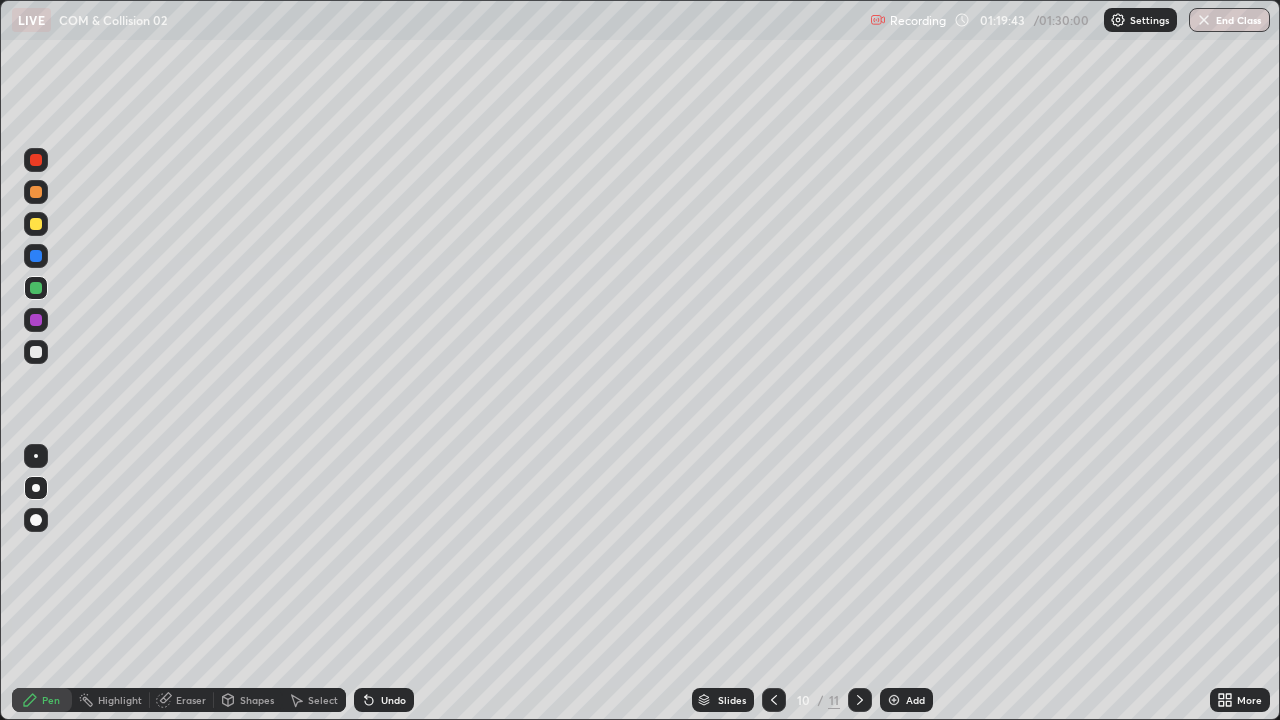 click 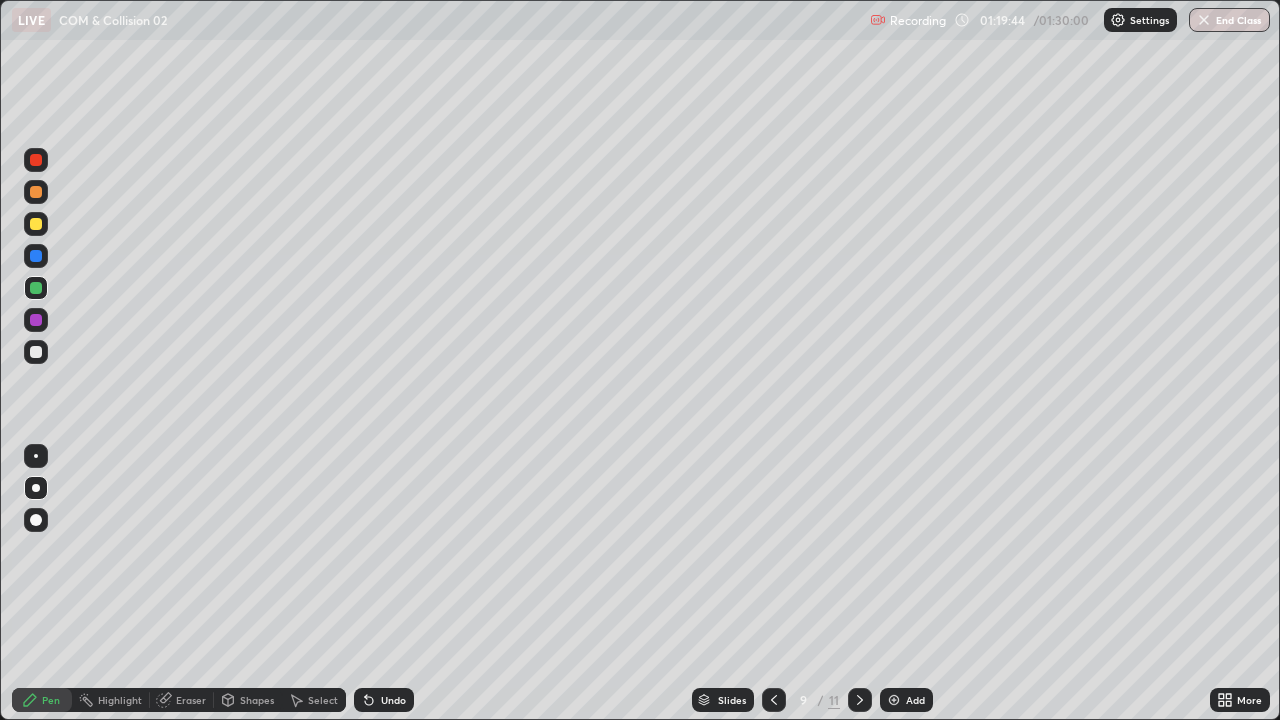 click 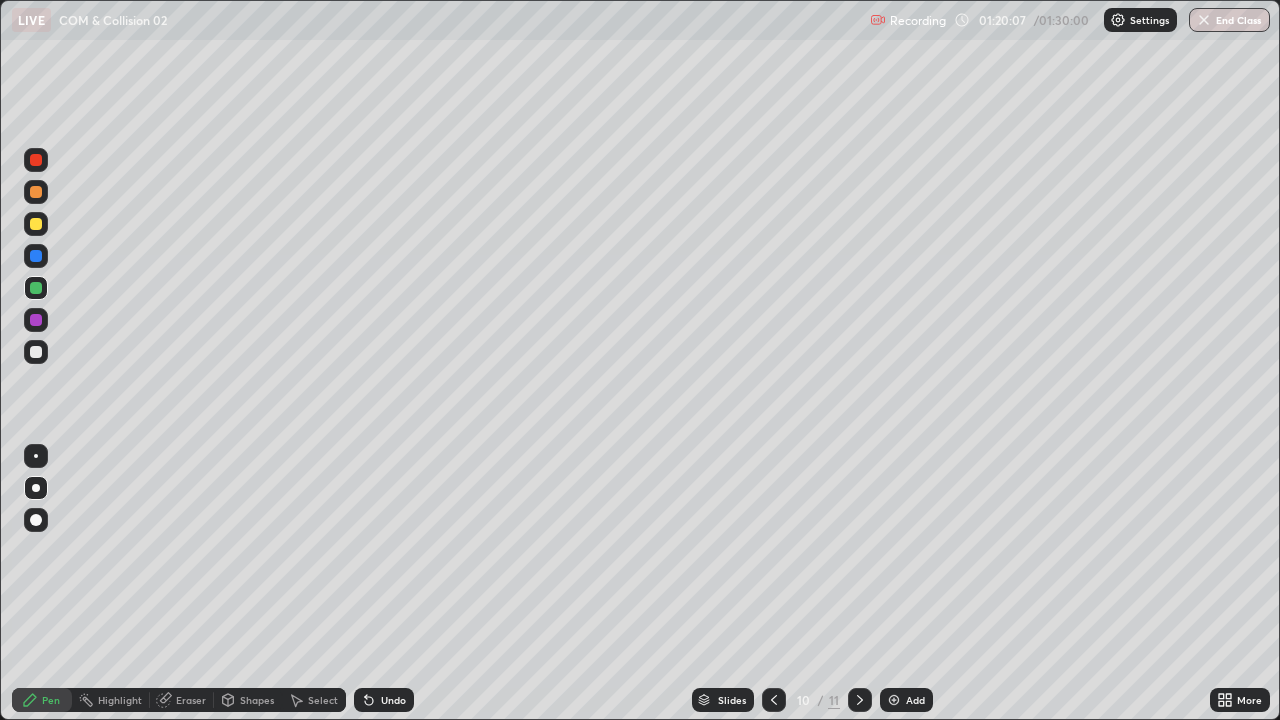 click at bounding box center [774, 700] 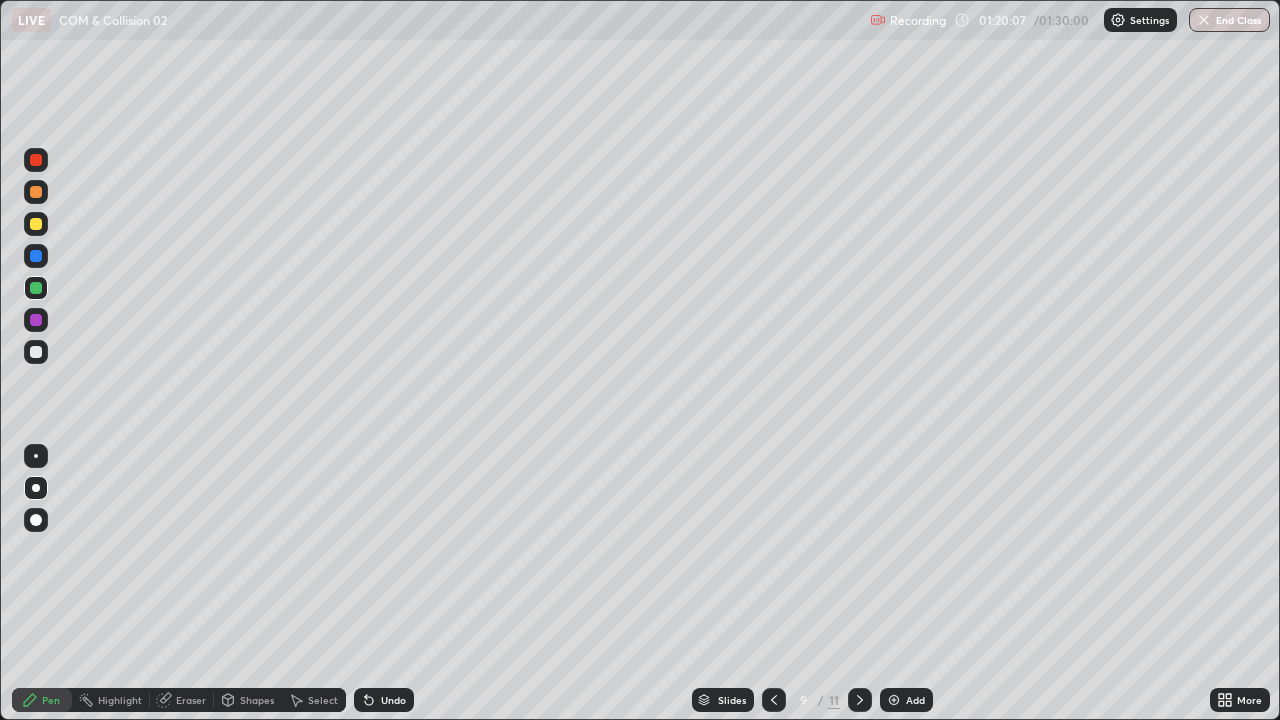 click 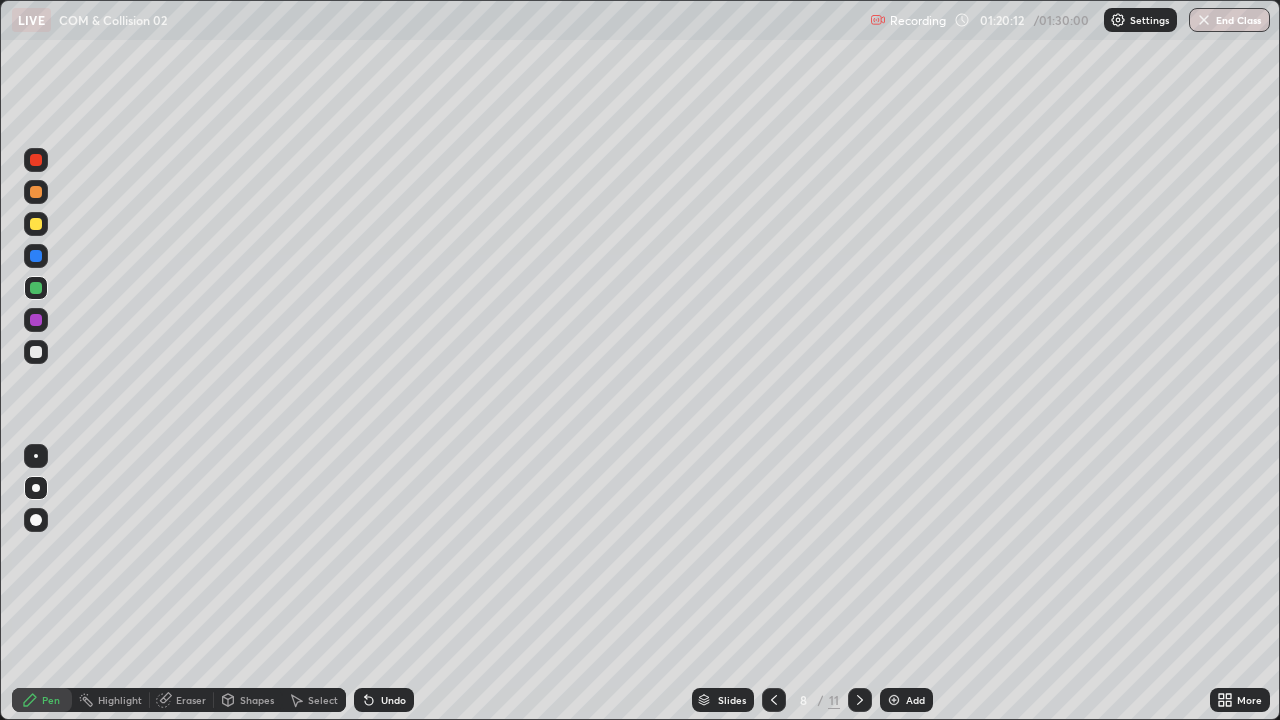 click at bounding box center [860, 700] 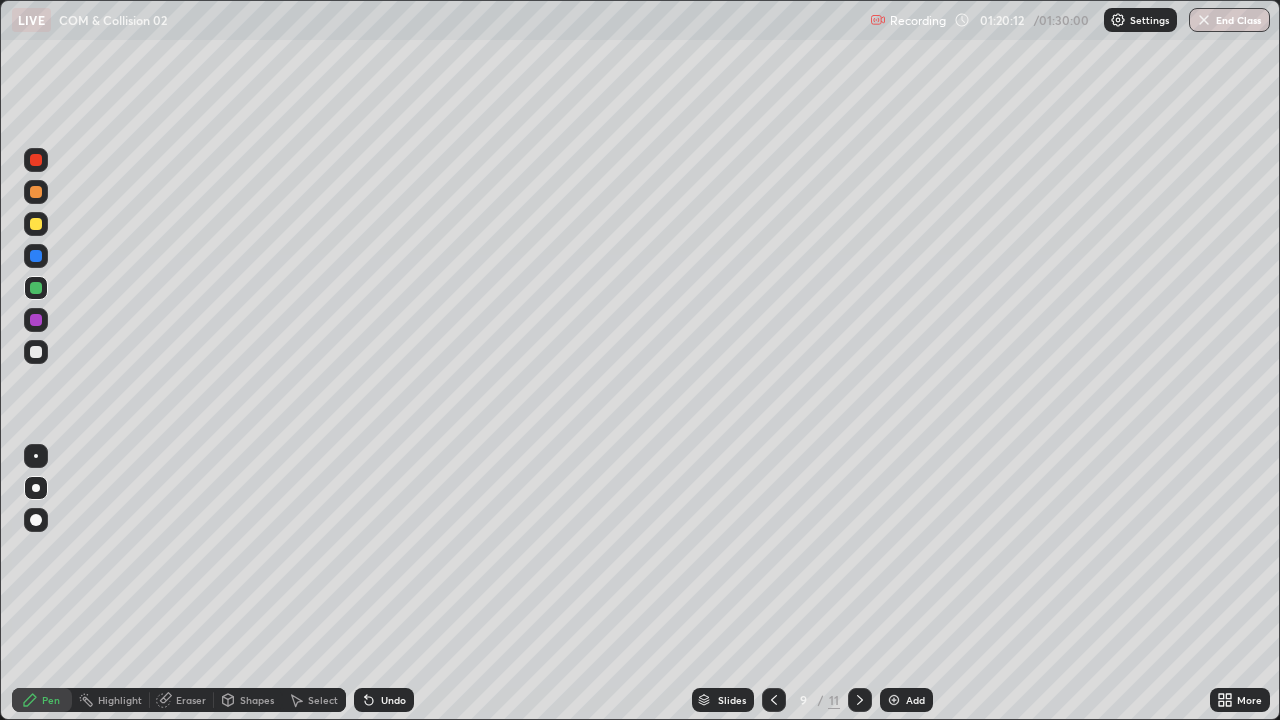 click at bounding box center (860, 700) 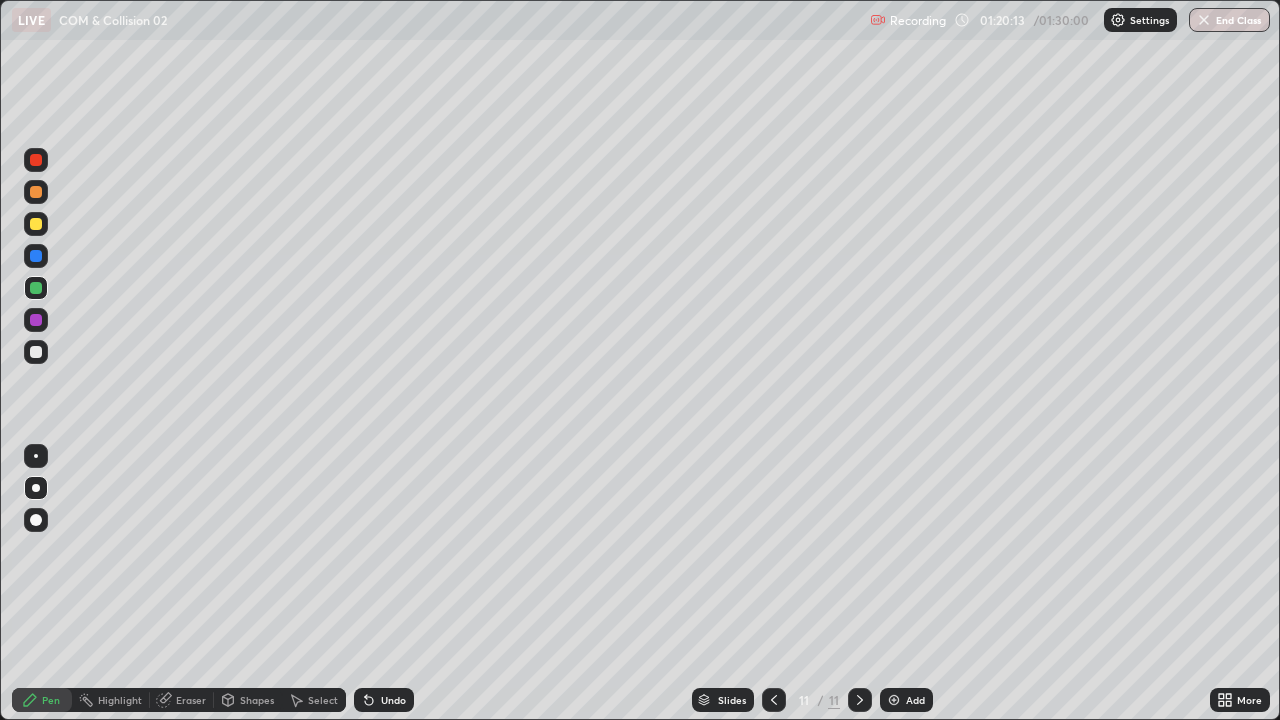click 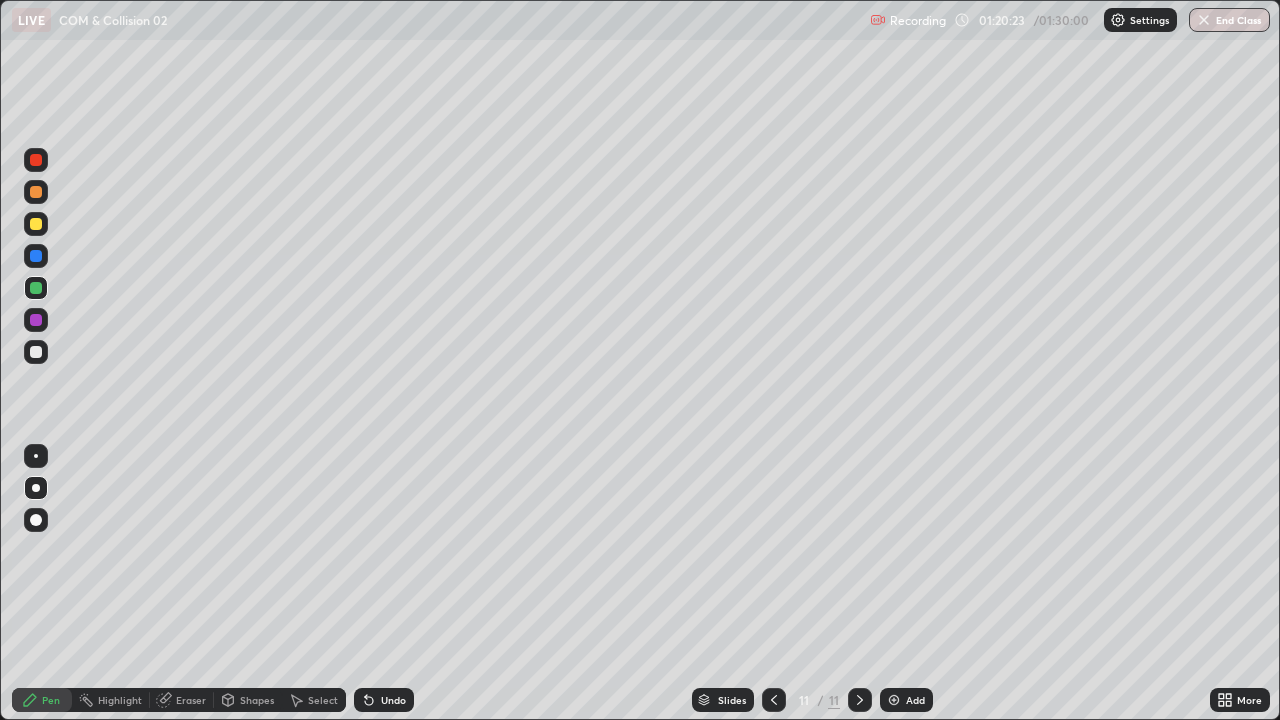 click at bounding box center [894, 700] 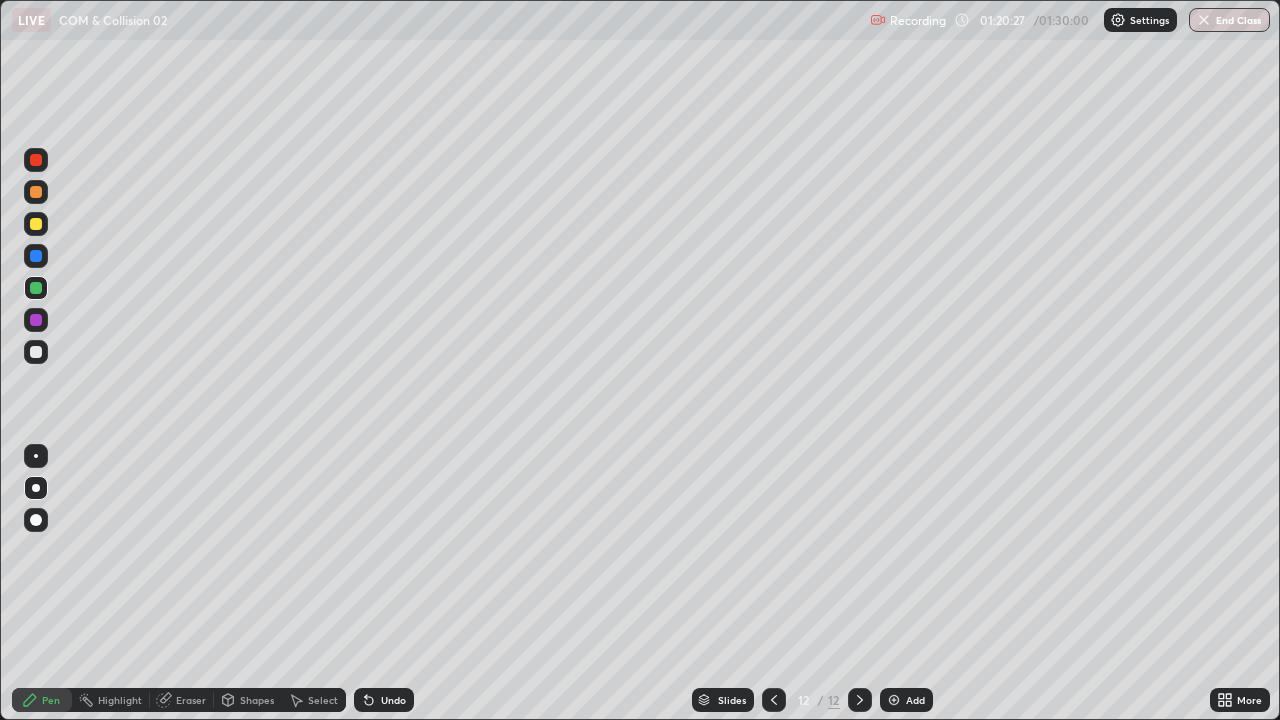 click 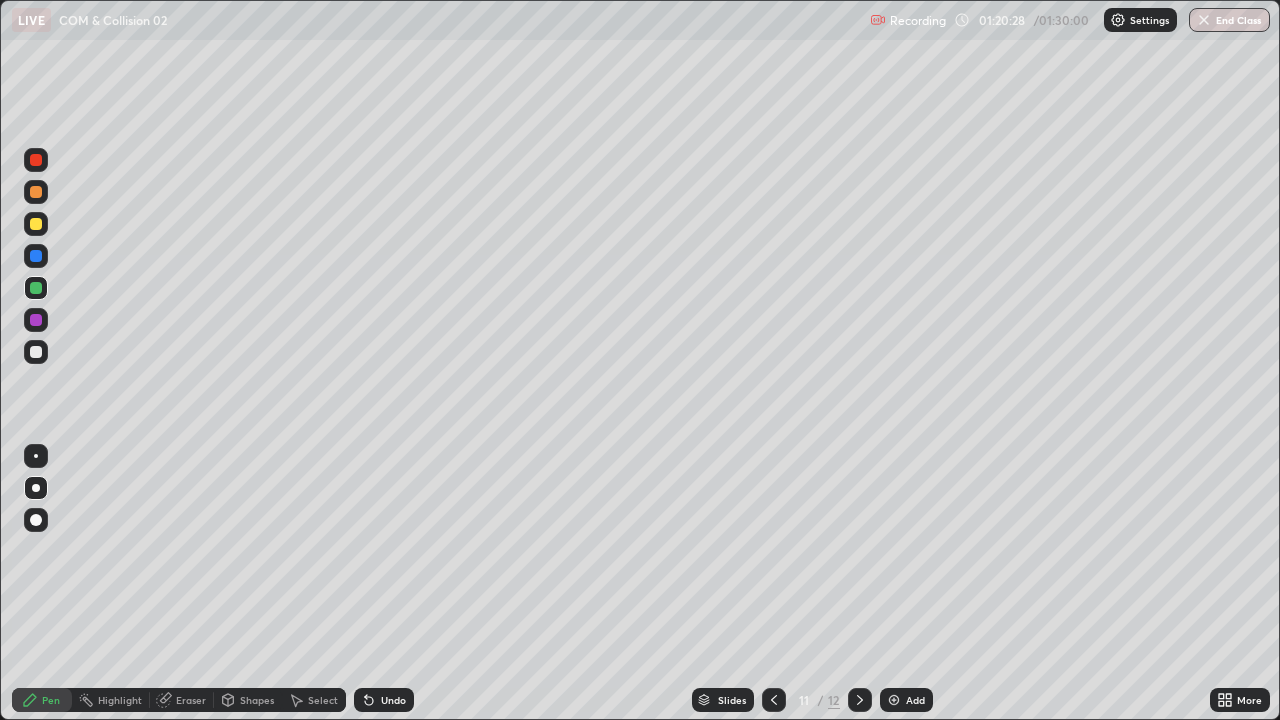 click 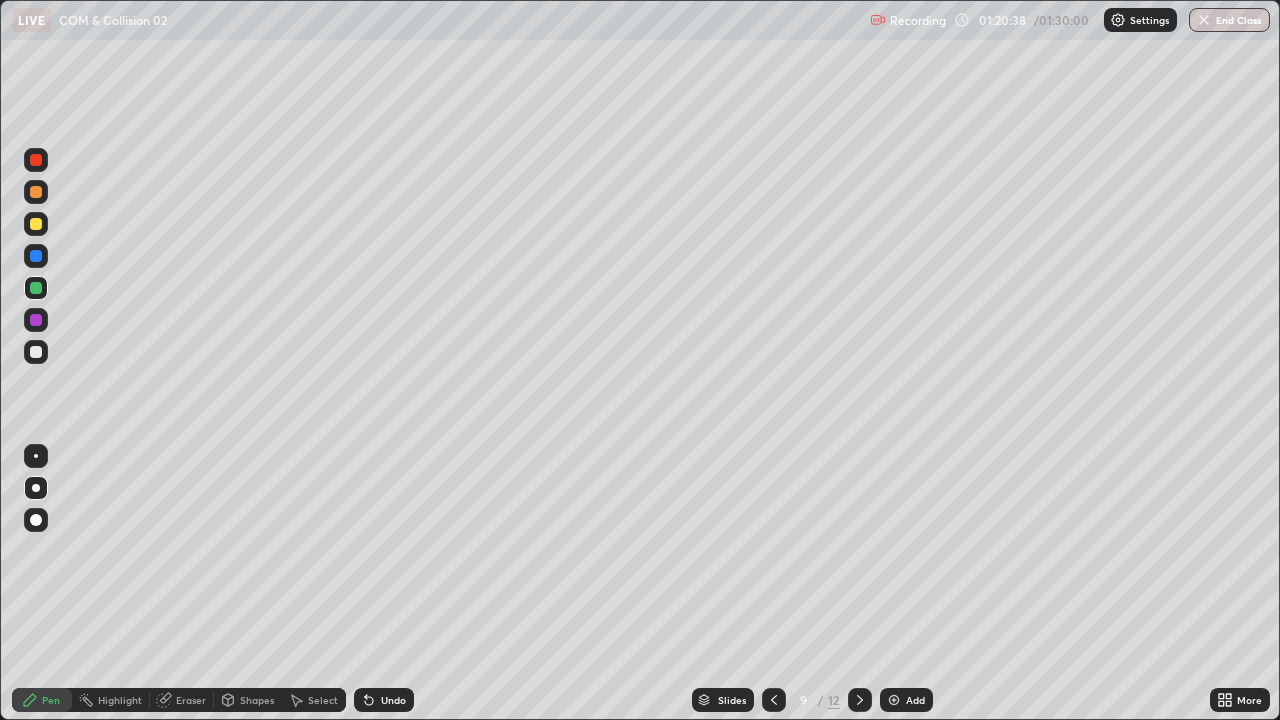 click 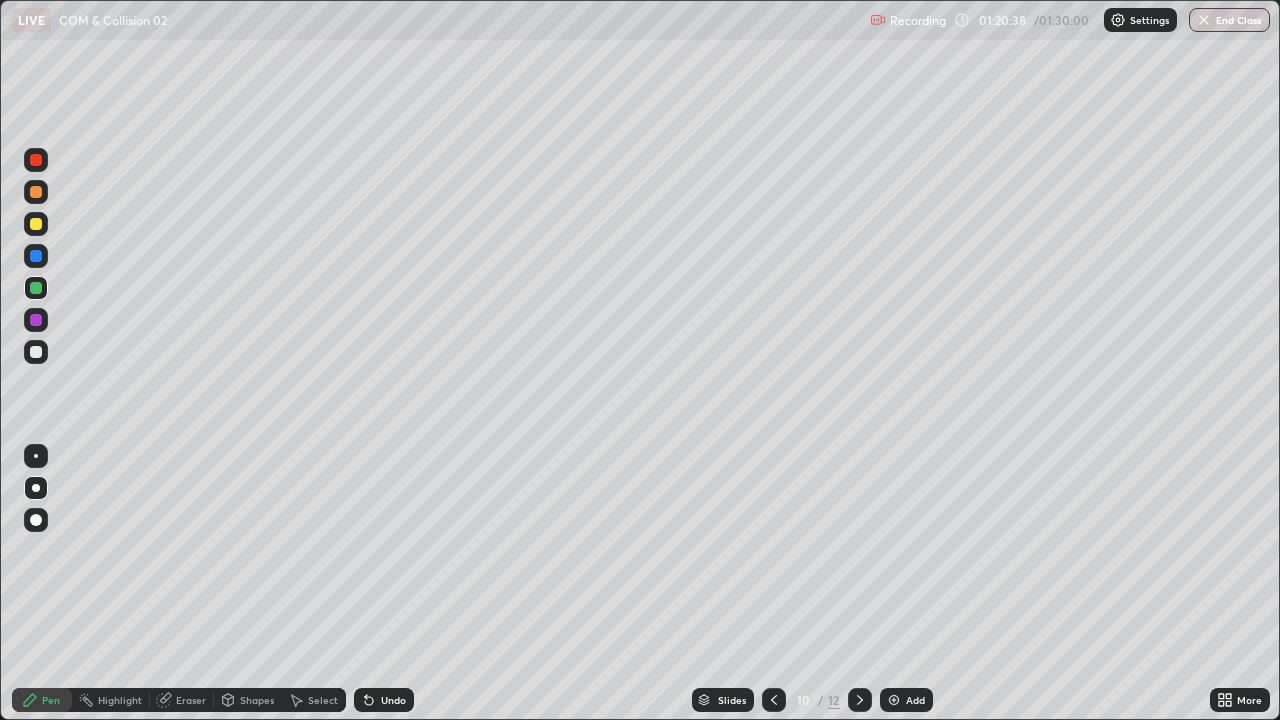 click 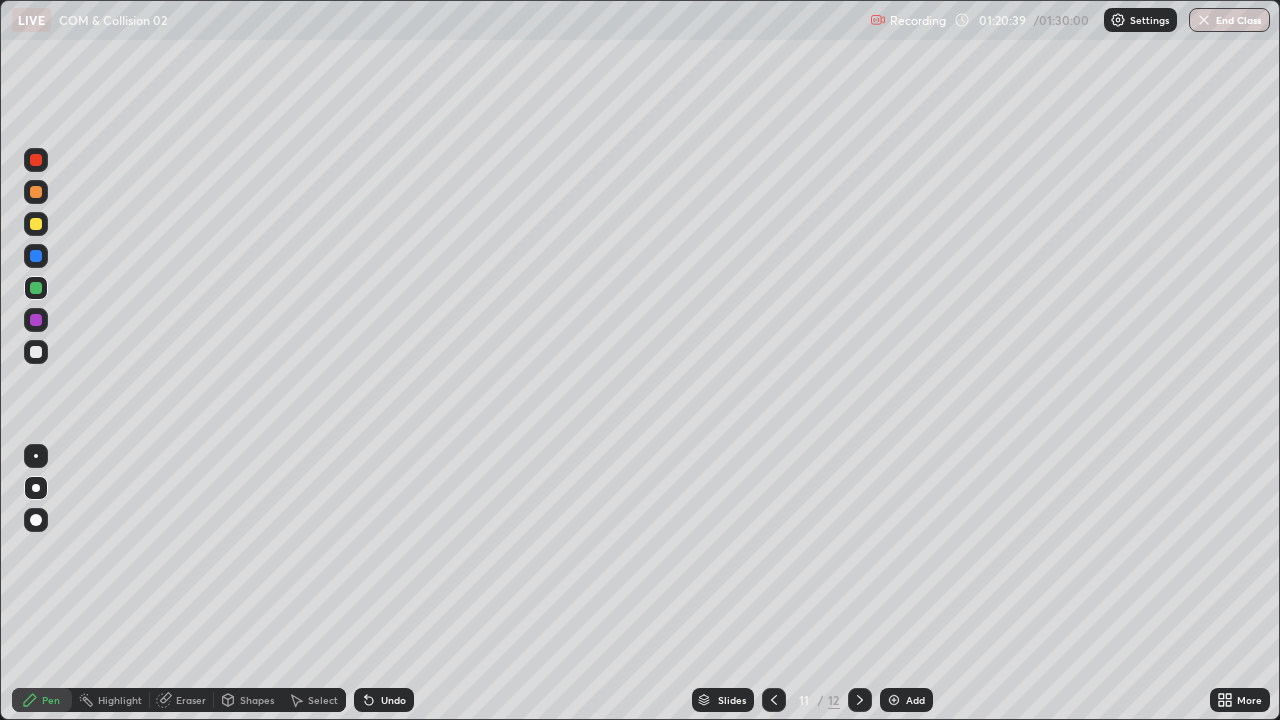 click 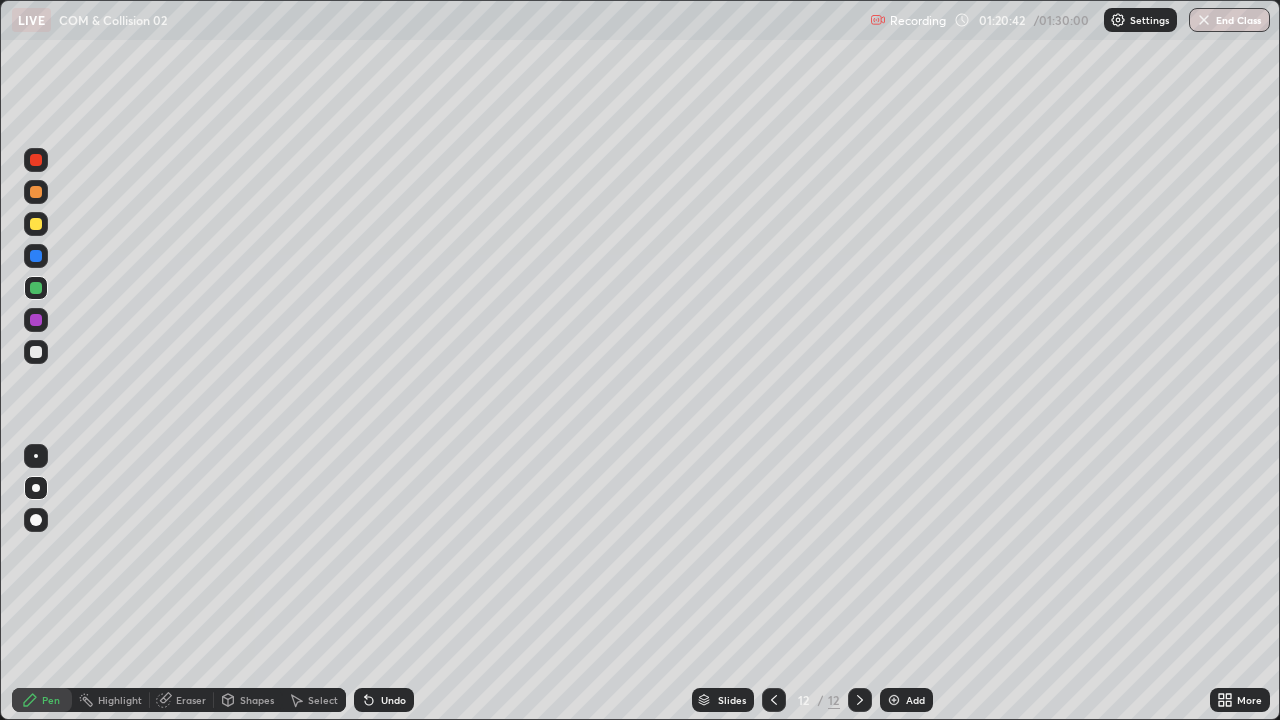 click 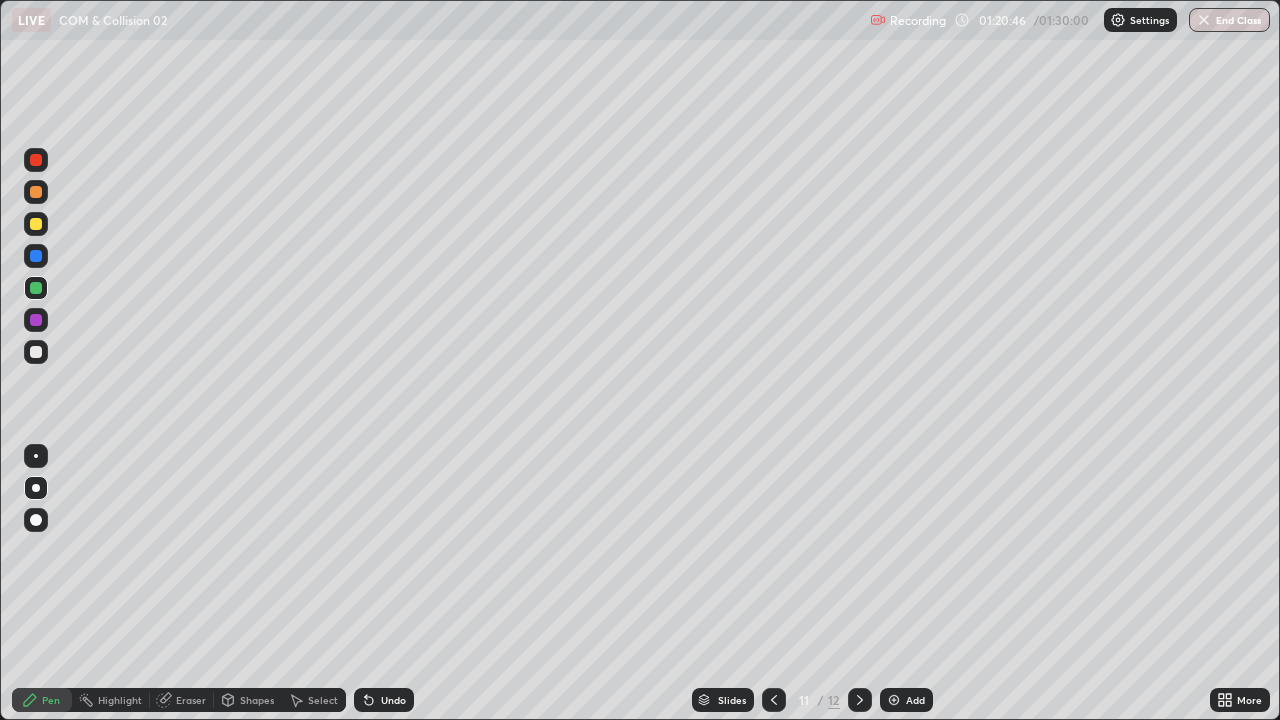 click 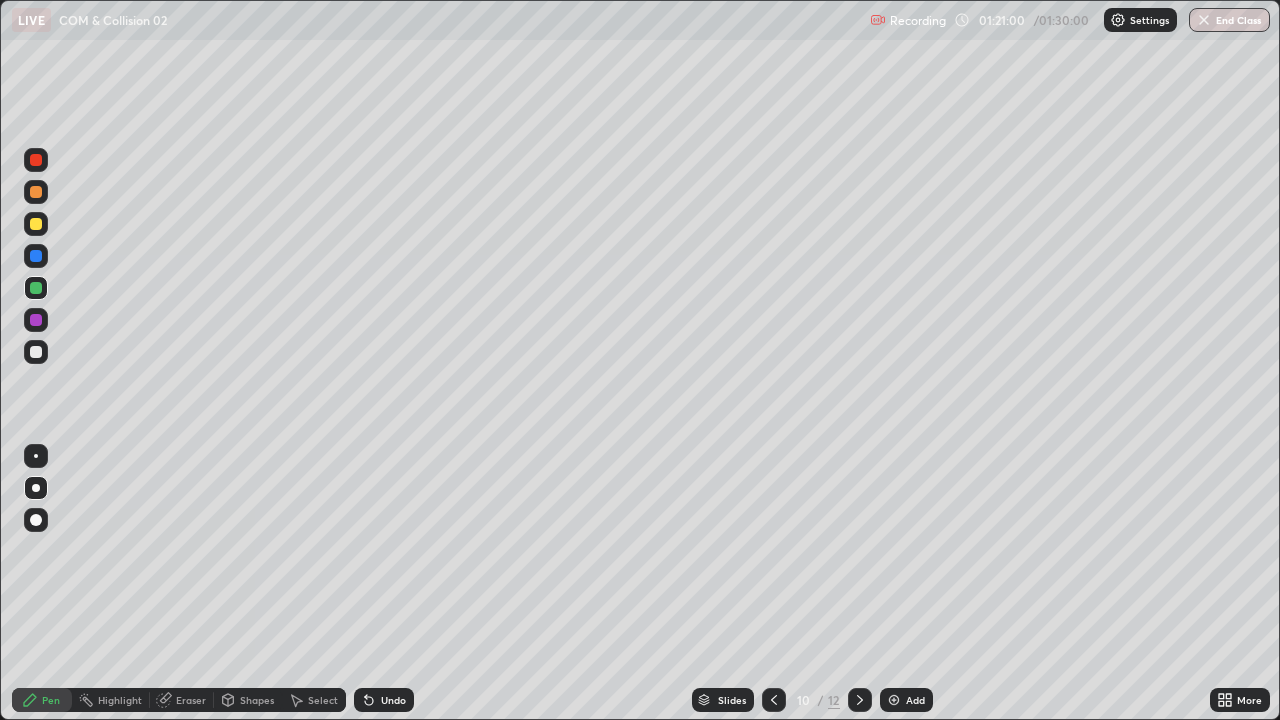 click at bounding box center (860, 700) 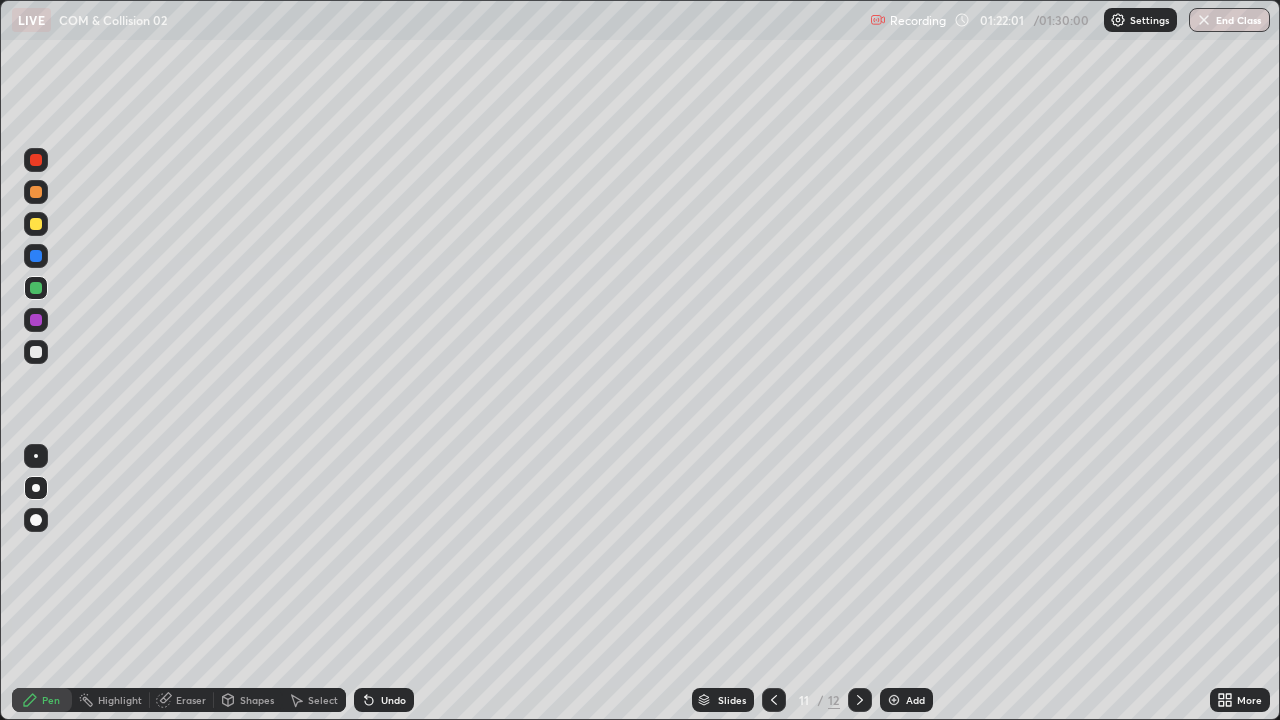 click on "End Class" at bounding box center [1229, 20] 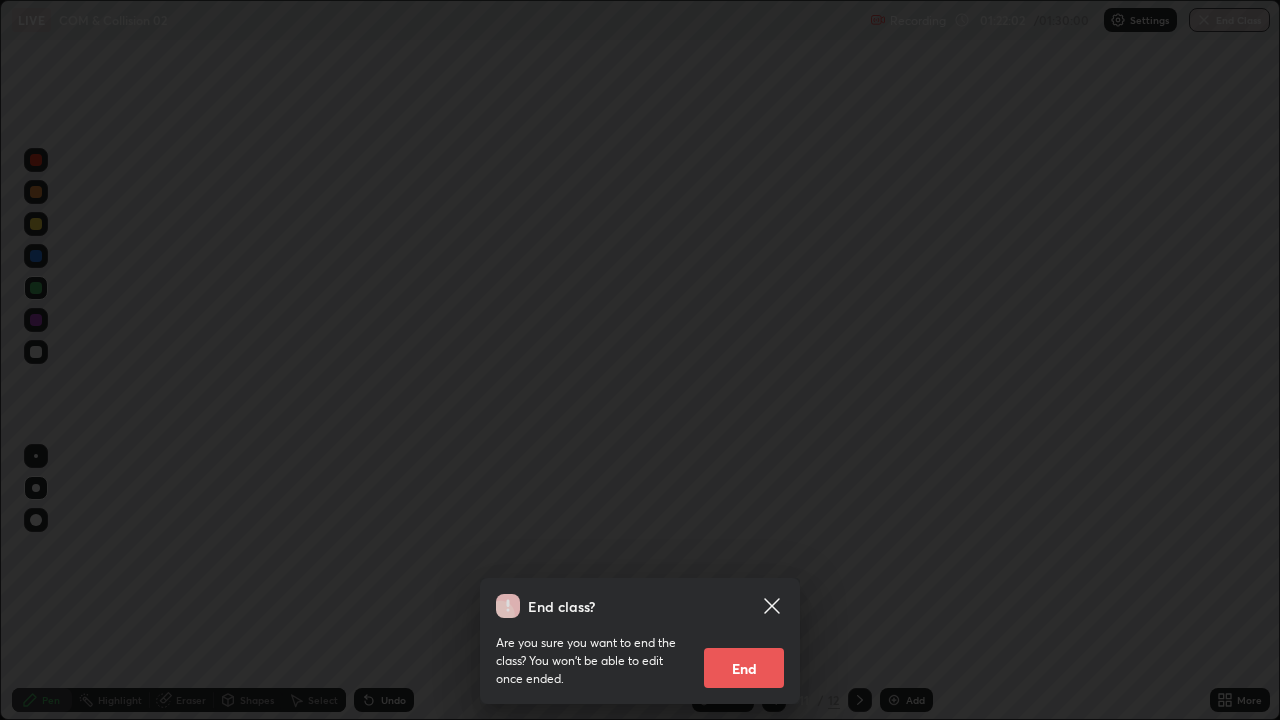 click on "End" at bounding box center (744, 668) 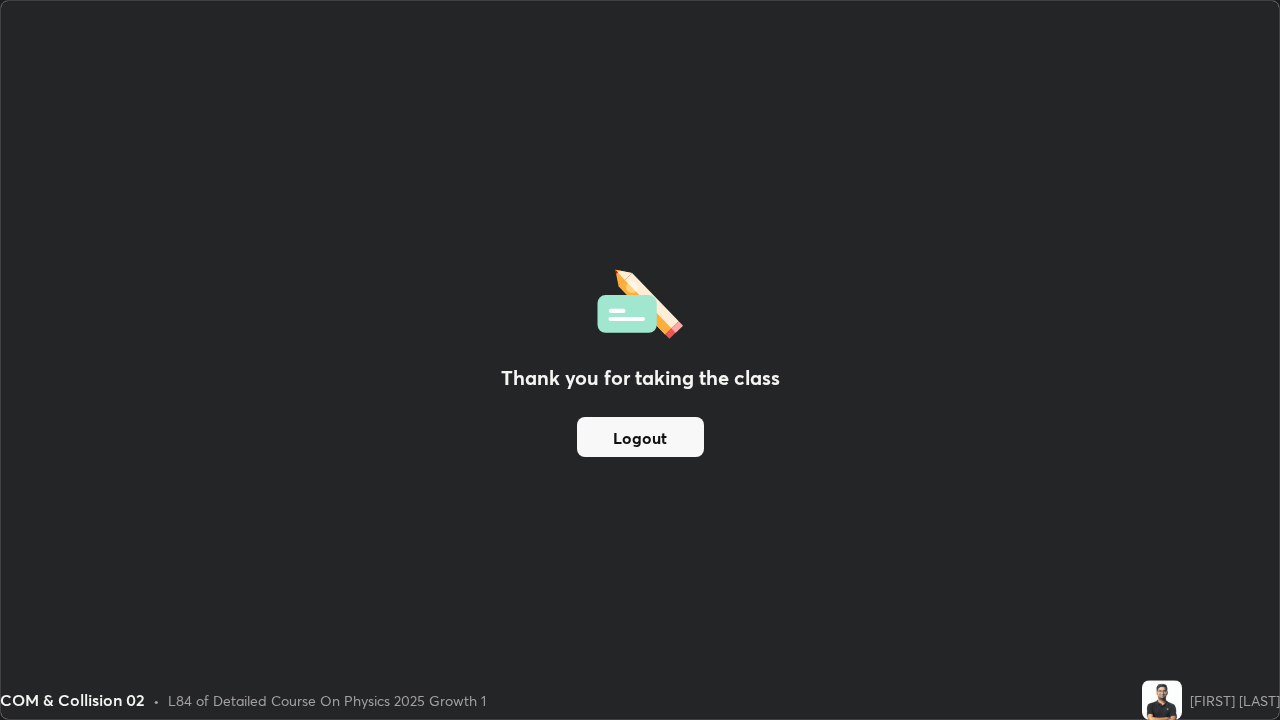 click on "Logout" at bounding box center (640, 437) 